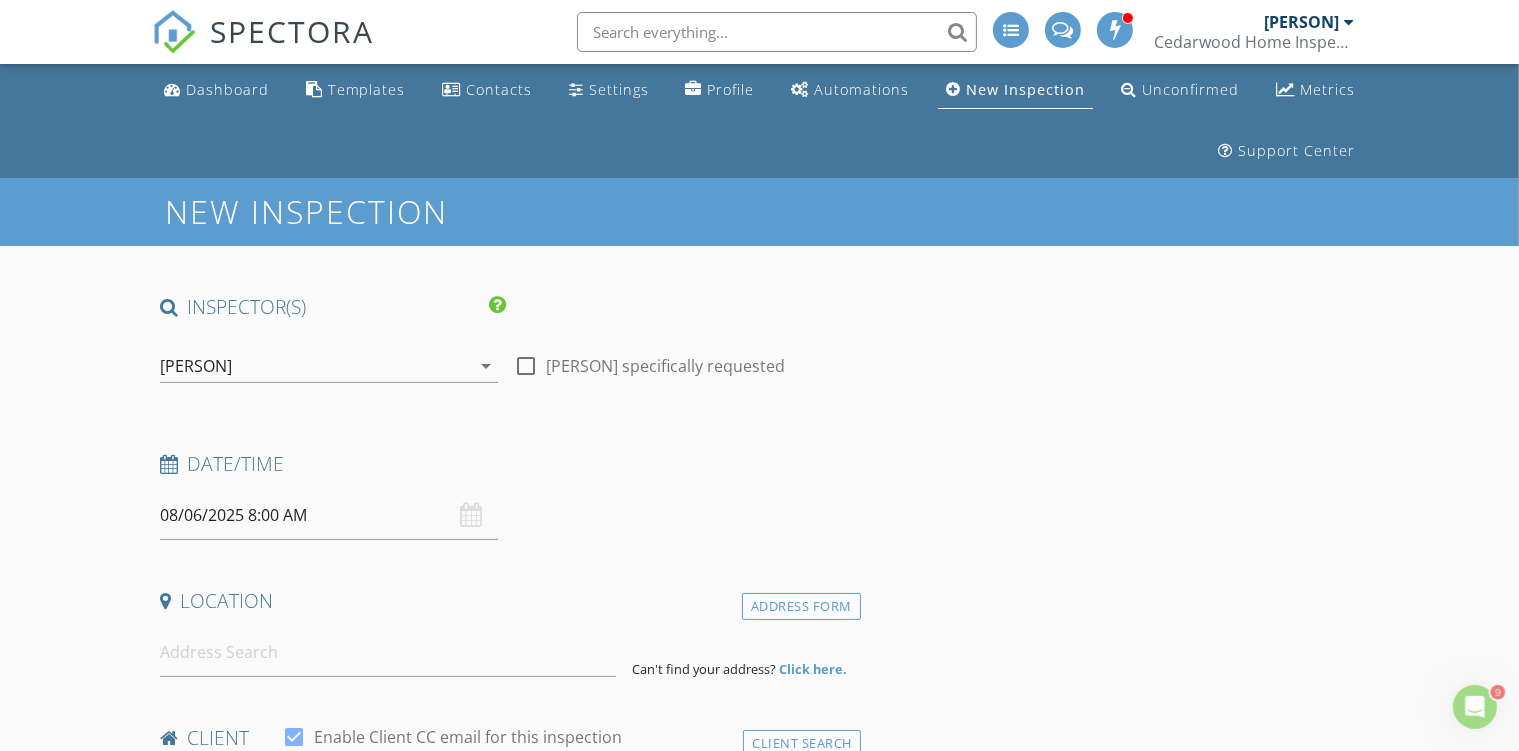 scroll, scrollTop: 0, scrollLeft: 0, axis: both 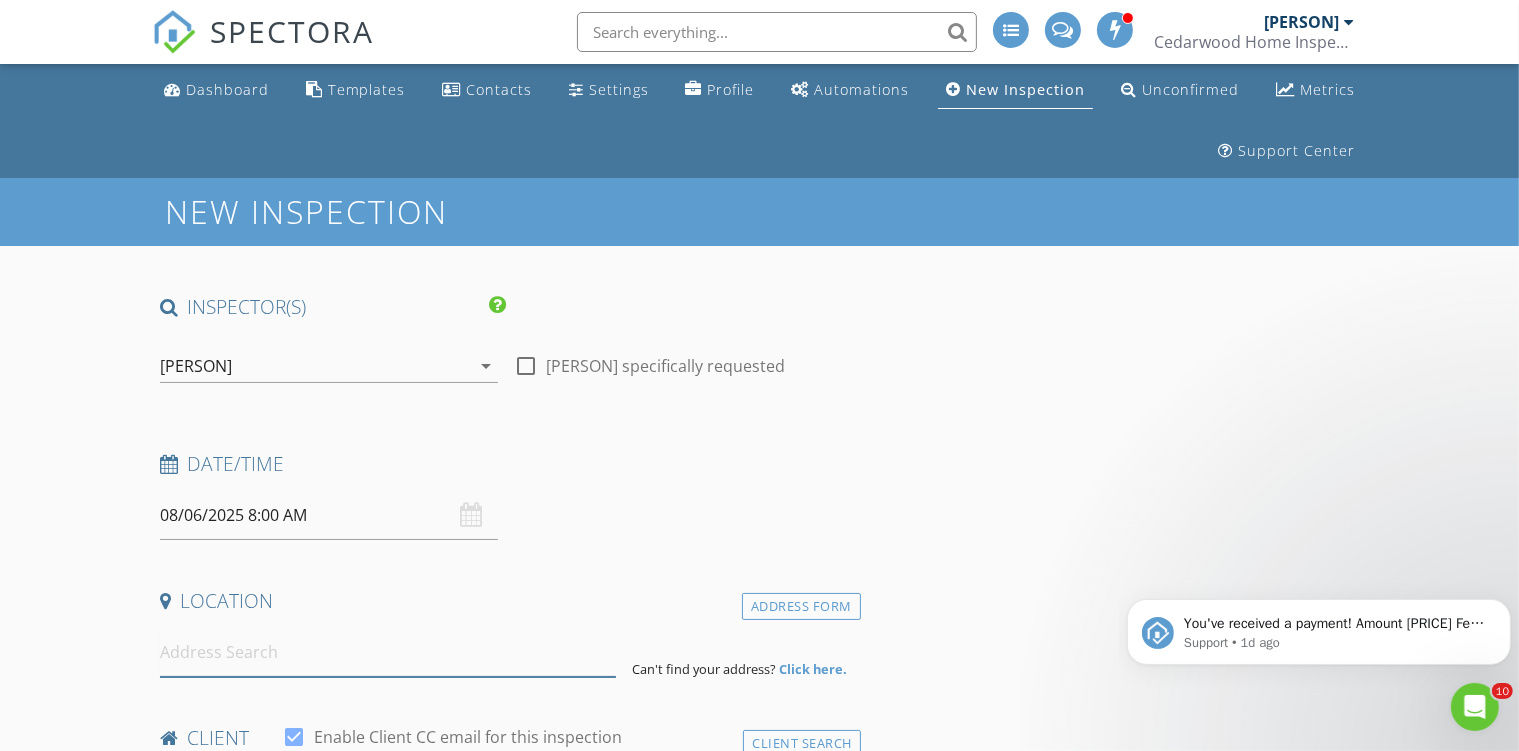 click at bounding box center (388, 652) 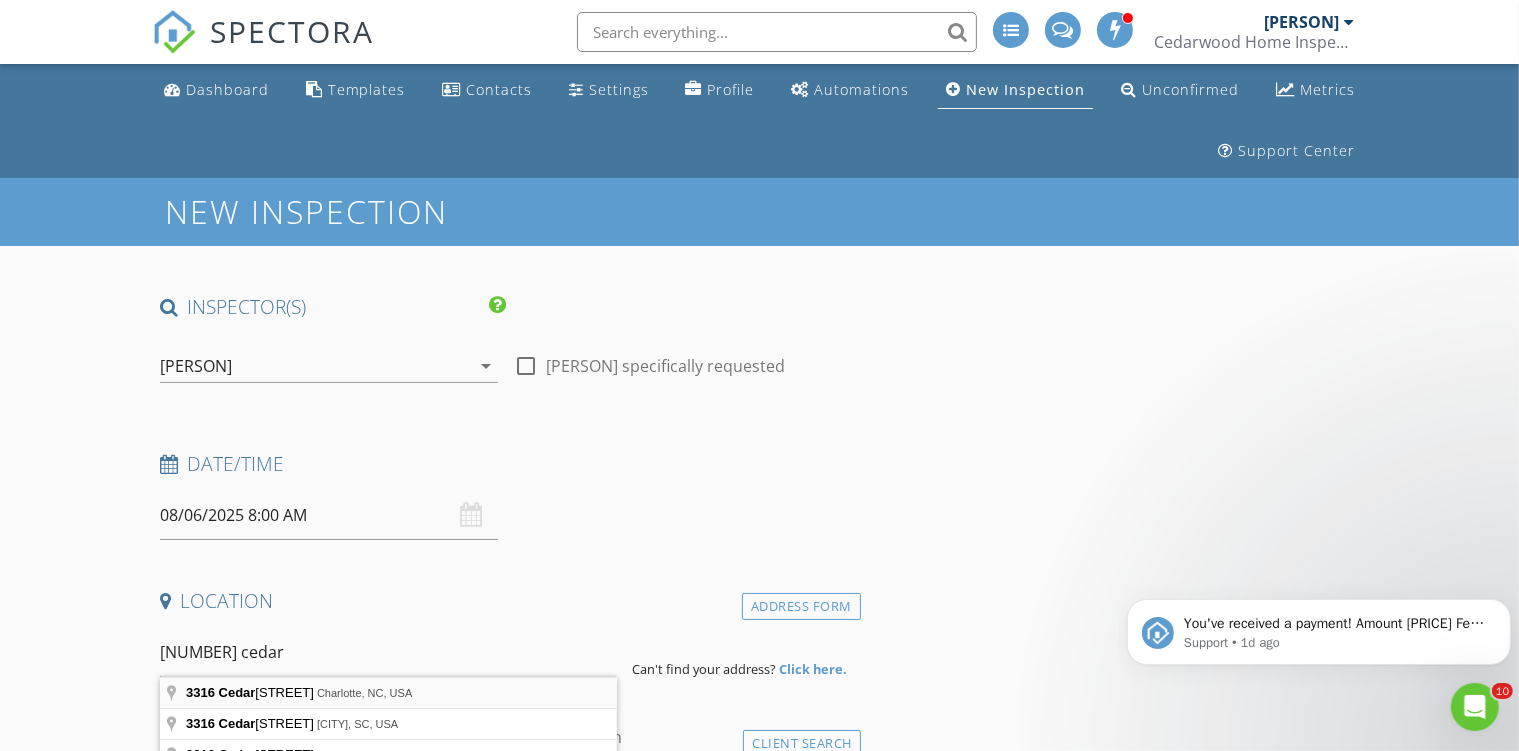 type on "[NUMBER] [STREET], [CITY], [STATE], USA" 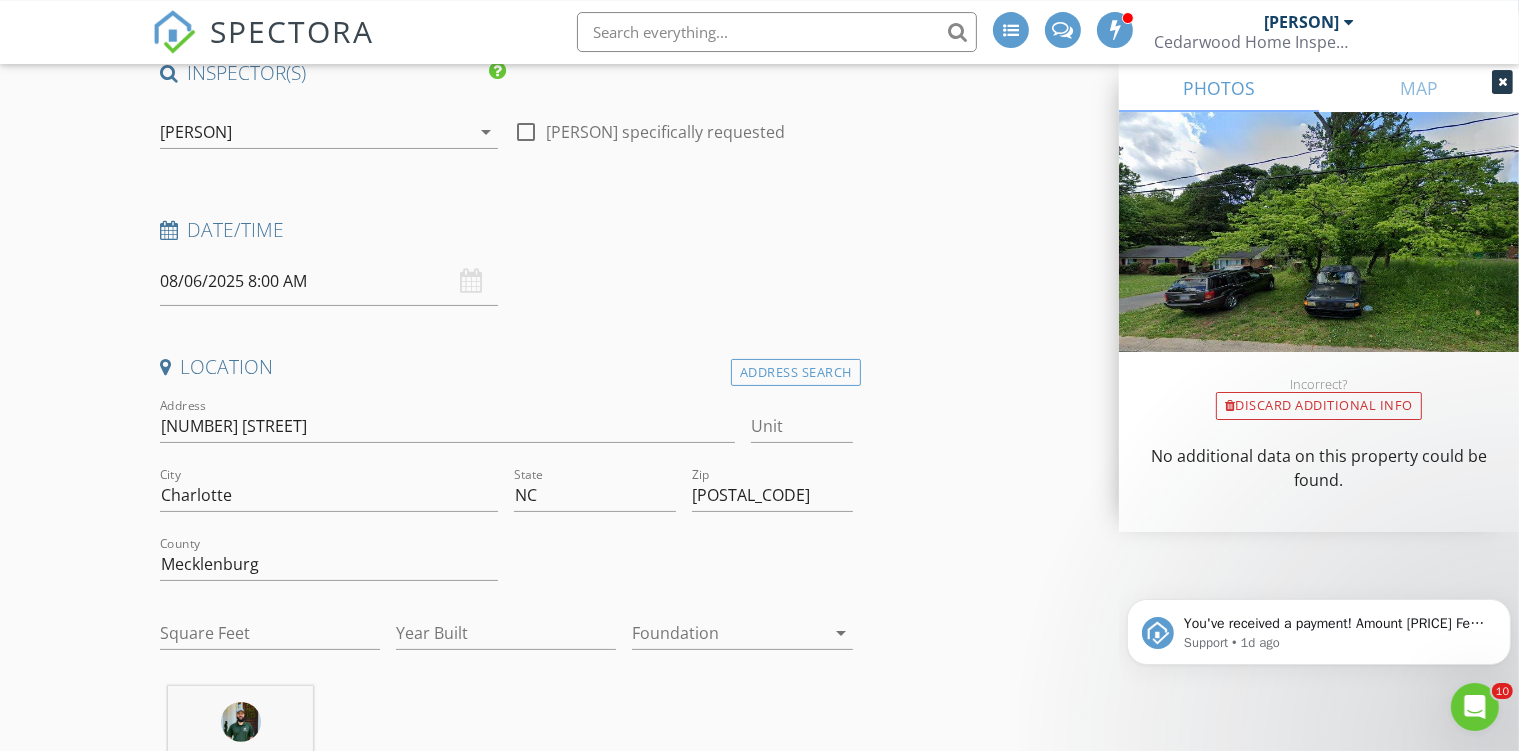 scroll, scrollTop: 235, scrollLeft: 0, axis: vertical 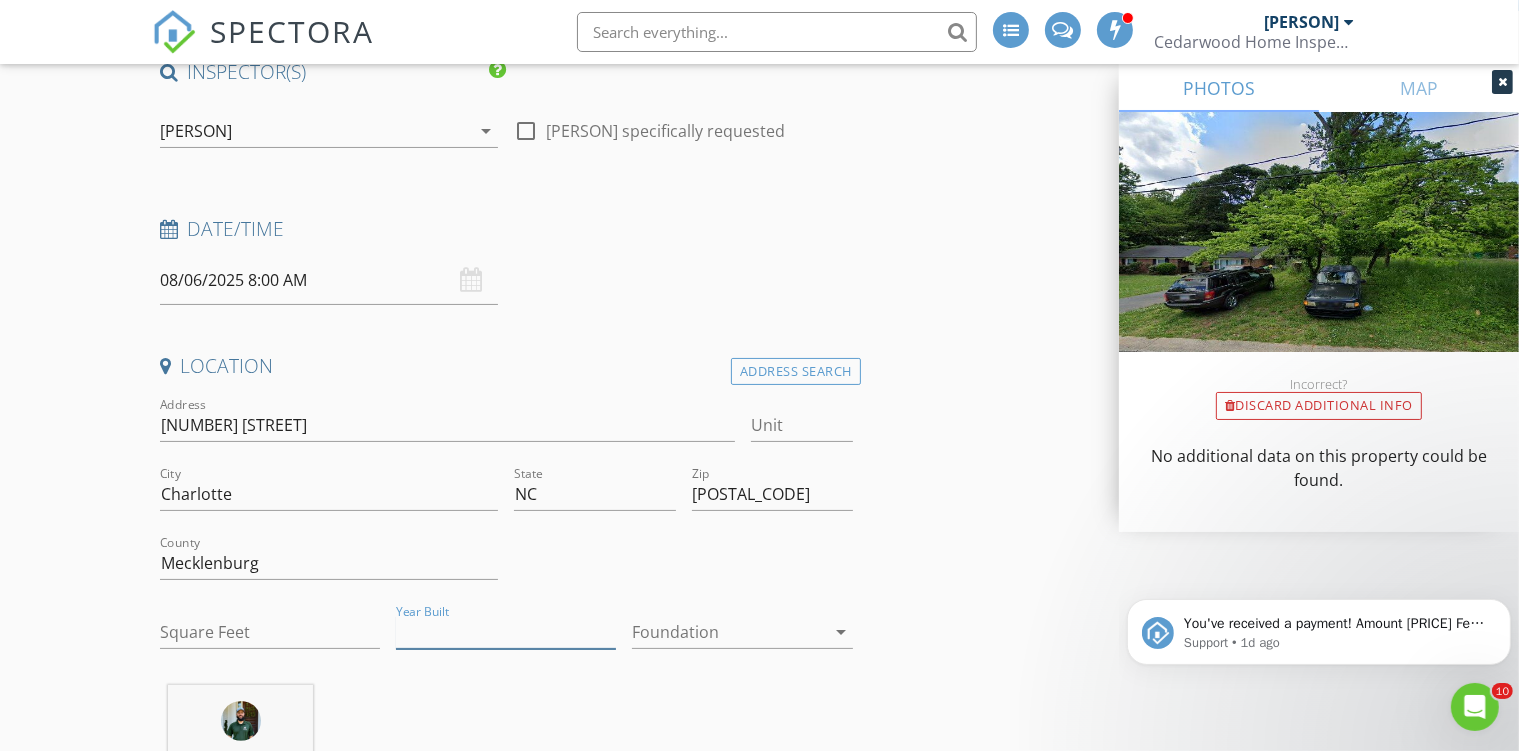 click on "Year Built" at bounding box center [506, 632] 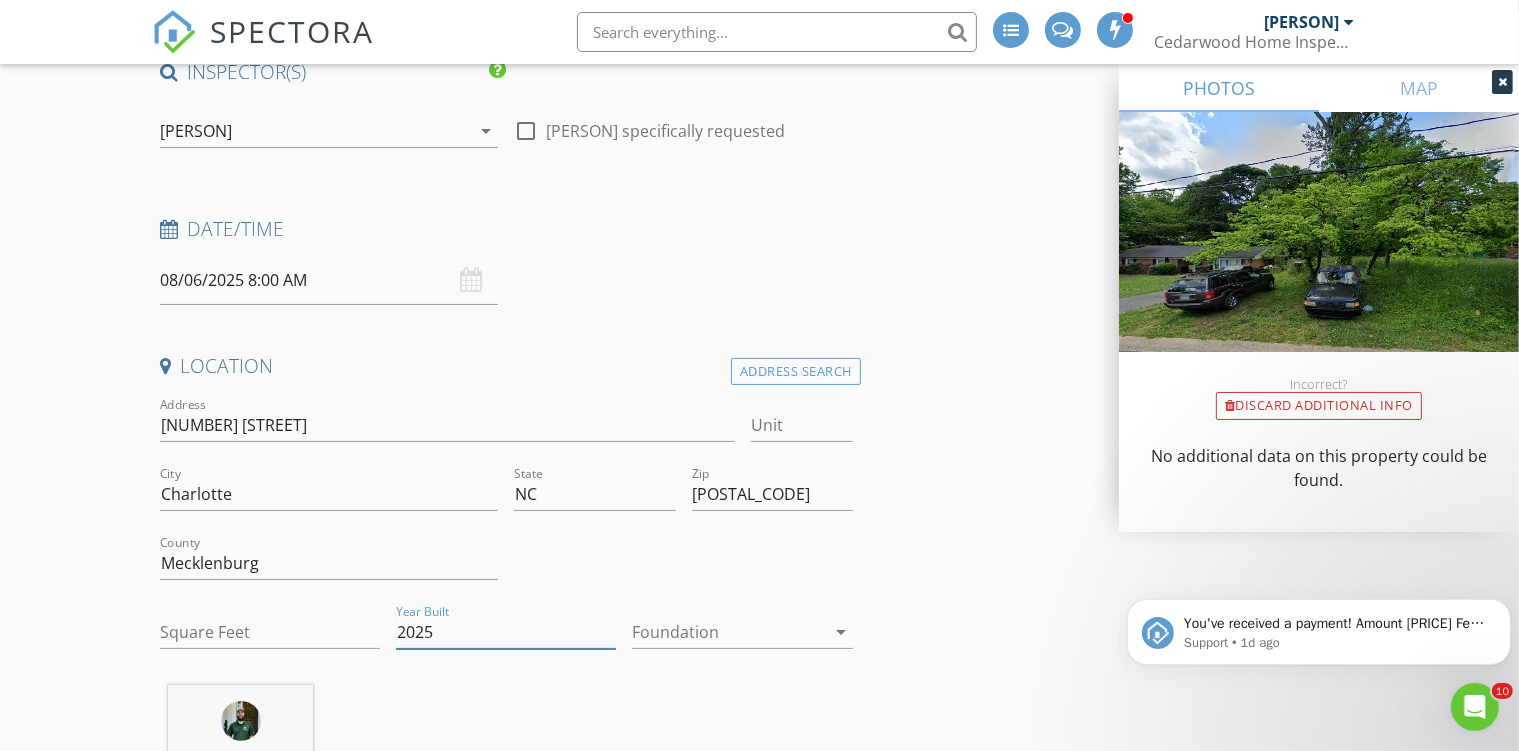type on "2025" 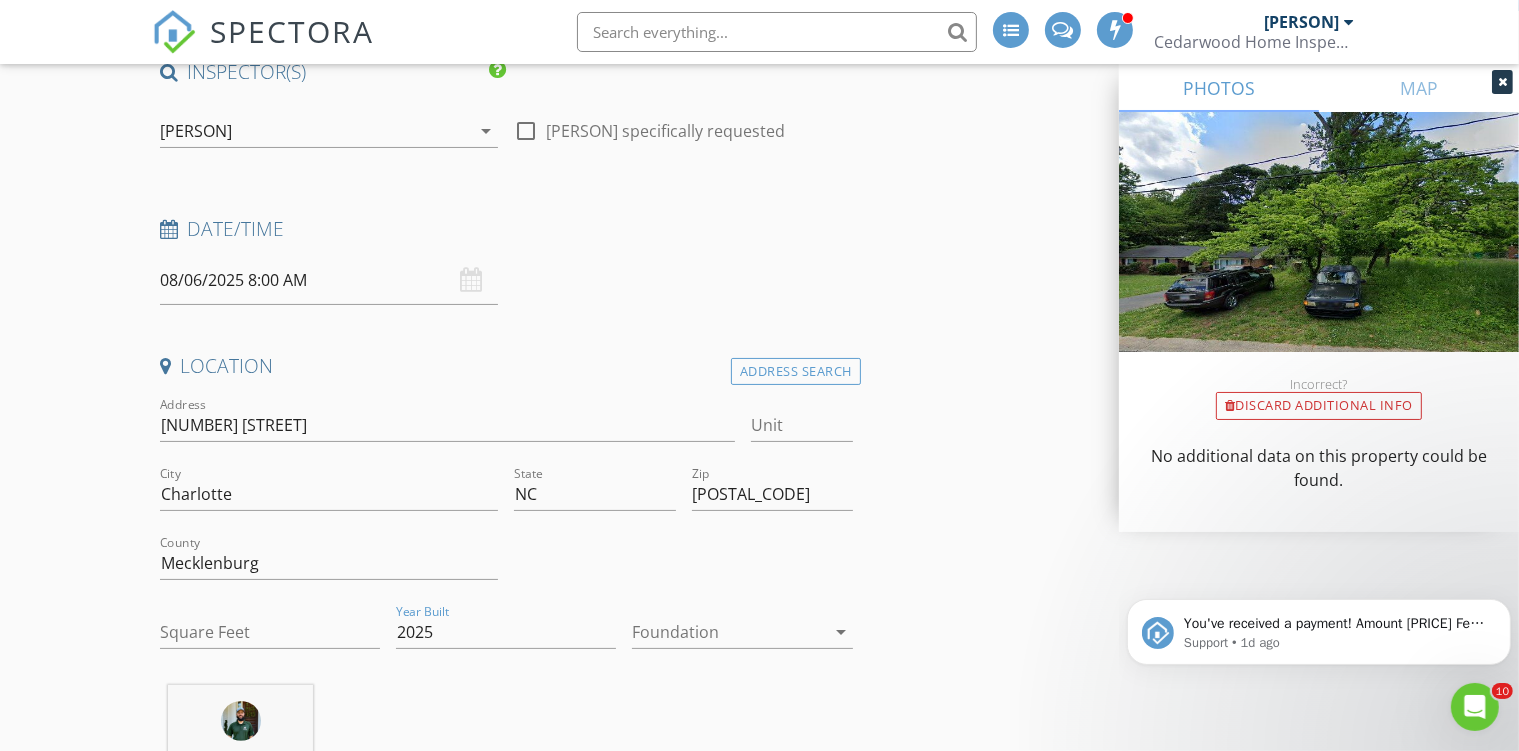 click at bounding box center [728, 632] 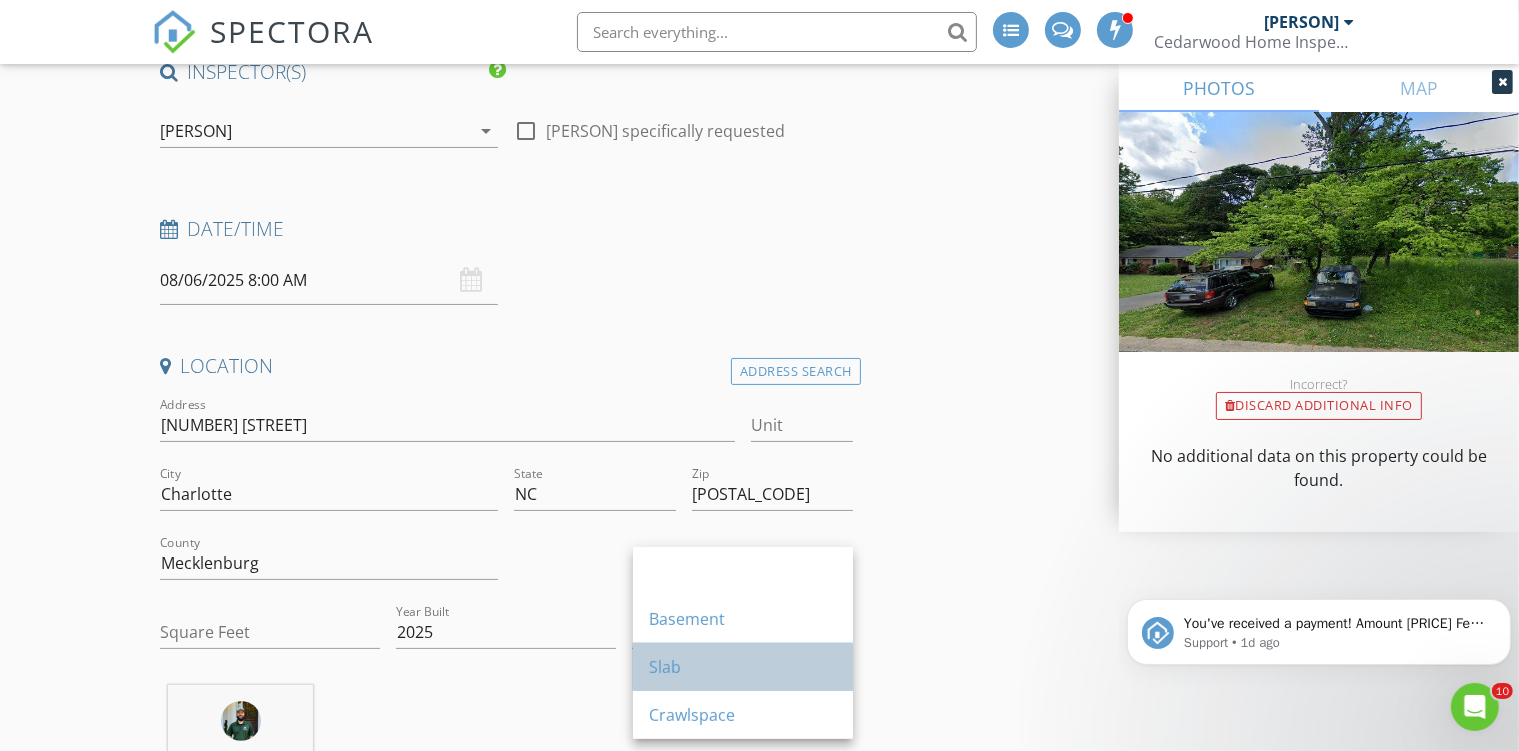 click on "Slab" at bounding box center (743, 667) 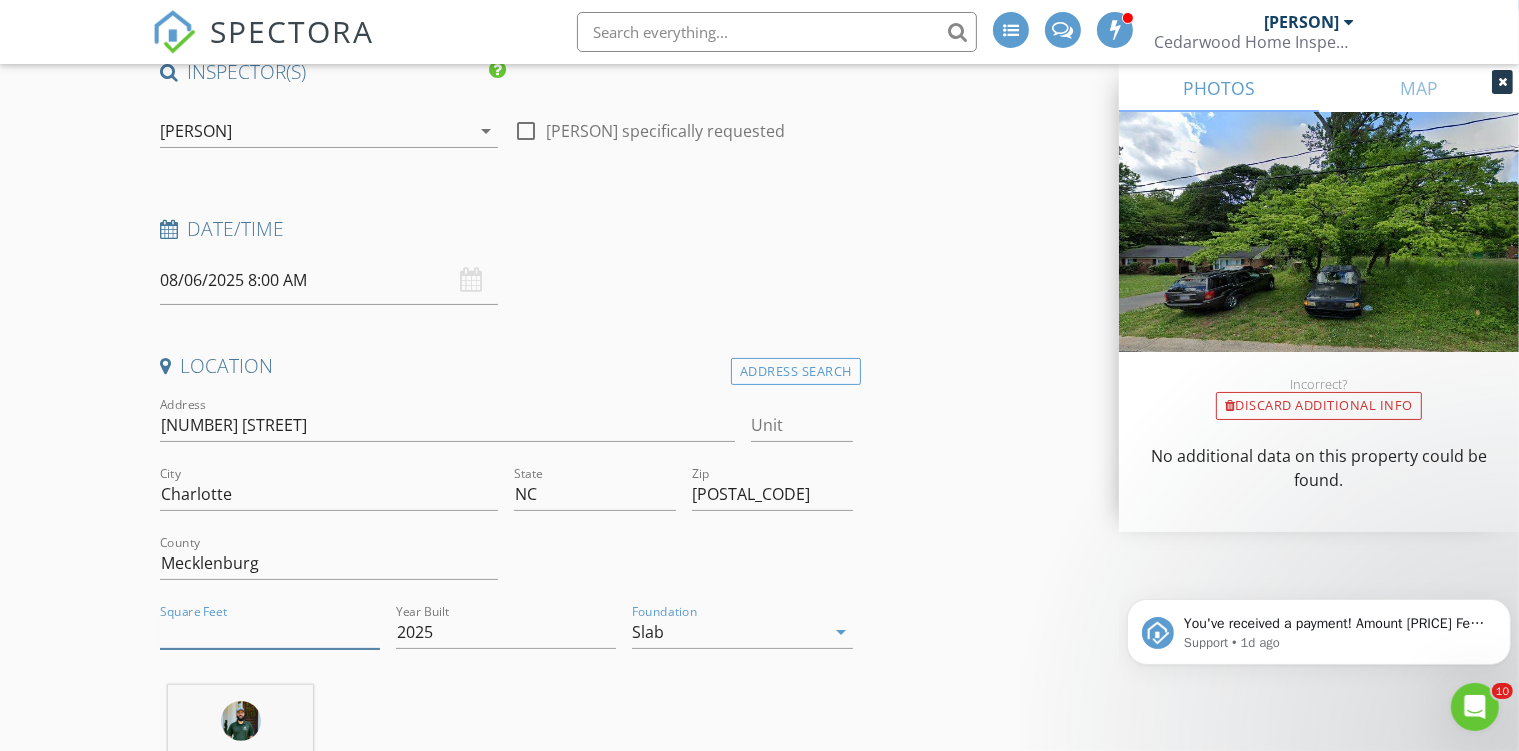 click on "Square Feet" at bounding box center (270, 632) 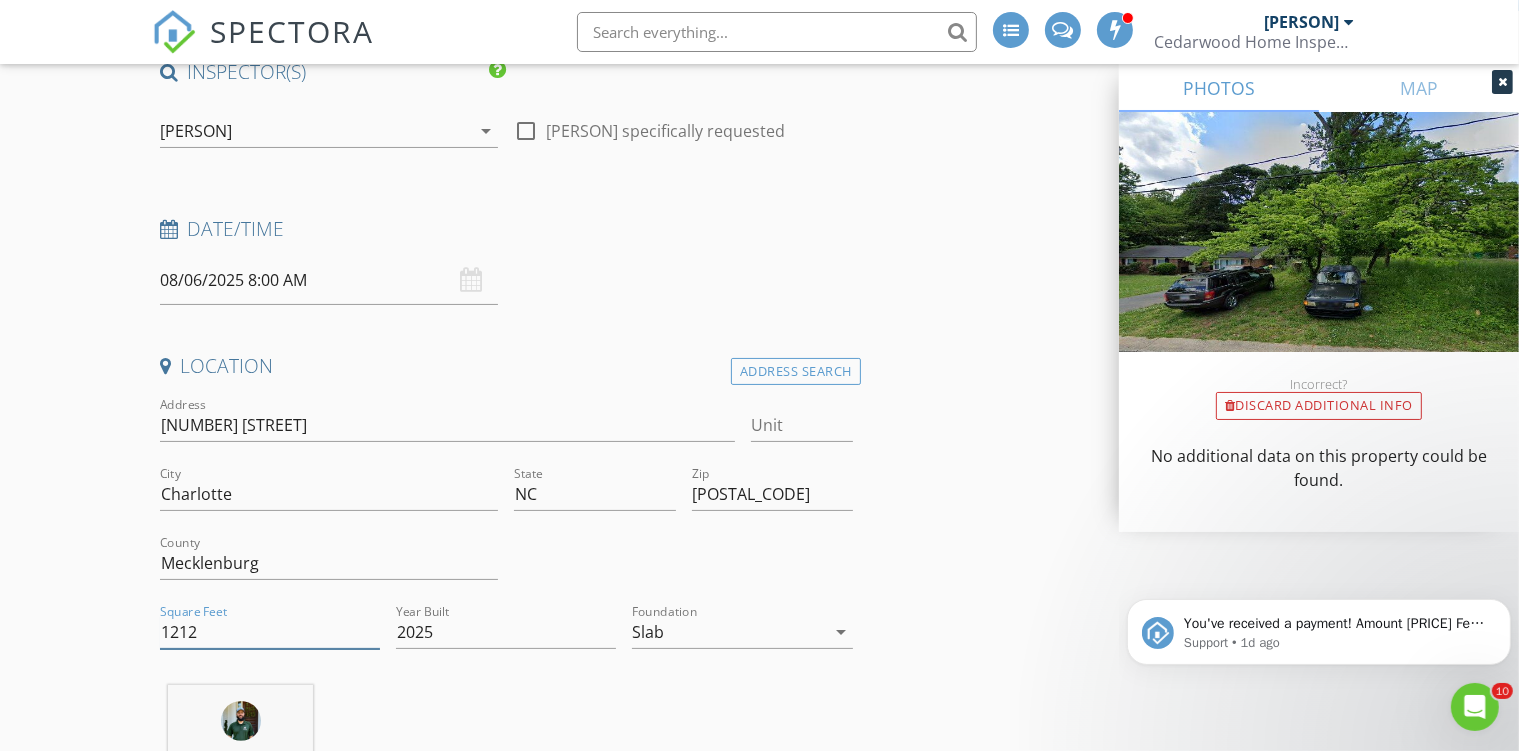 type on "1212" 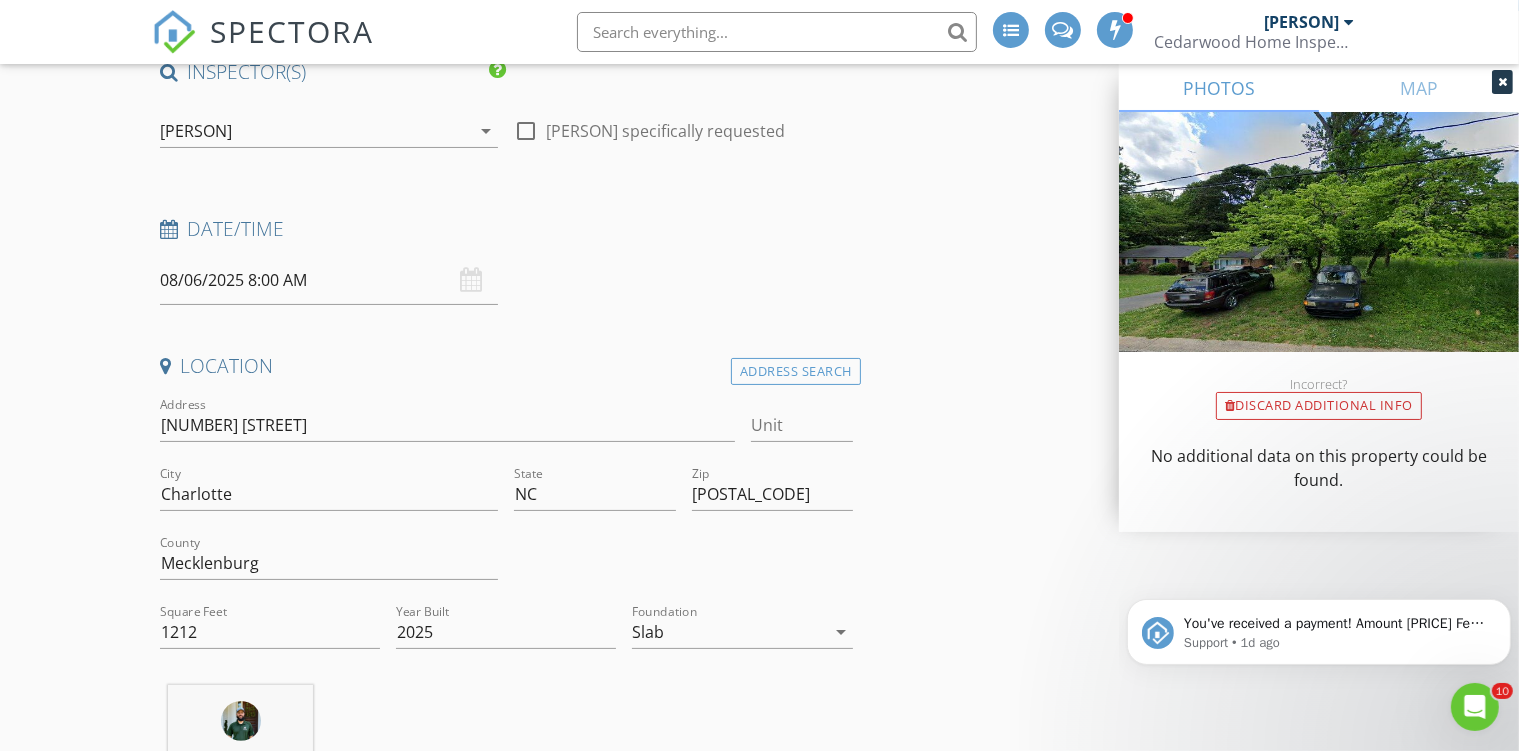 scroll, scrollTop: 756, scrollLeft: 0, axis: vertical 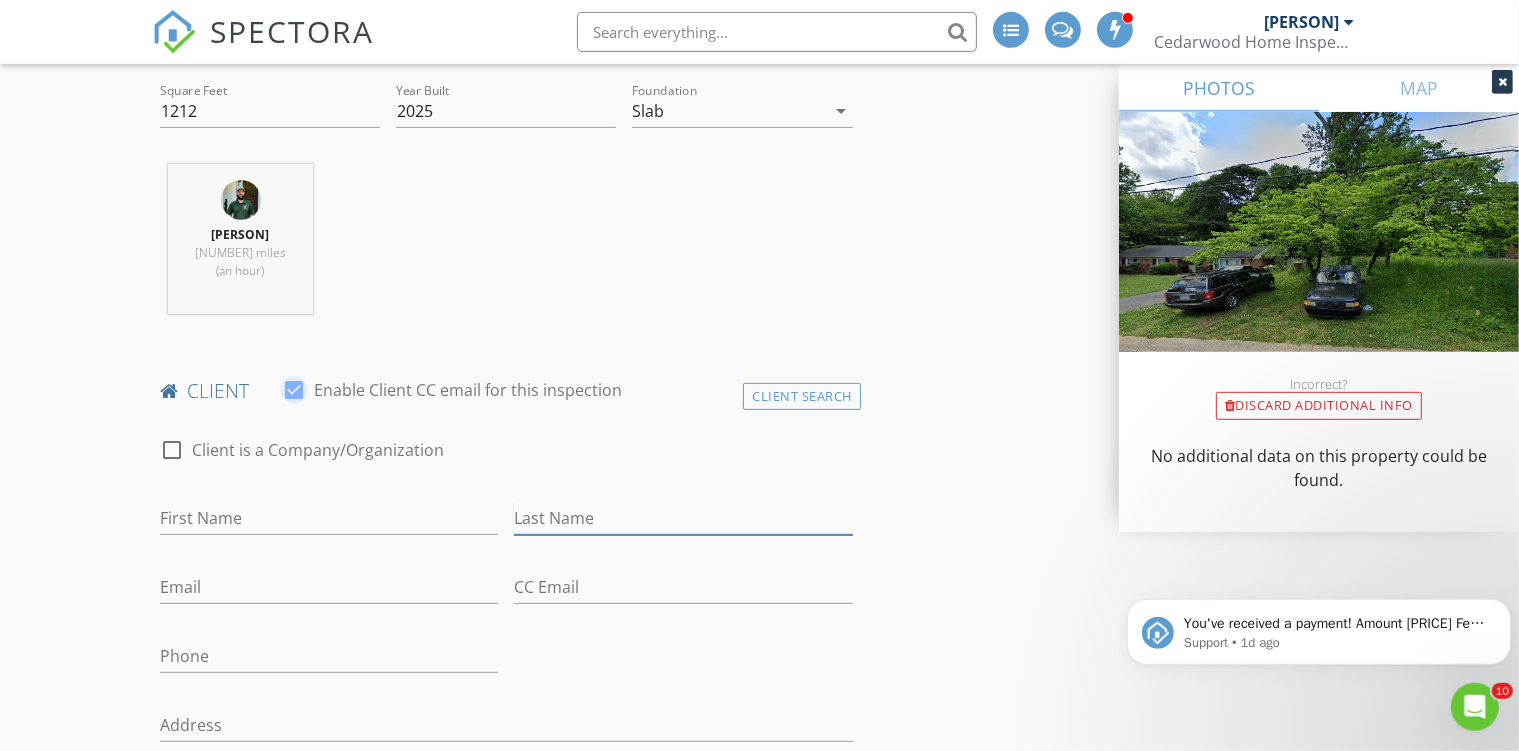 click on "Last Name" at bounding box center [683, 518] 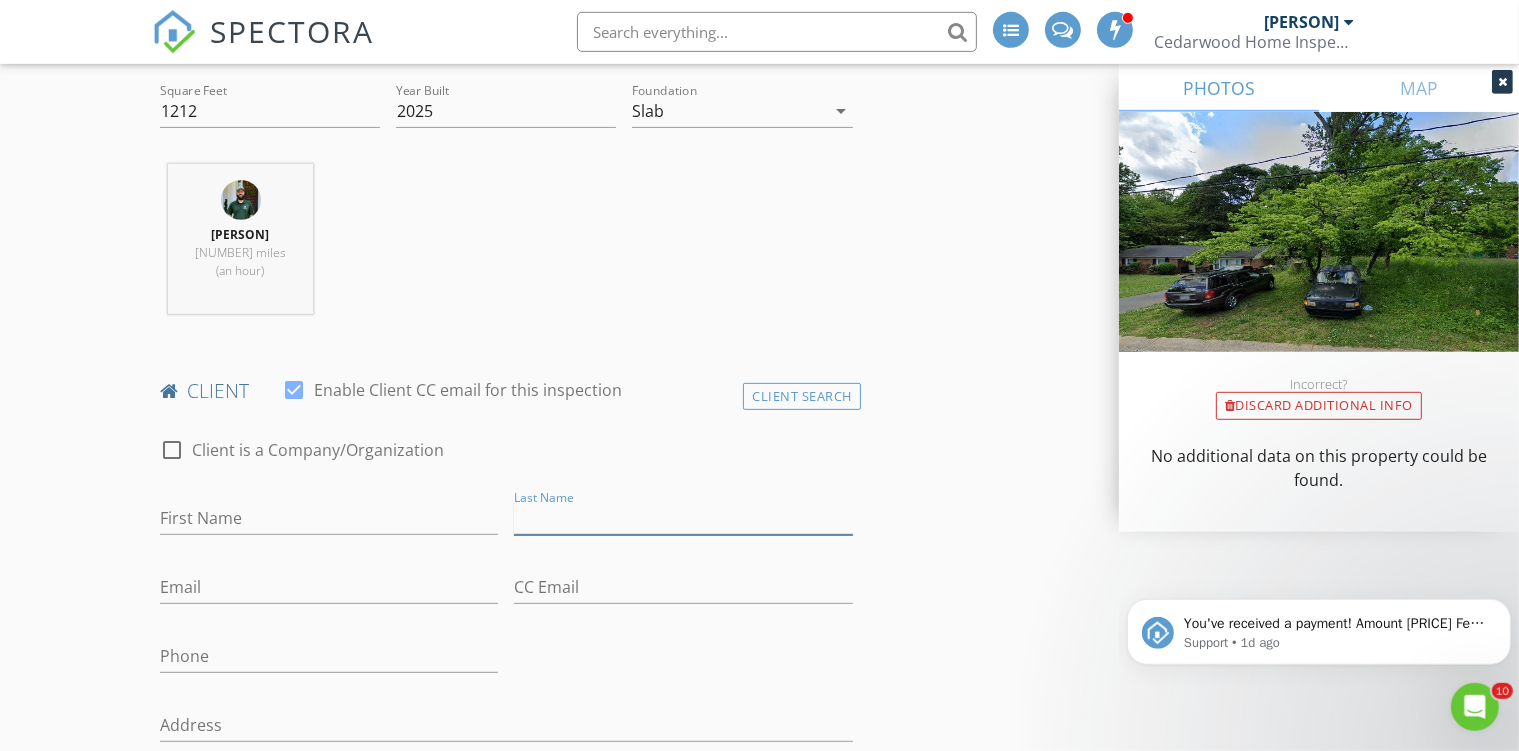 type on "p" 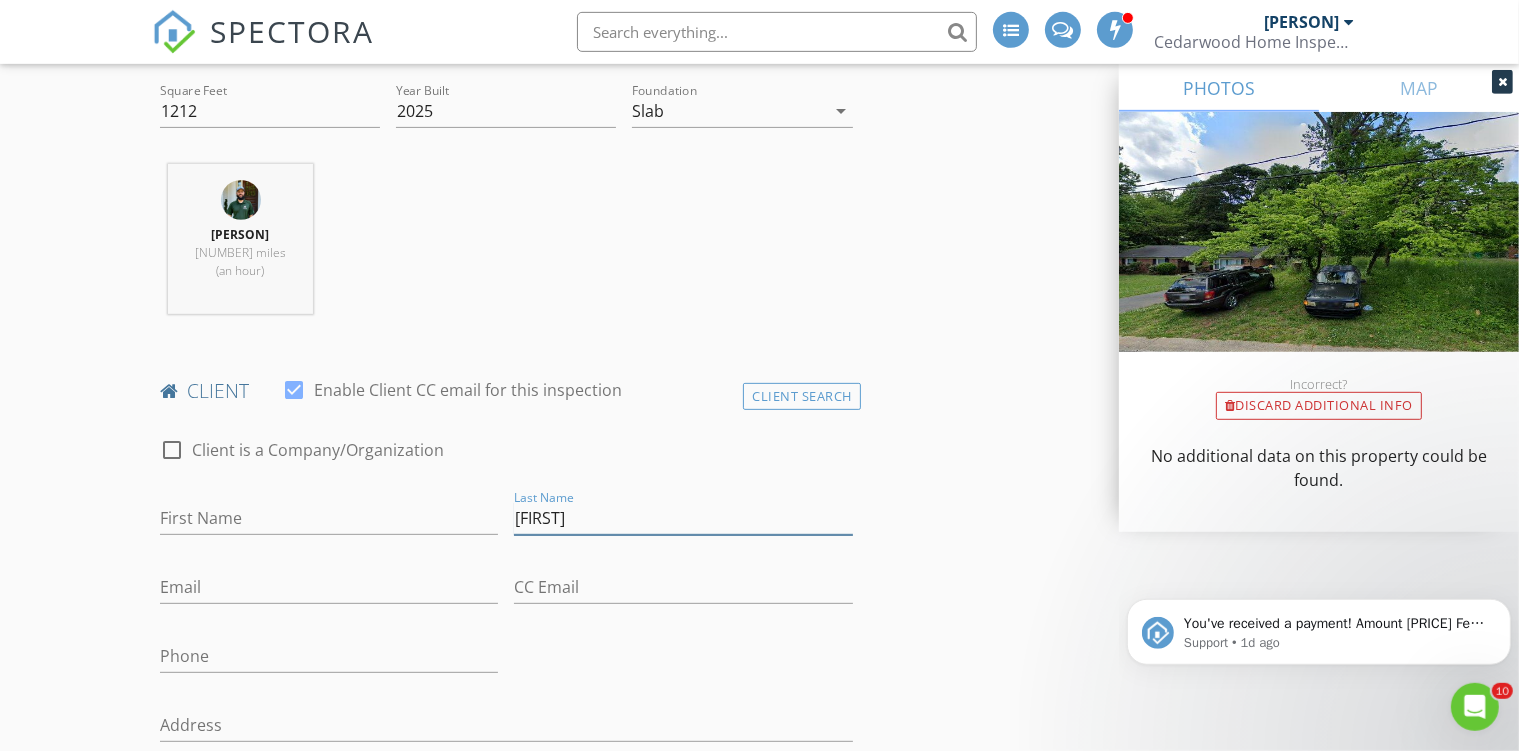 type on "Pierre" 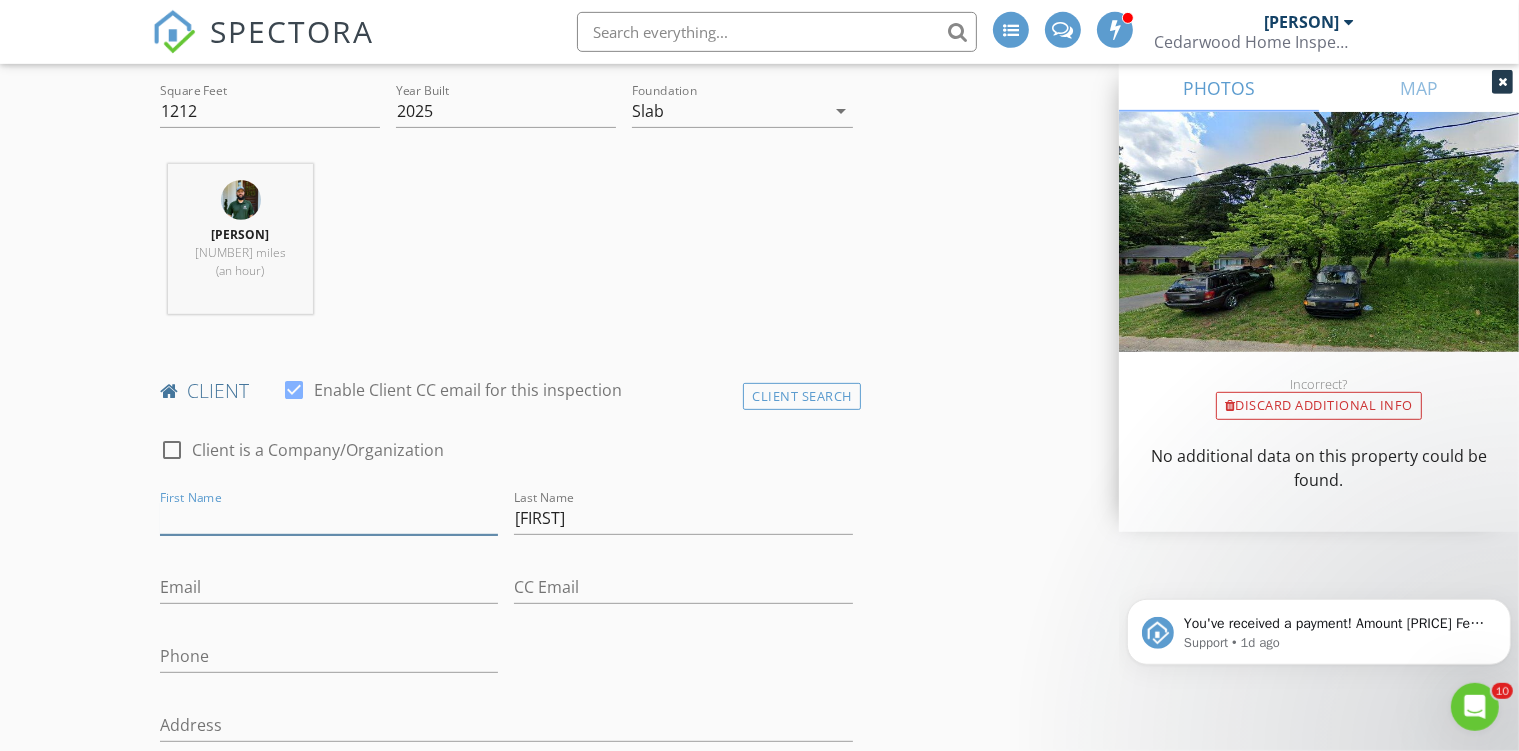 click on "First Name" at bounding box center (329, 518) 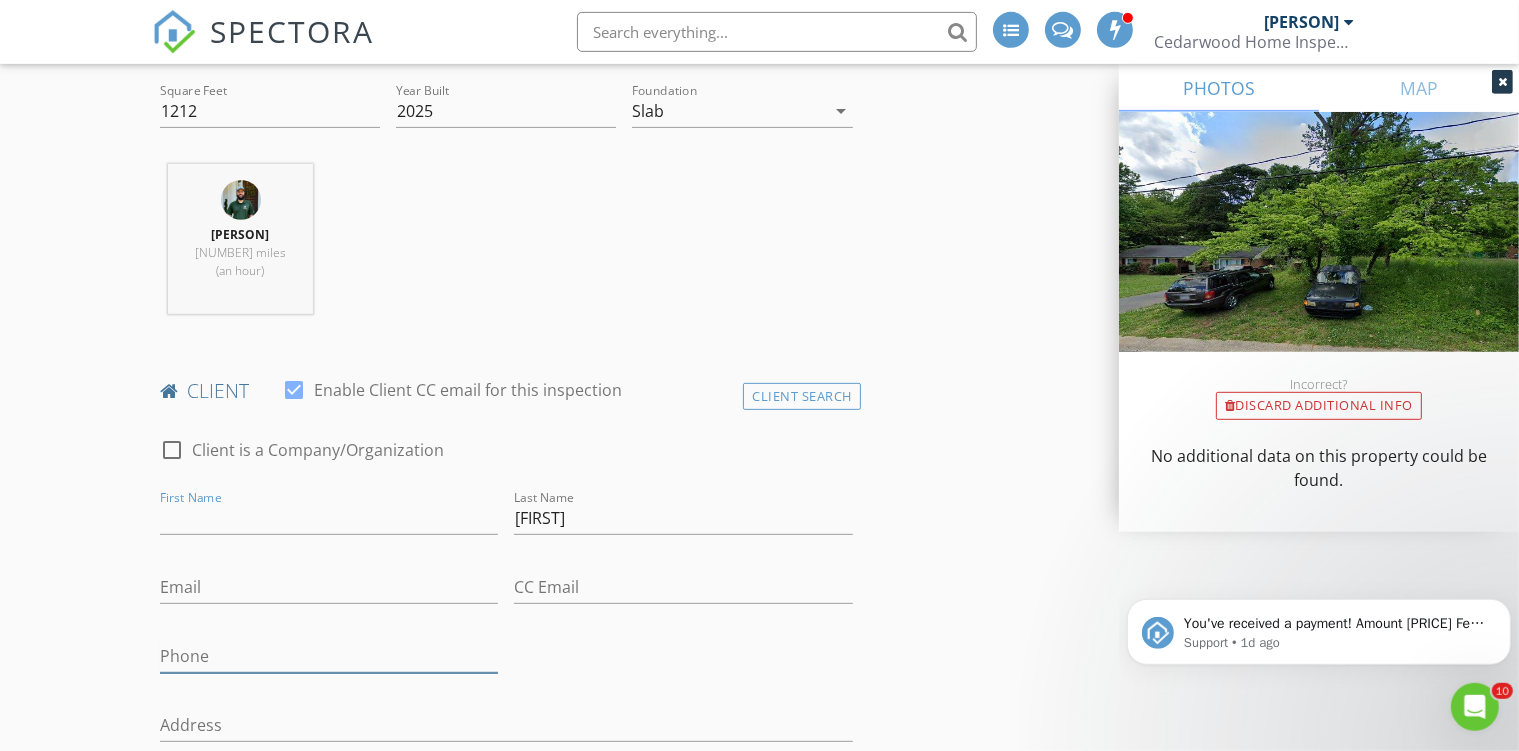 click on "Phone" at bounding box center (329, 656) 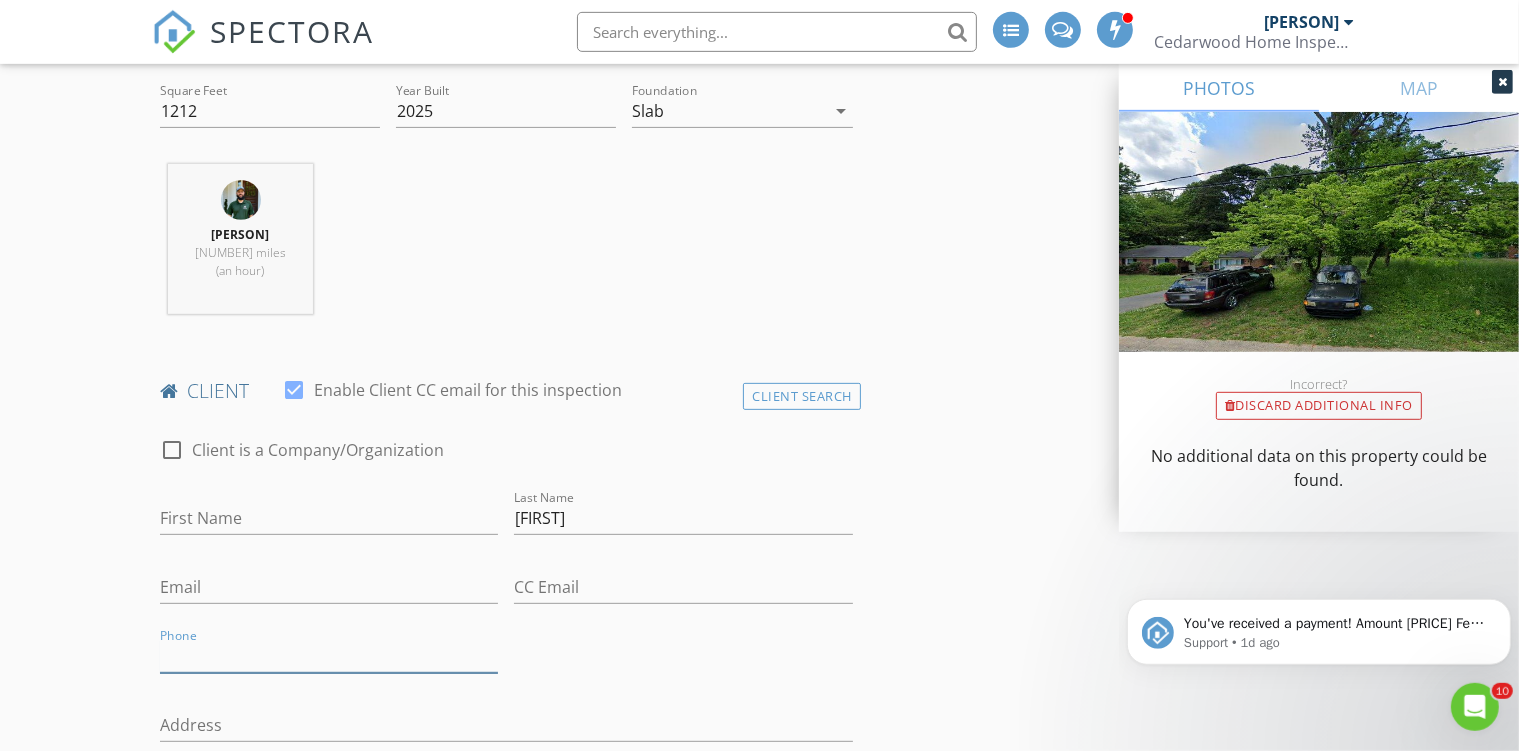 paste 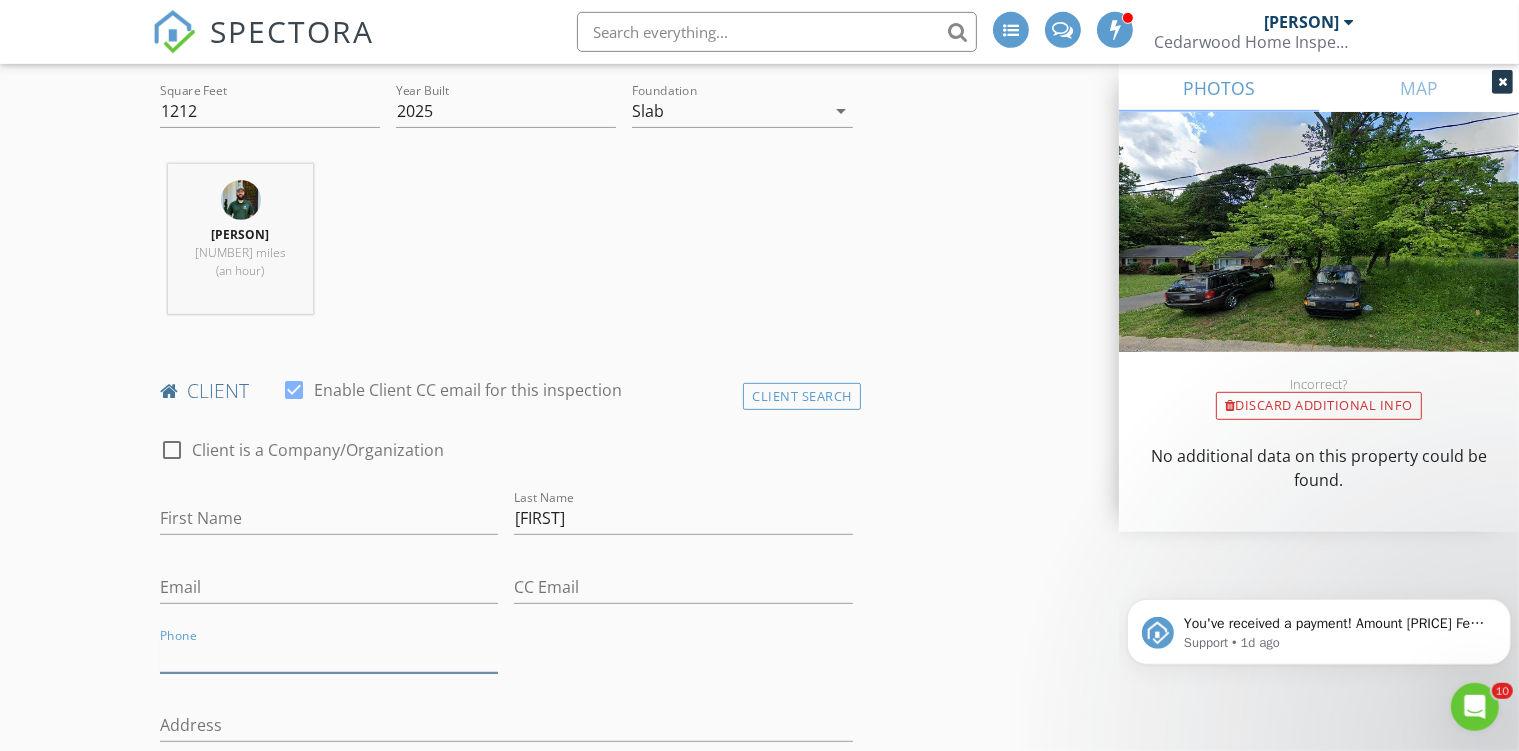 paste on "[PHONE]" 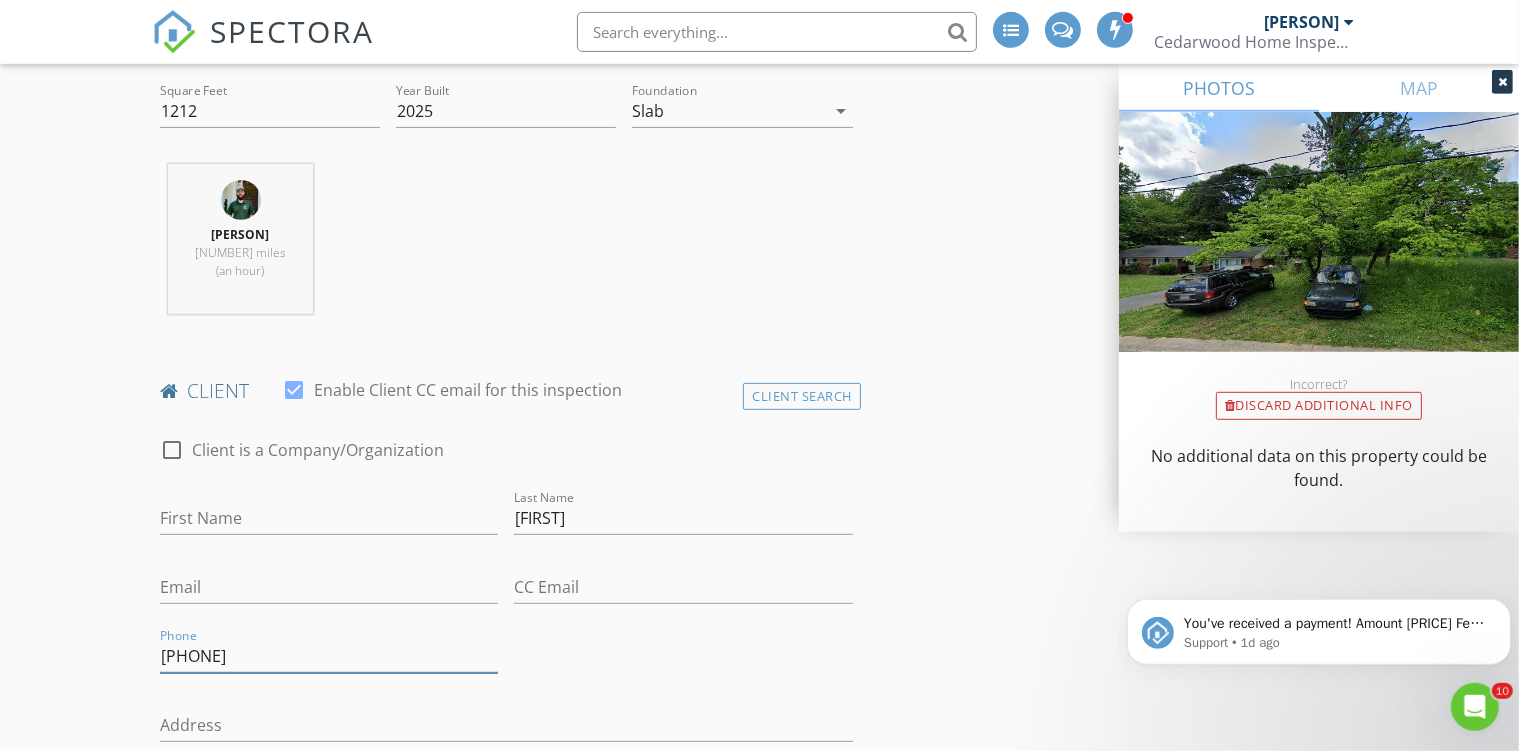 type on "[PHONE]" 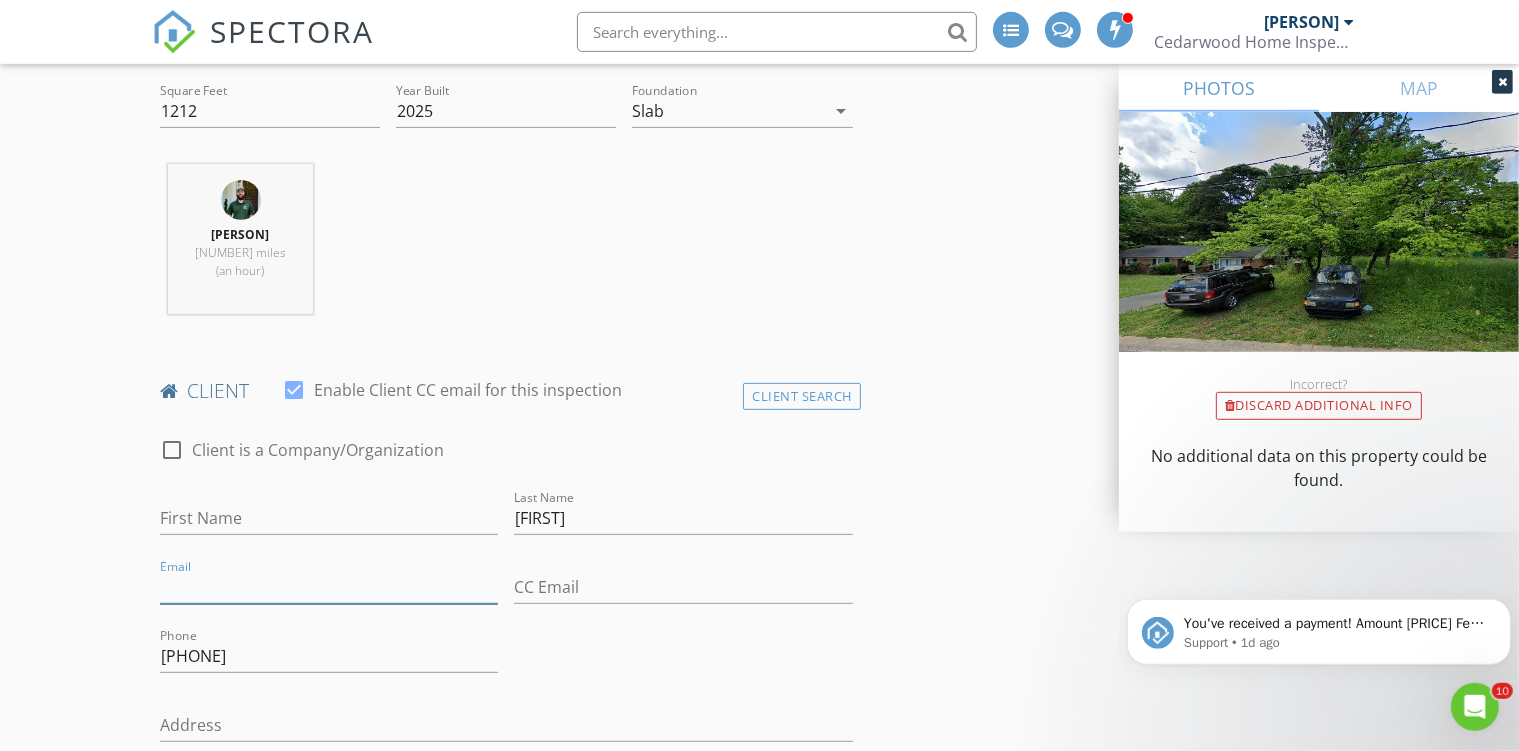 click on "Email" at bounding box center [329, 587] 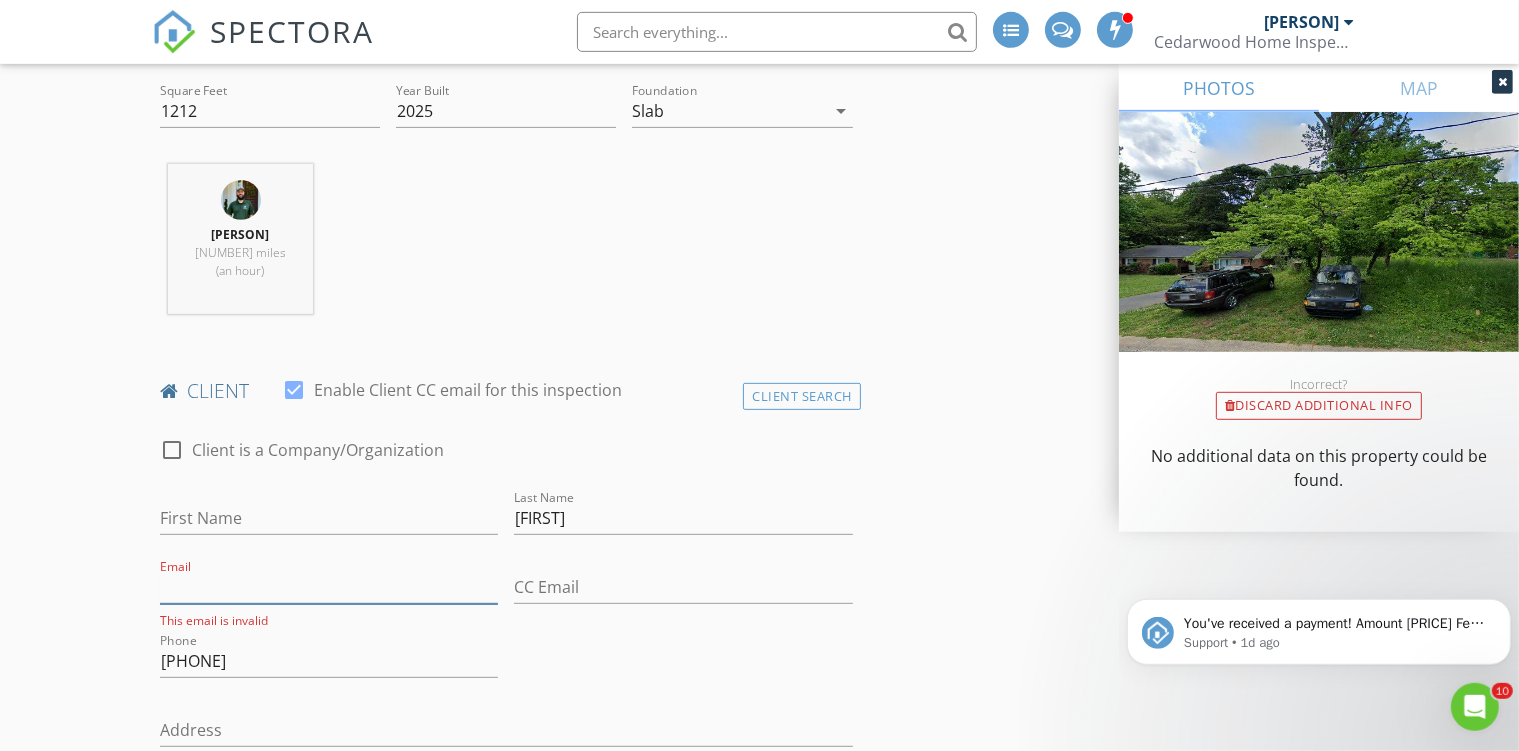 paste on "[EMAIL]" 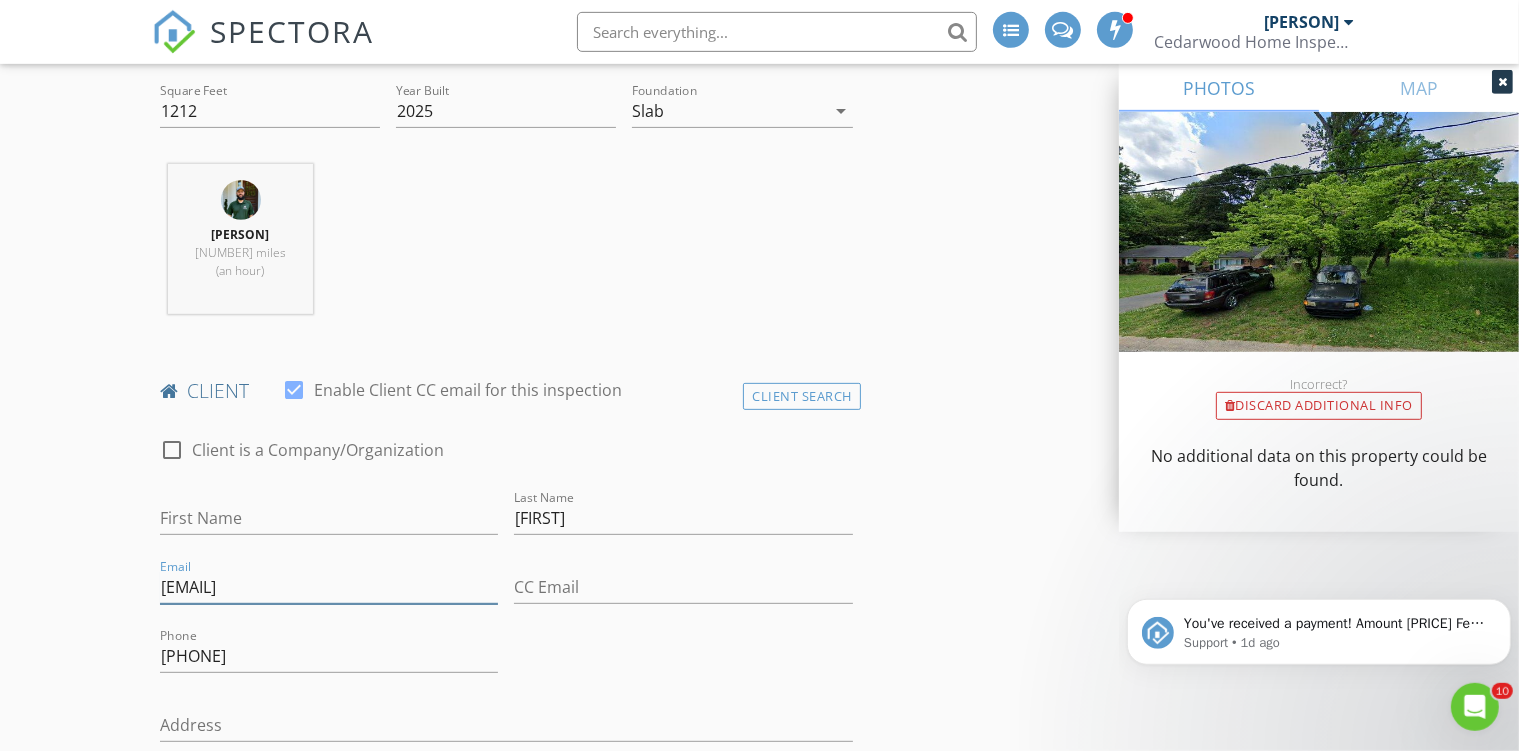 type on "[EMAIL]" 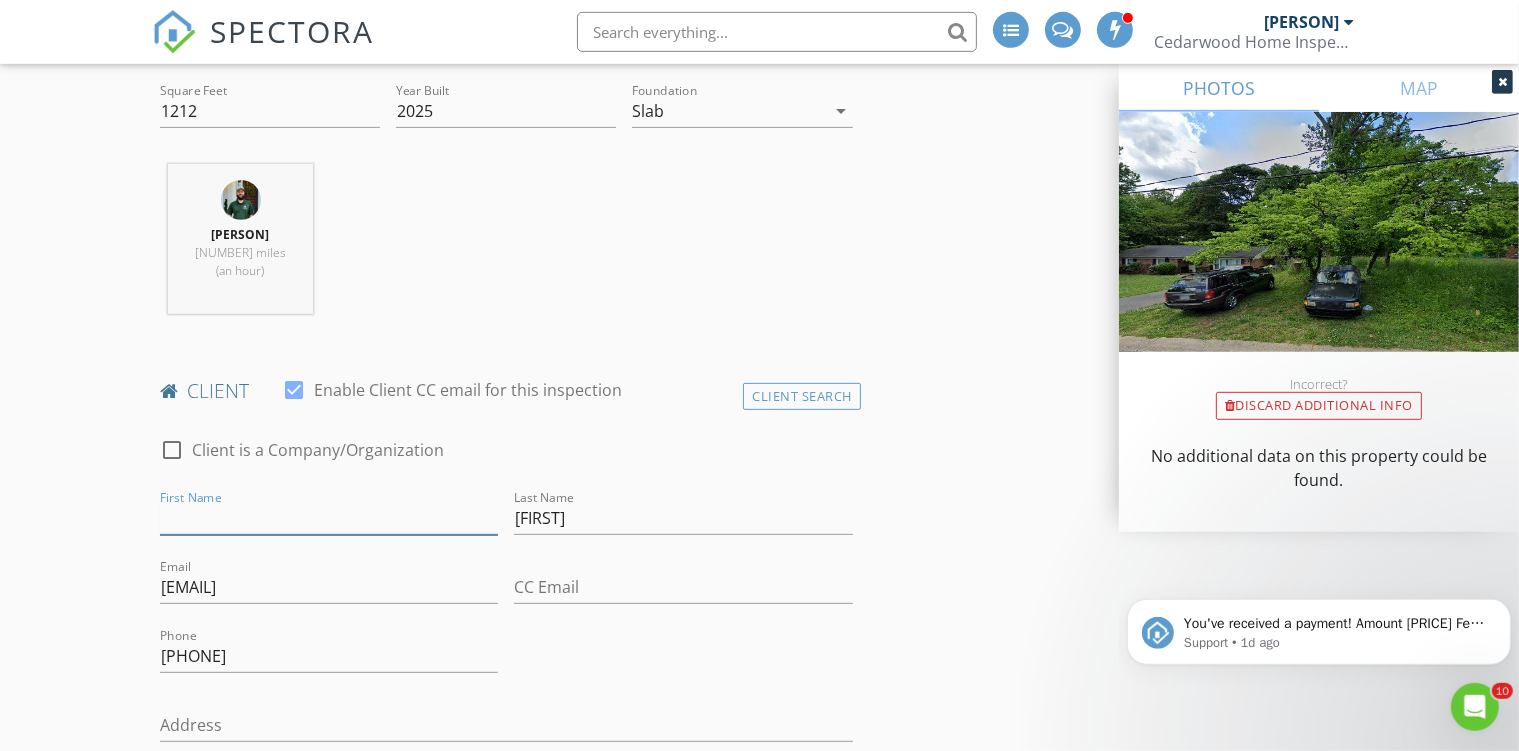 click on "First Name" at bounding box center [329, 518] 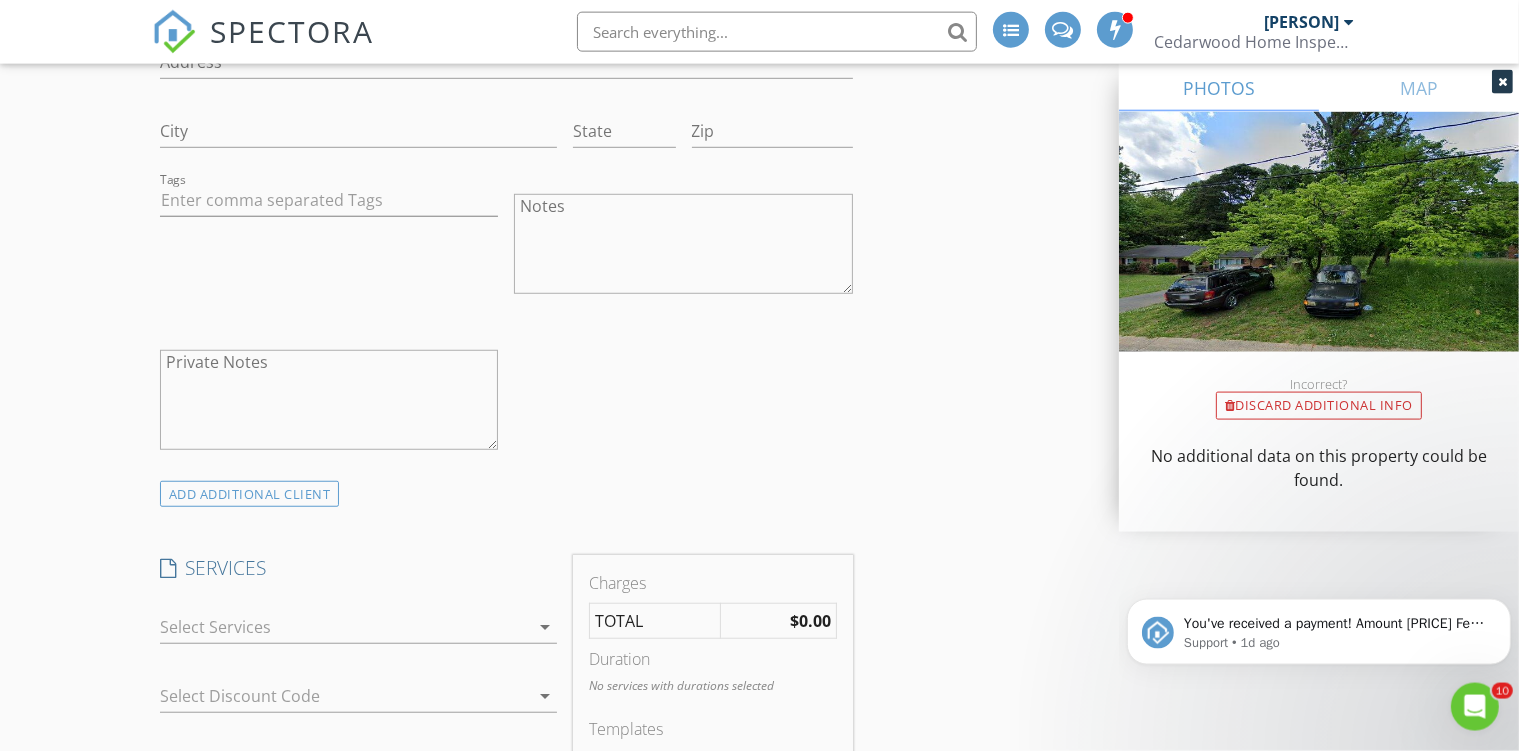scroll, scrollTop: 1614, scrollLeft: 0, axis: vertical 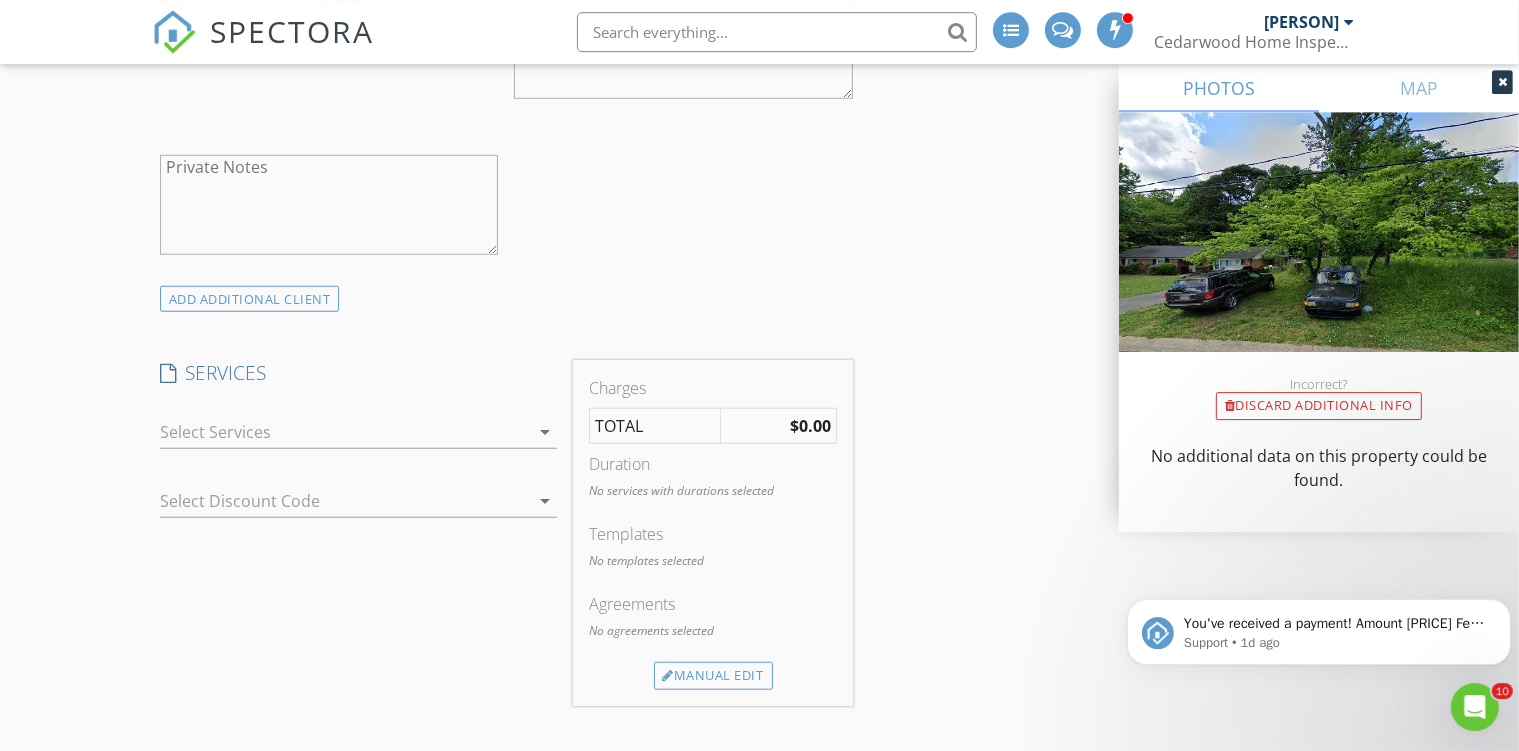 type on "[FIRST]" 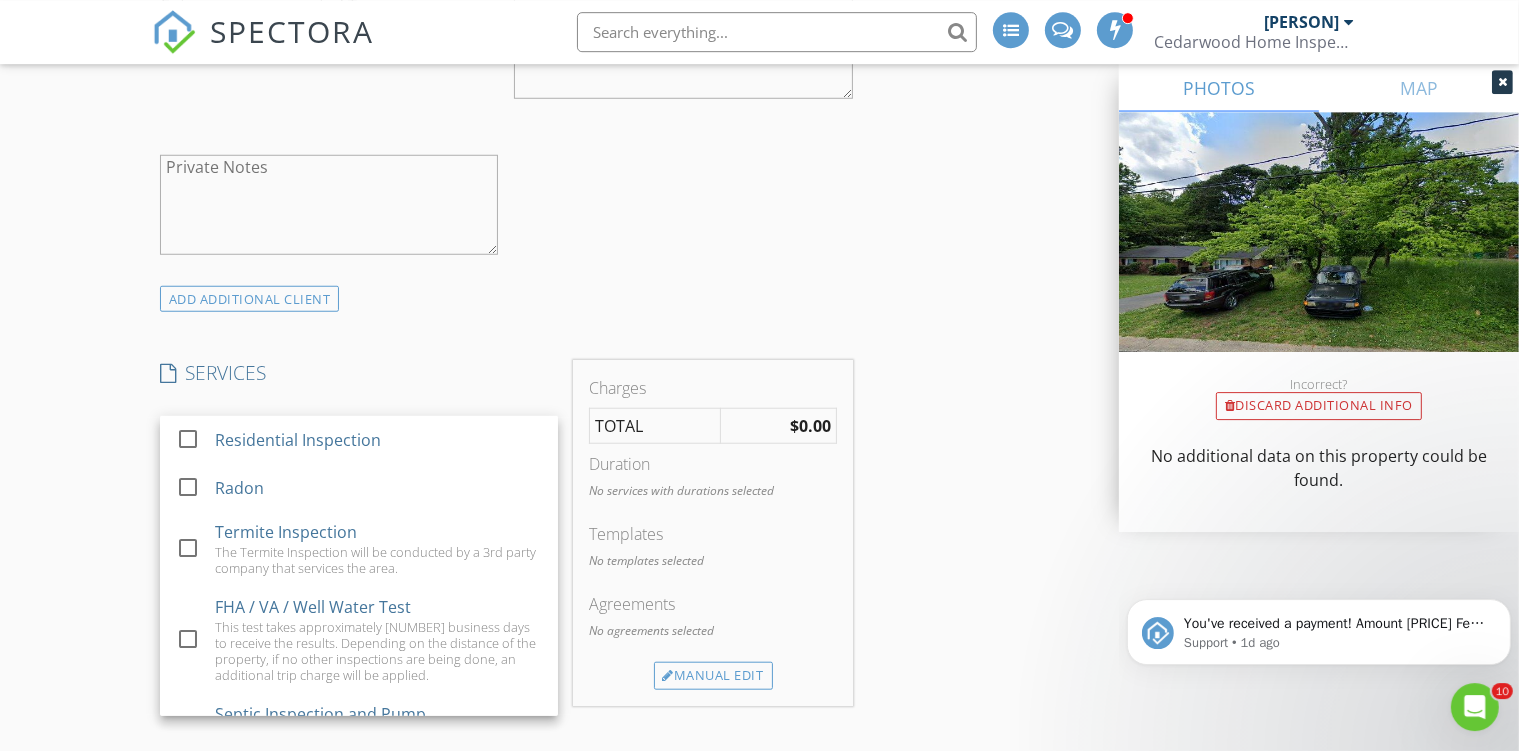 click on "Residential Inspection" at bounding box center [378, 440] 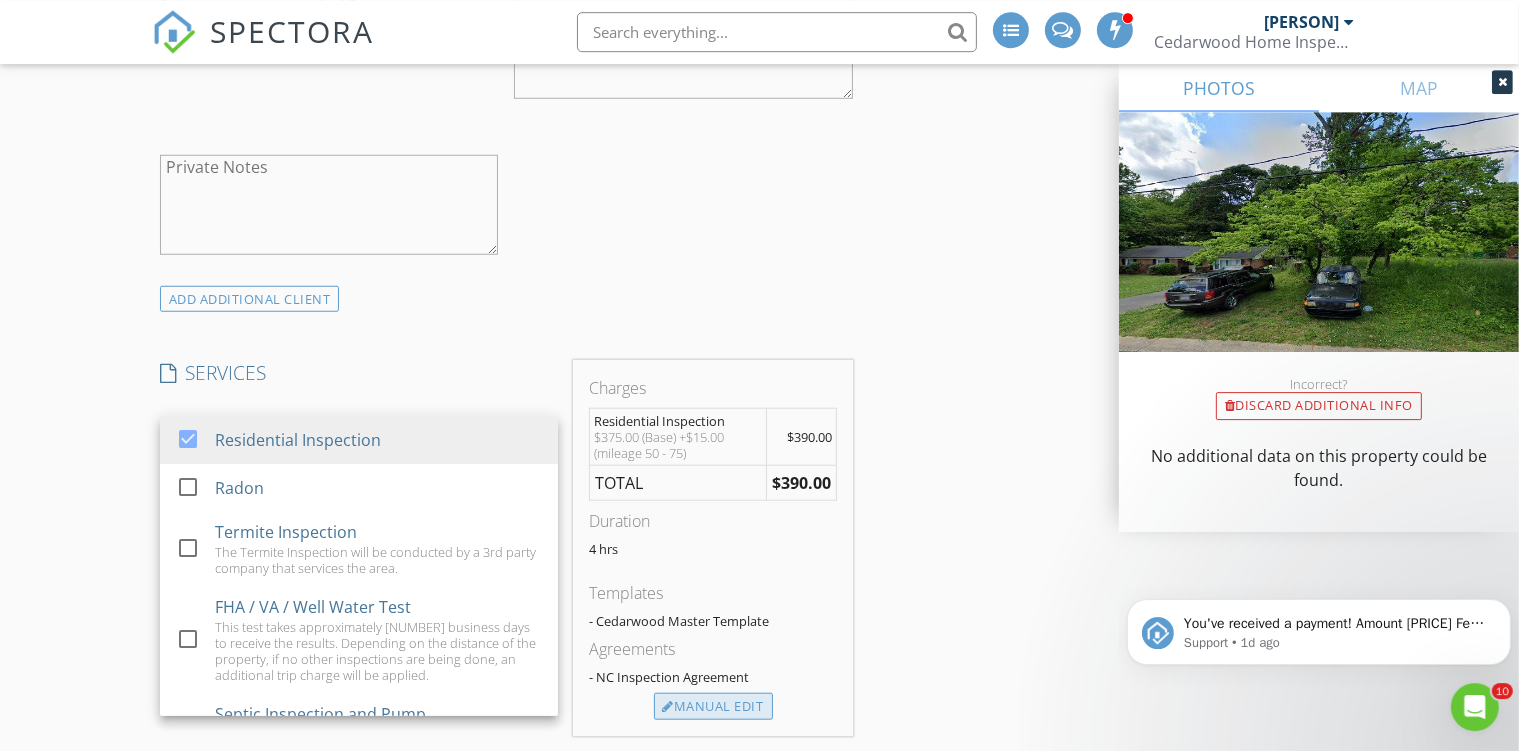 click on "Manual Edit" at bounding box center (713, 707) 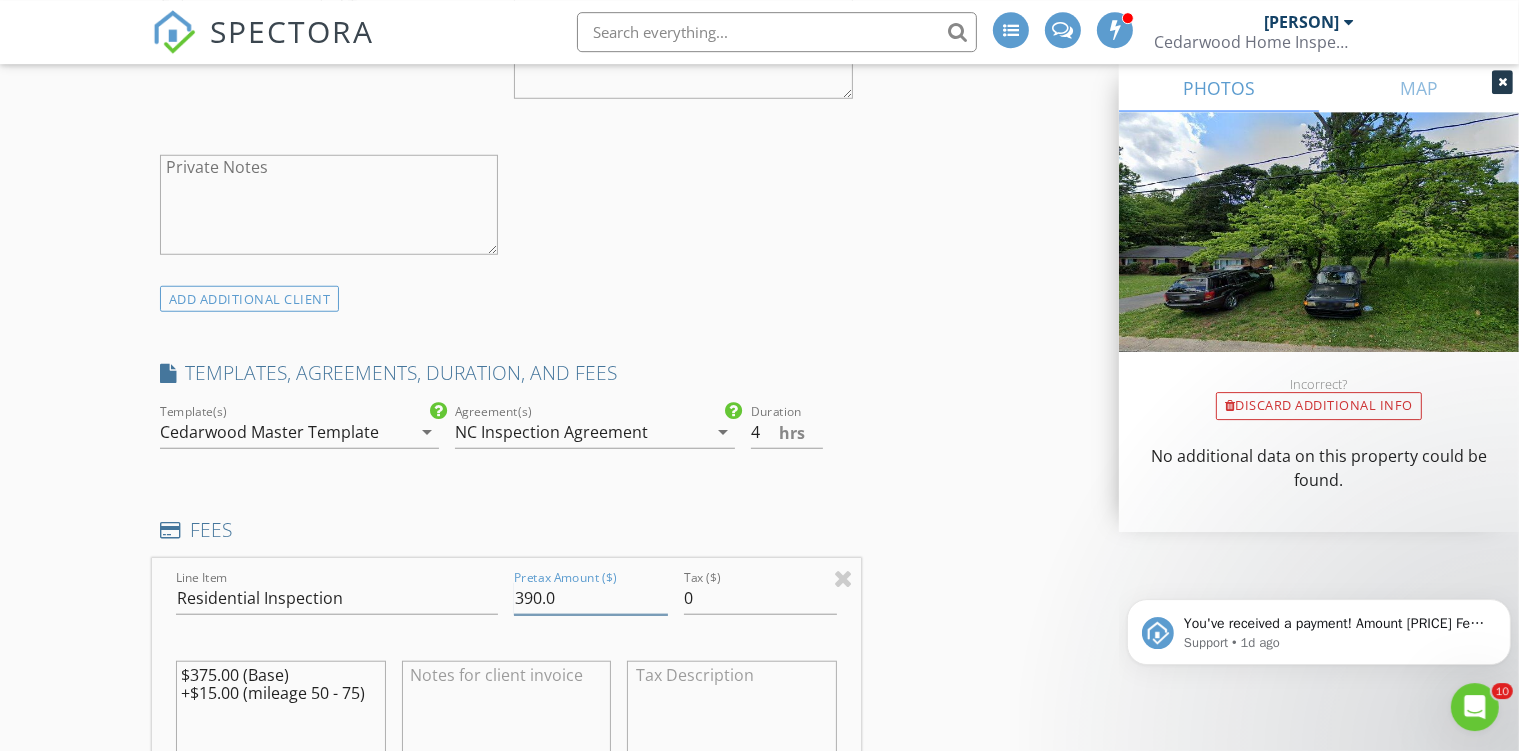 click on "390.0" at bounding box center (590, 598) 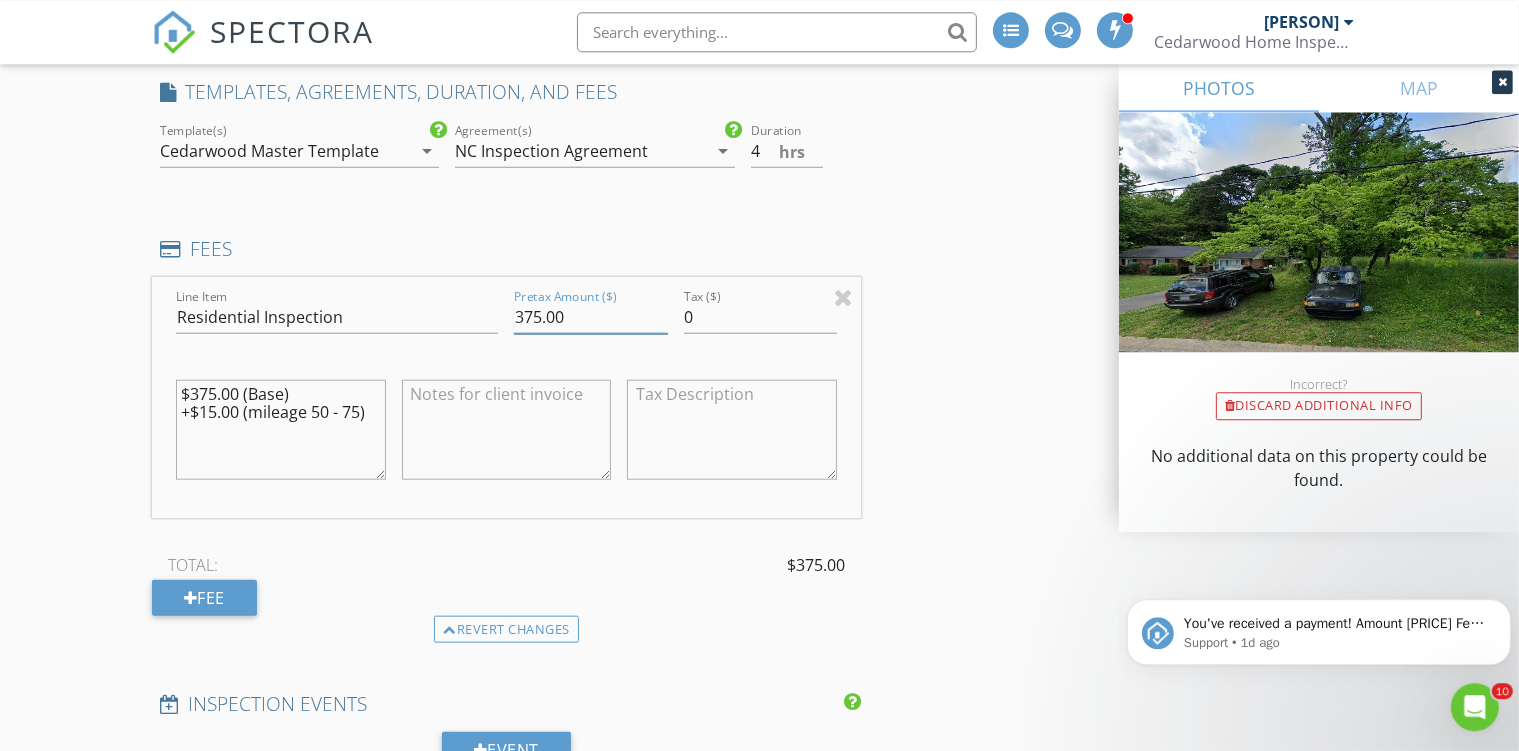 scroll, scrollTop: 1898, scrollLeft: 0, axis: vertical 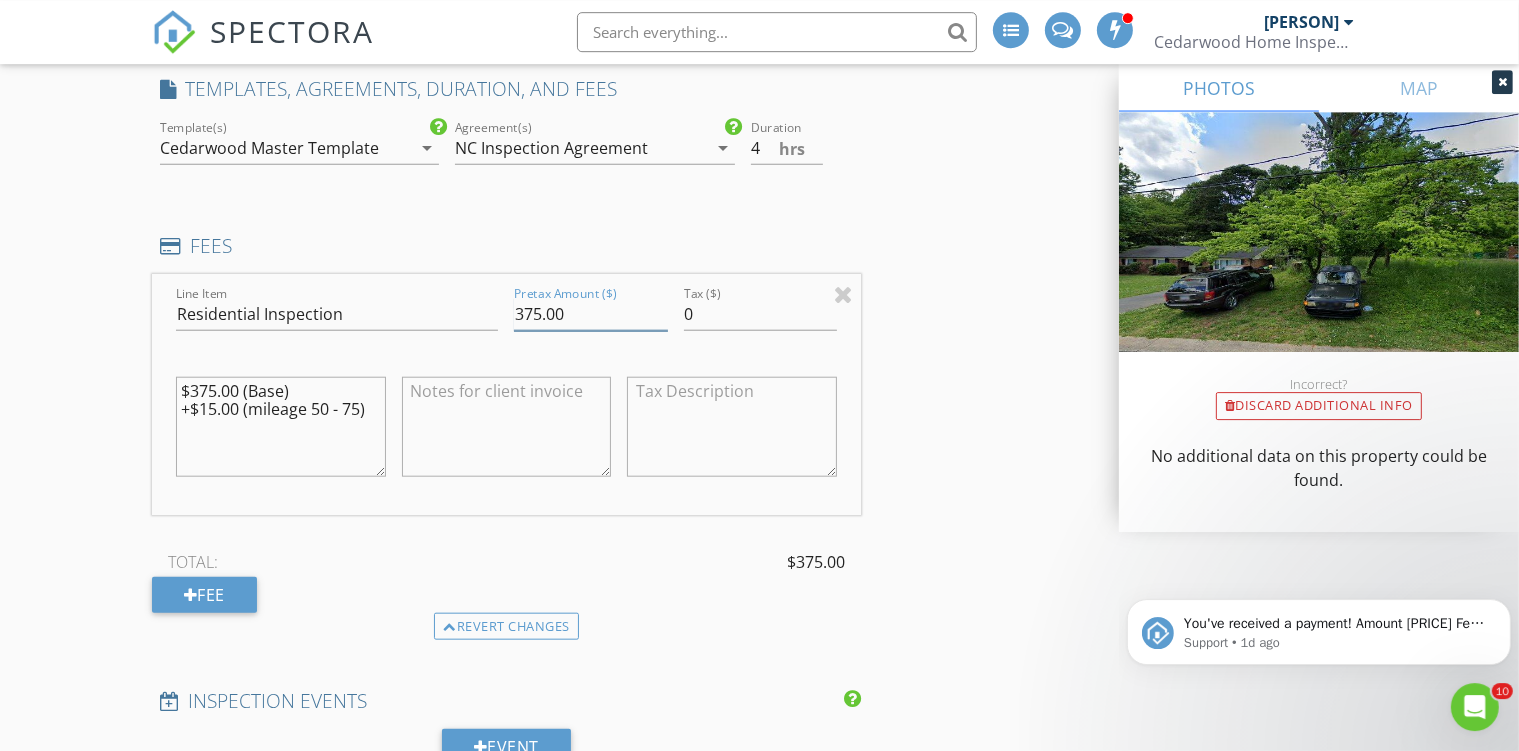 type on "375.00" 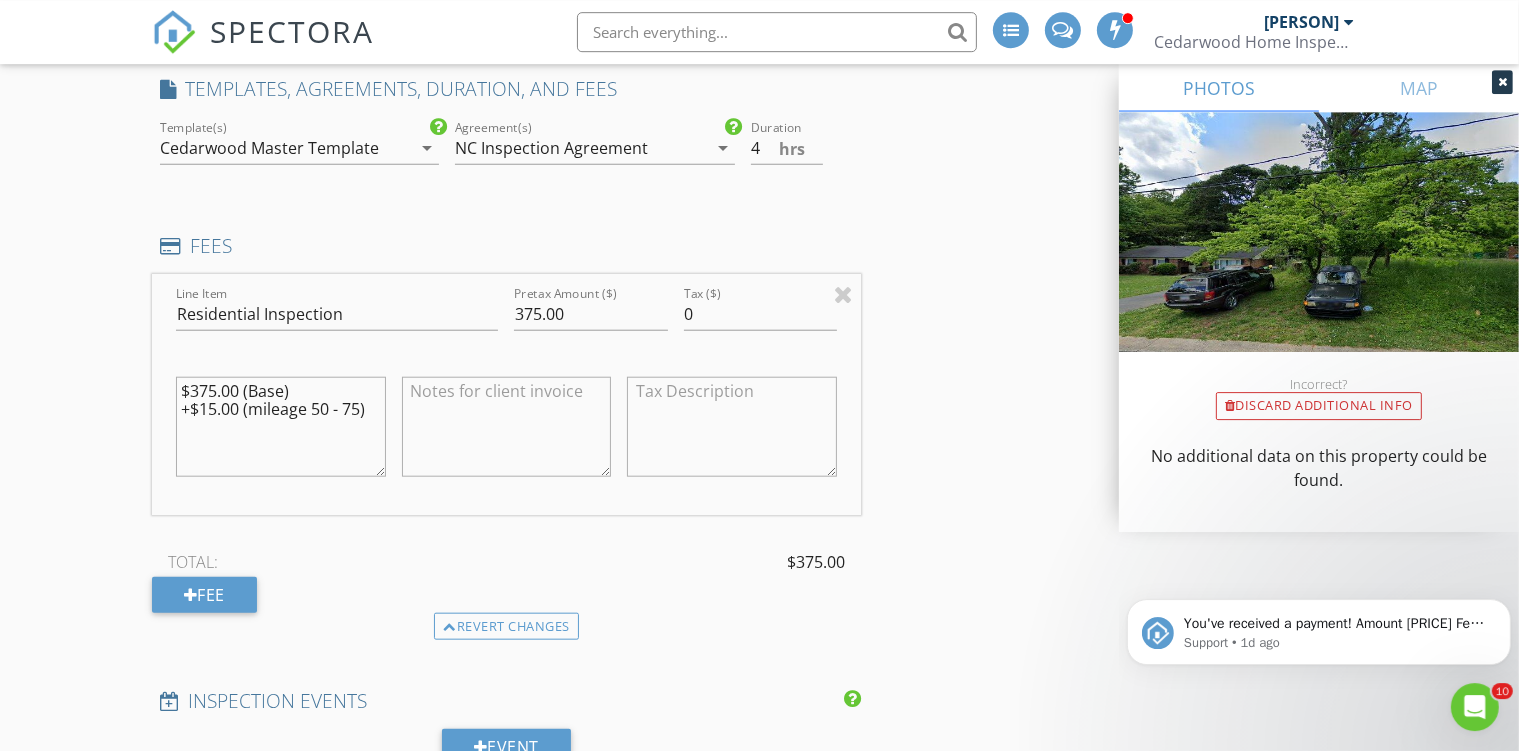 click on "$375.00 (Base)
+$15.00 (mileage 50 - 75)" at bounding box center [281, 427] 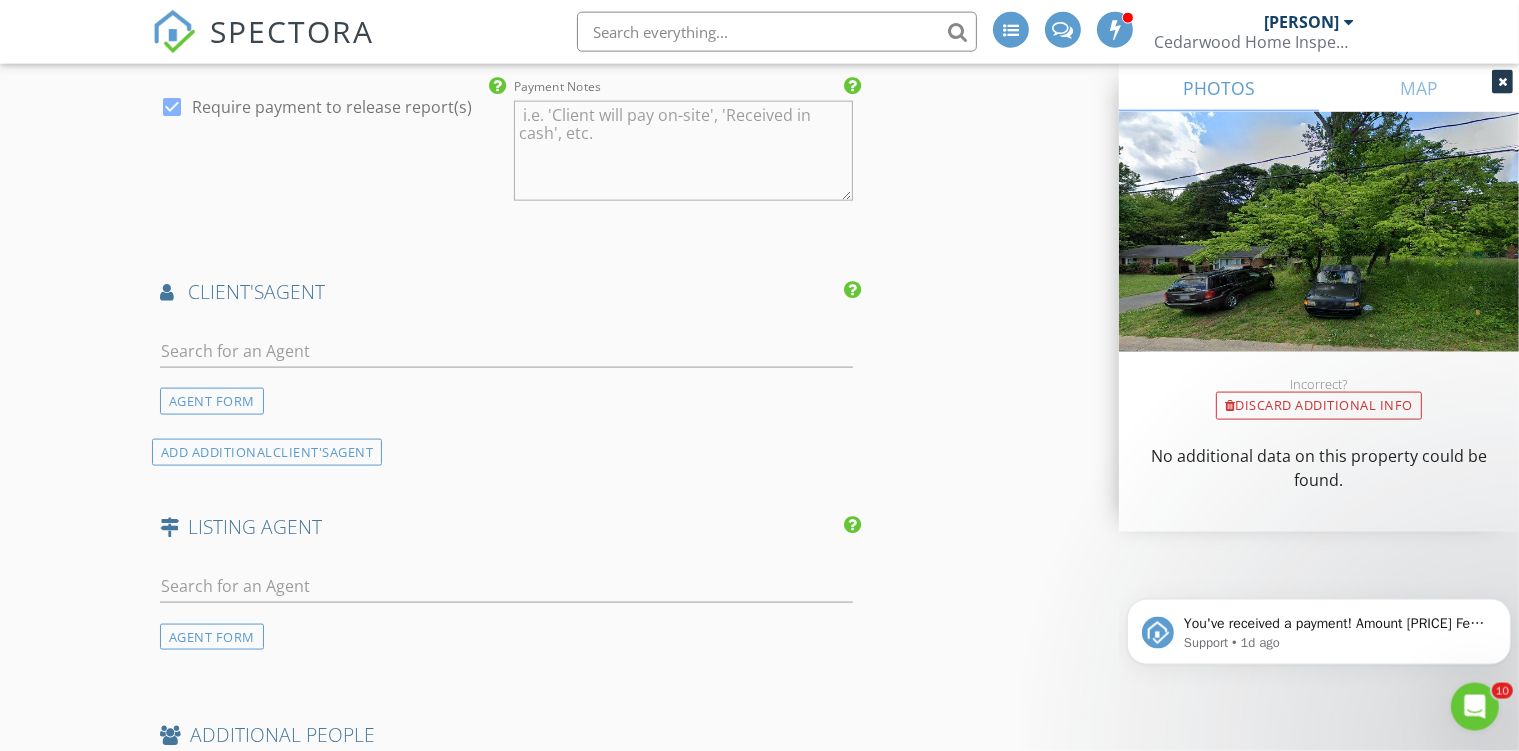 scroll, scrollTop: 2723, scrollLeft: 0, axis: vertical 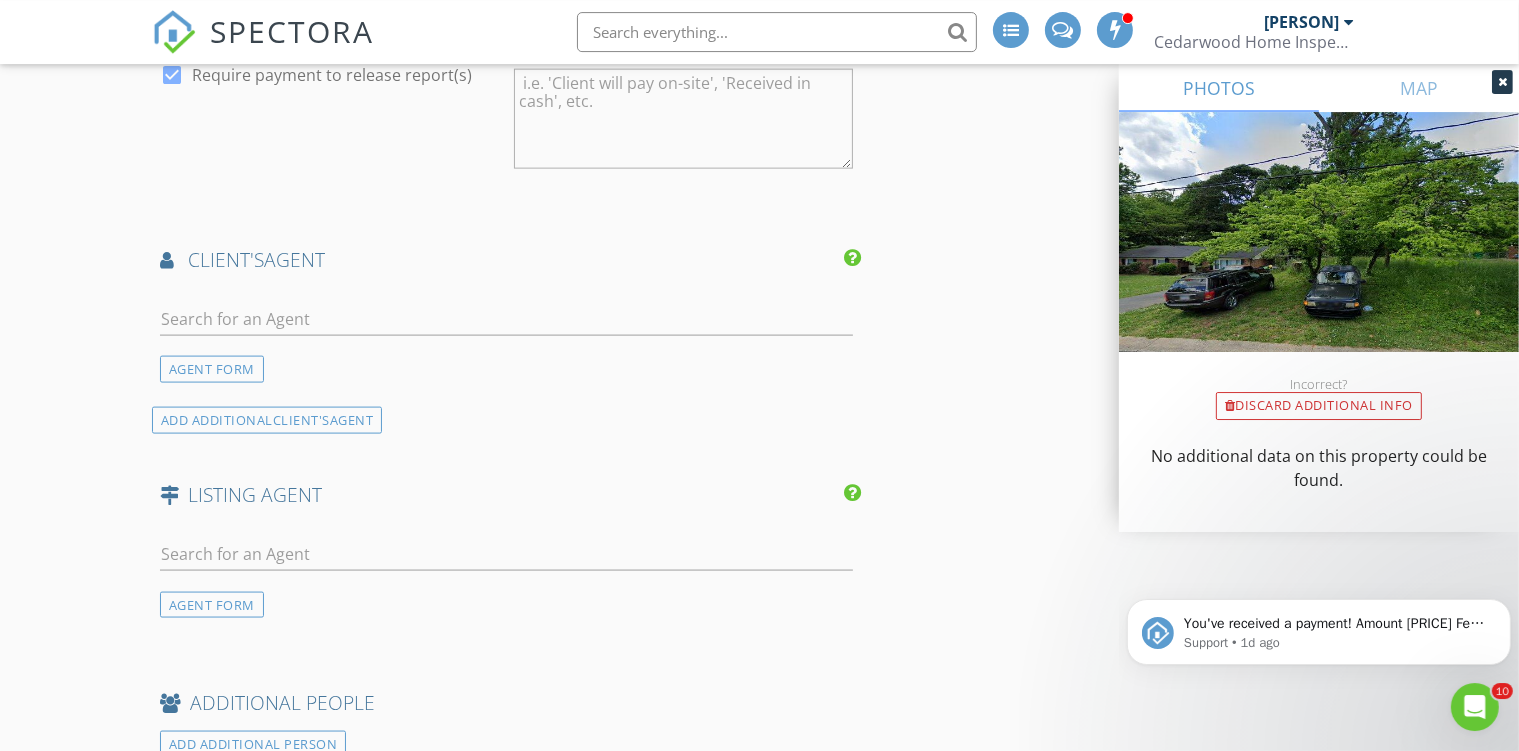 type on "$375.00 (Base)" 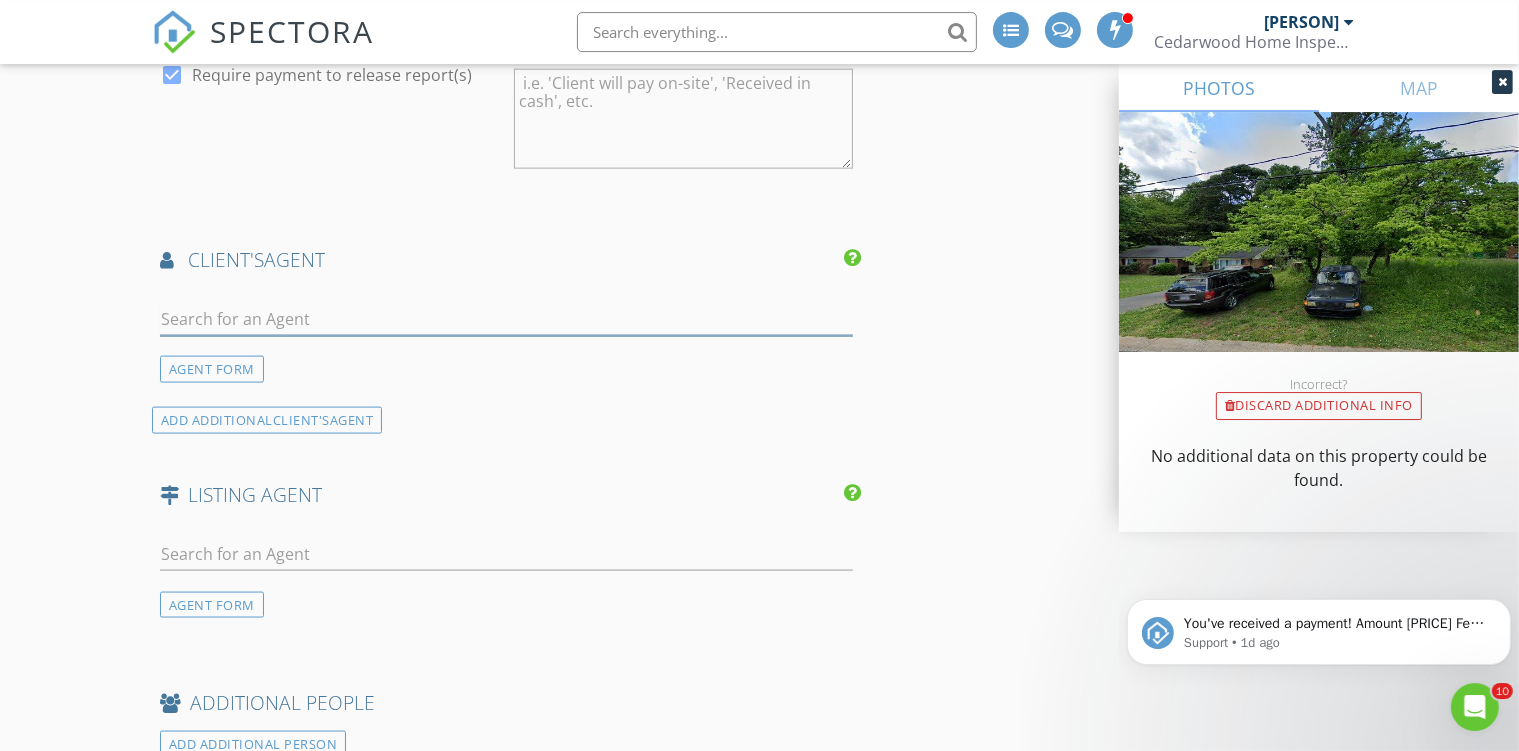 click at bounding box center [506, 319] 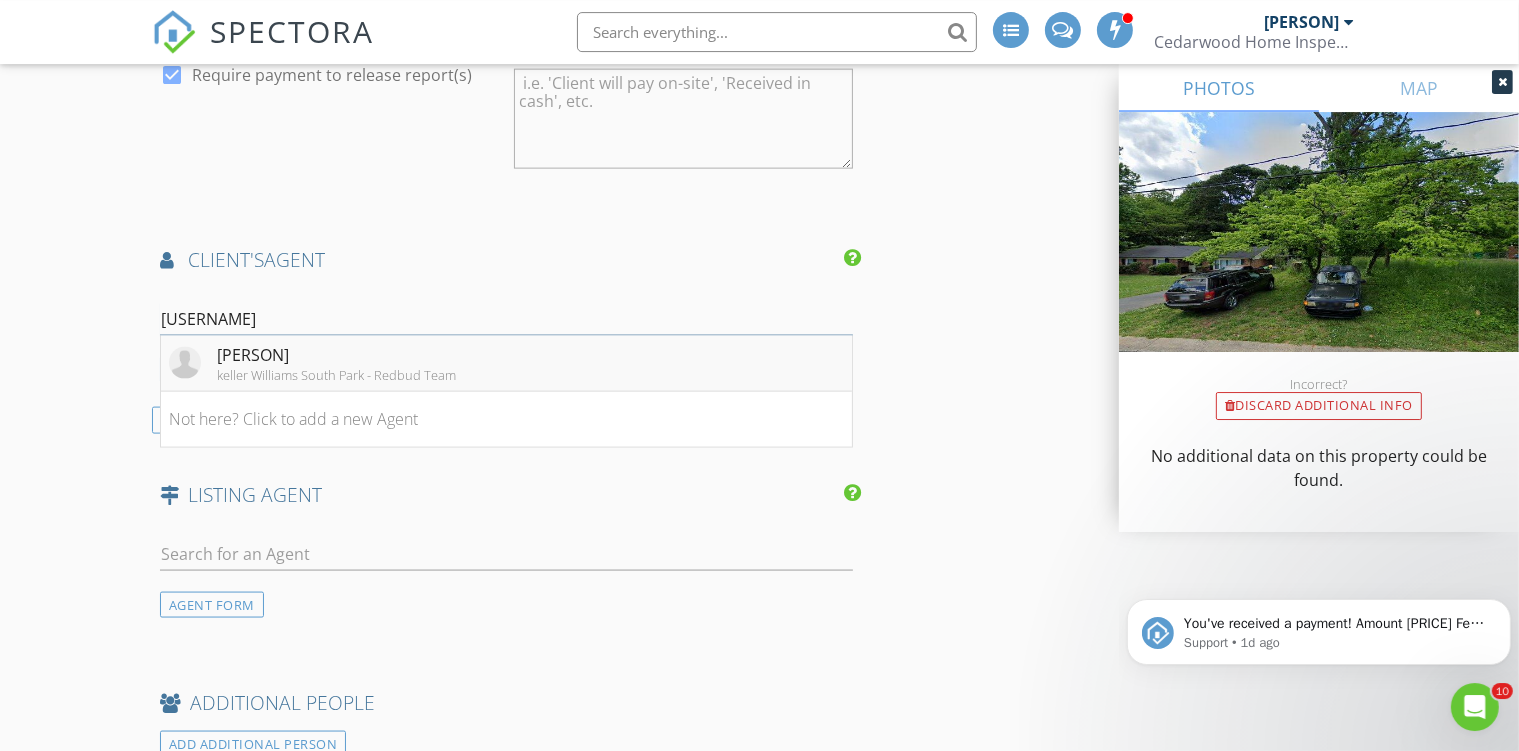 type on "Seanl" 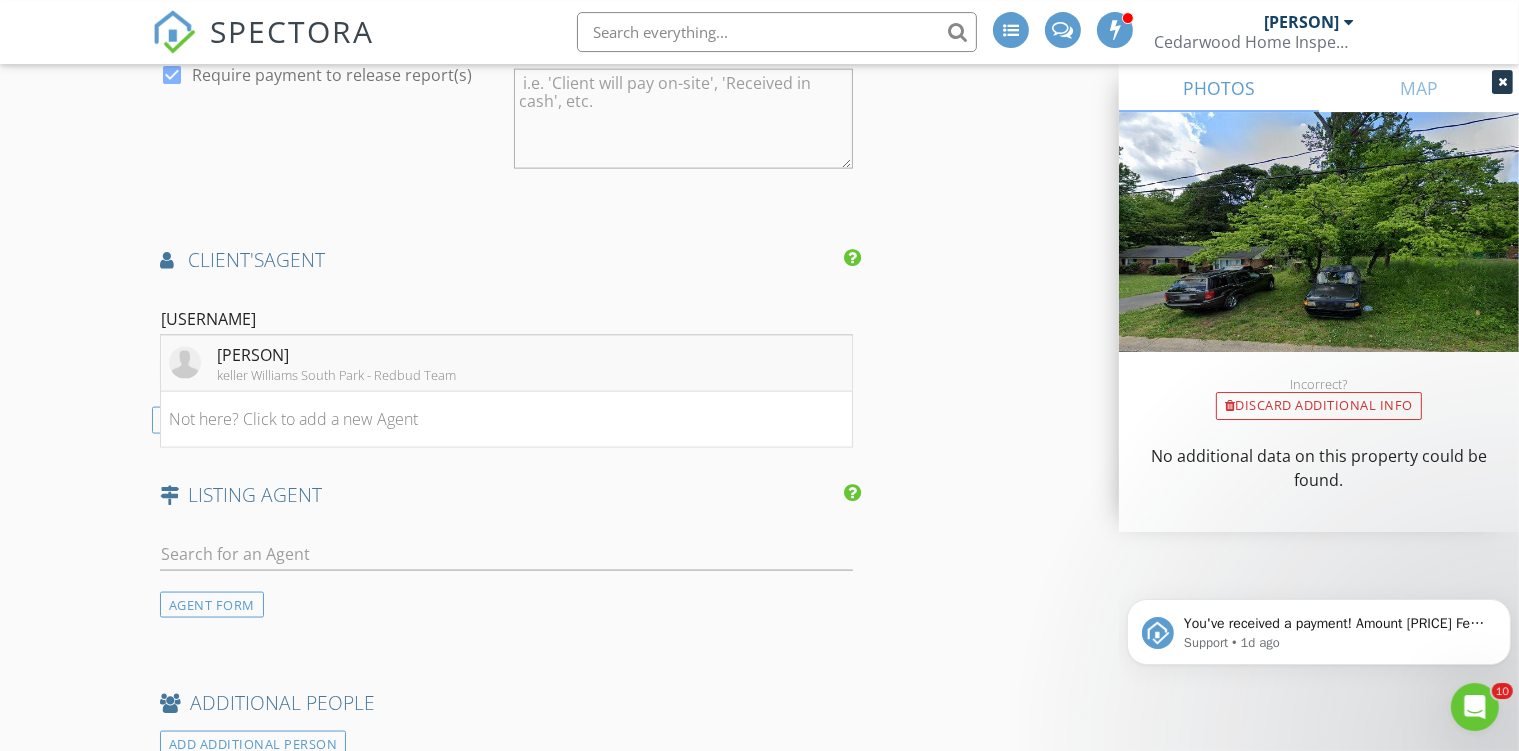 click on "Seanlai Cochrane
keller Williams South Park - Redbud Team" at bounding box center (506, 364) 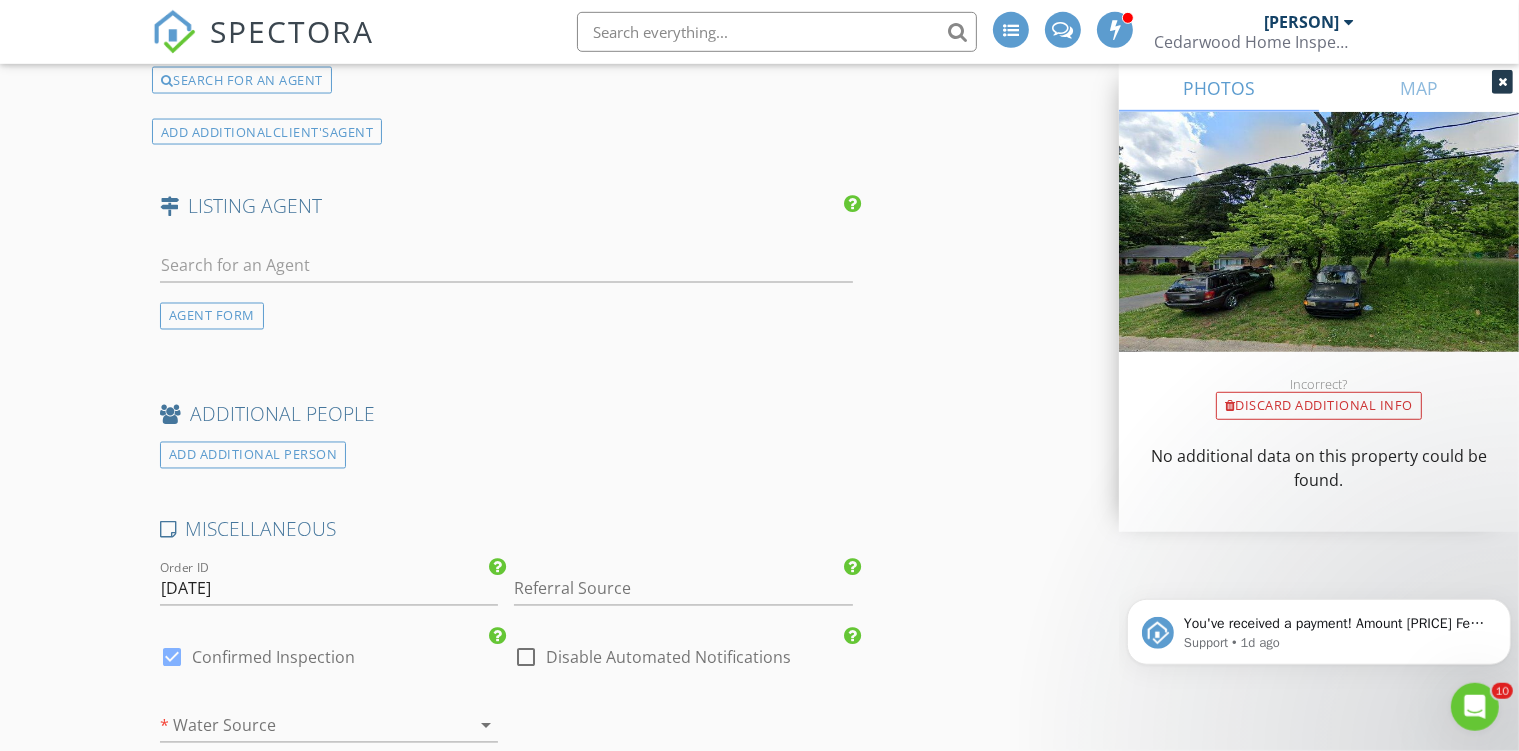 scroll, scrollTop: 3532, scrollLeft: 0, axis: vertical 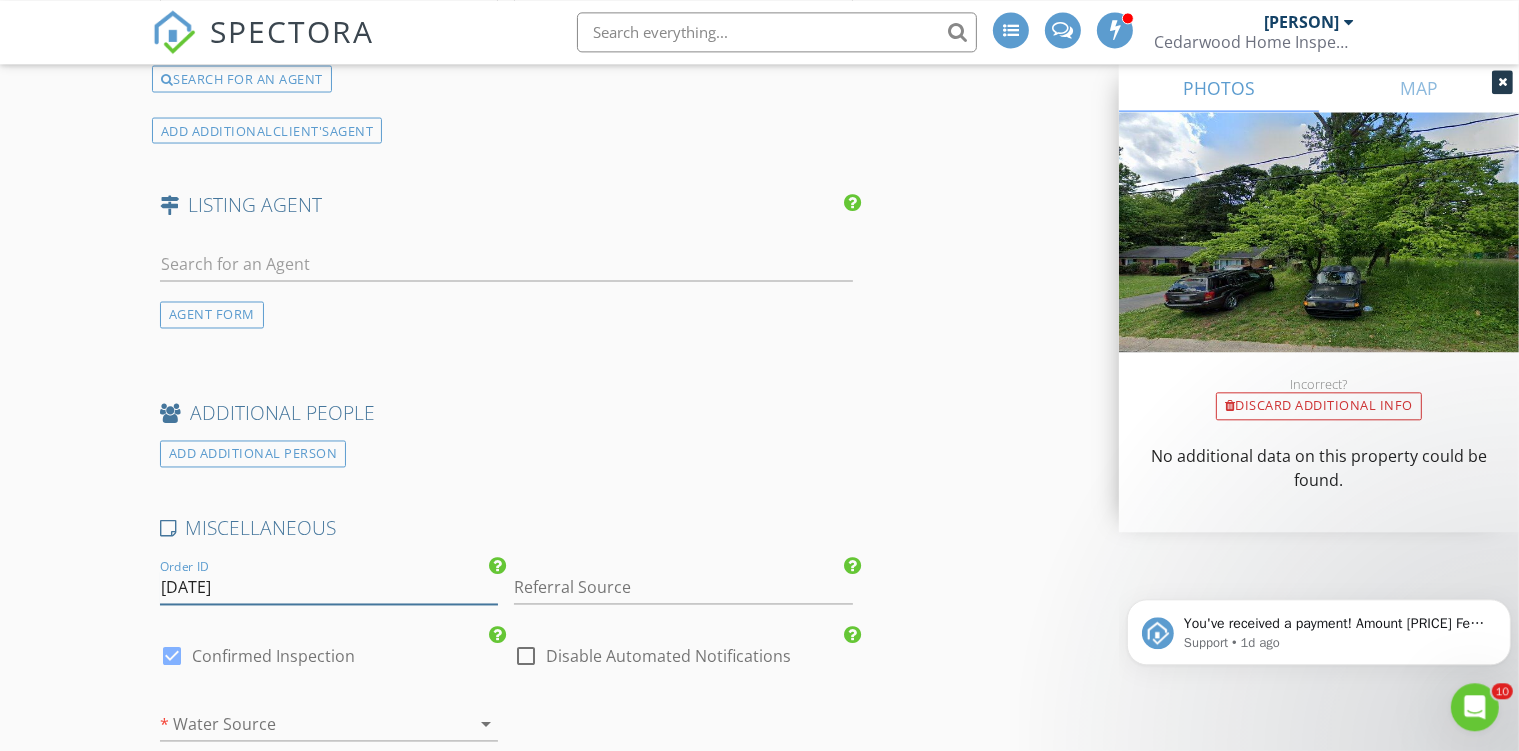 click on "2025080302" at bounding box center [329, 587] 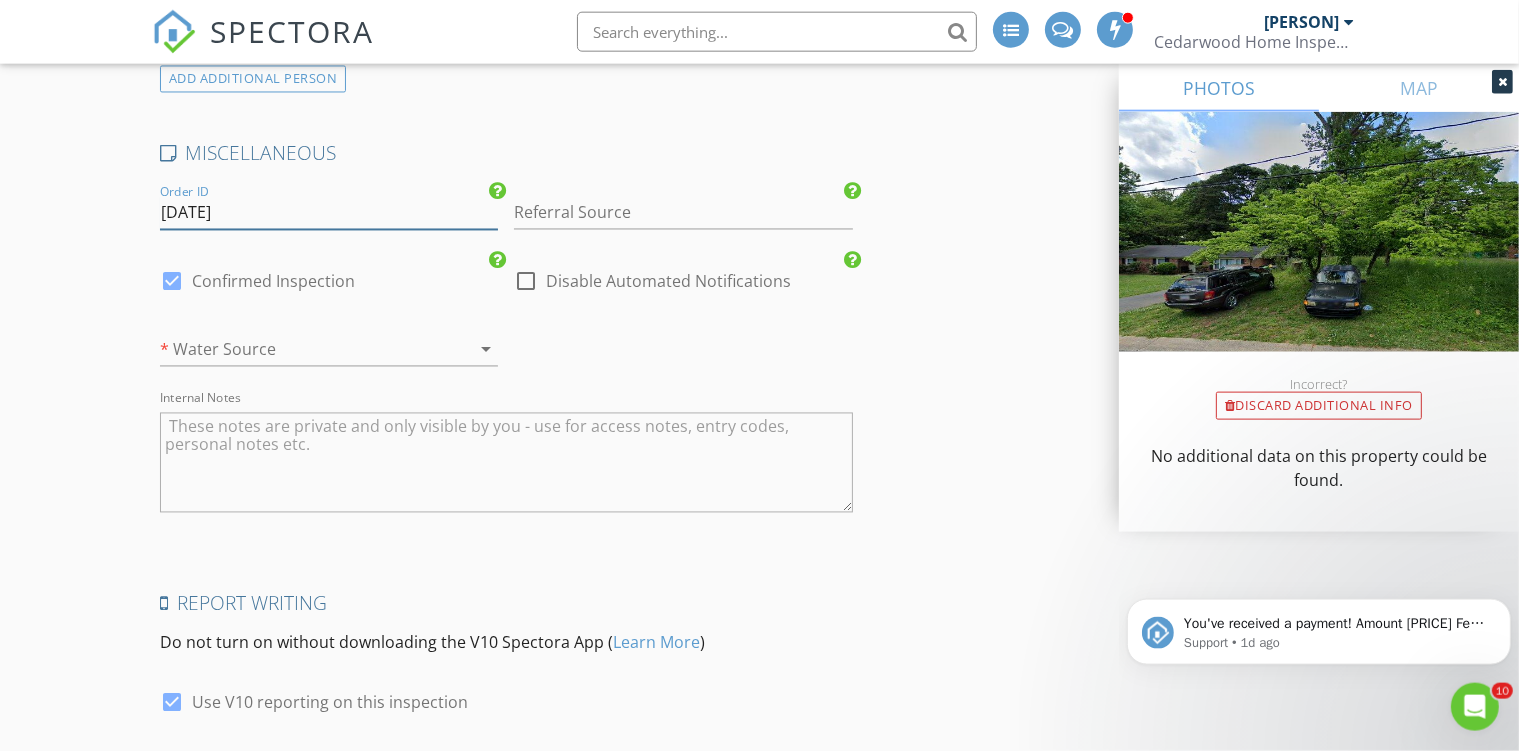 scroll, scrollTop: 3908, scrollLeft: 0, axis: vertical 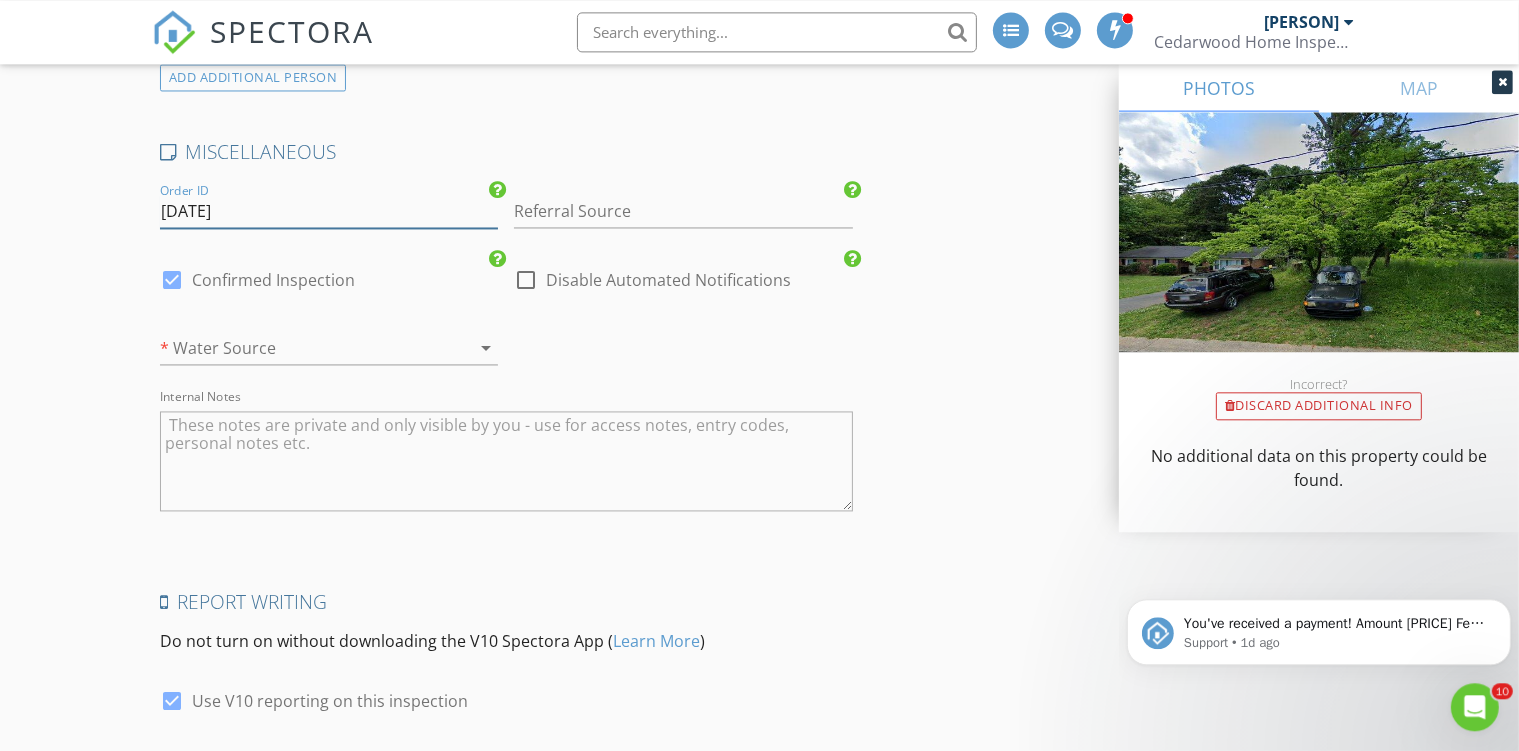 type on "[NUMBER]" 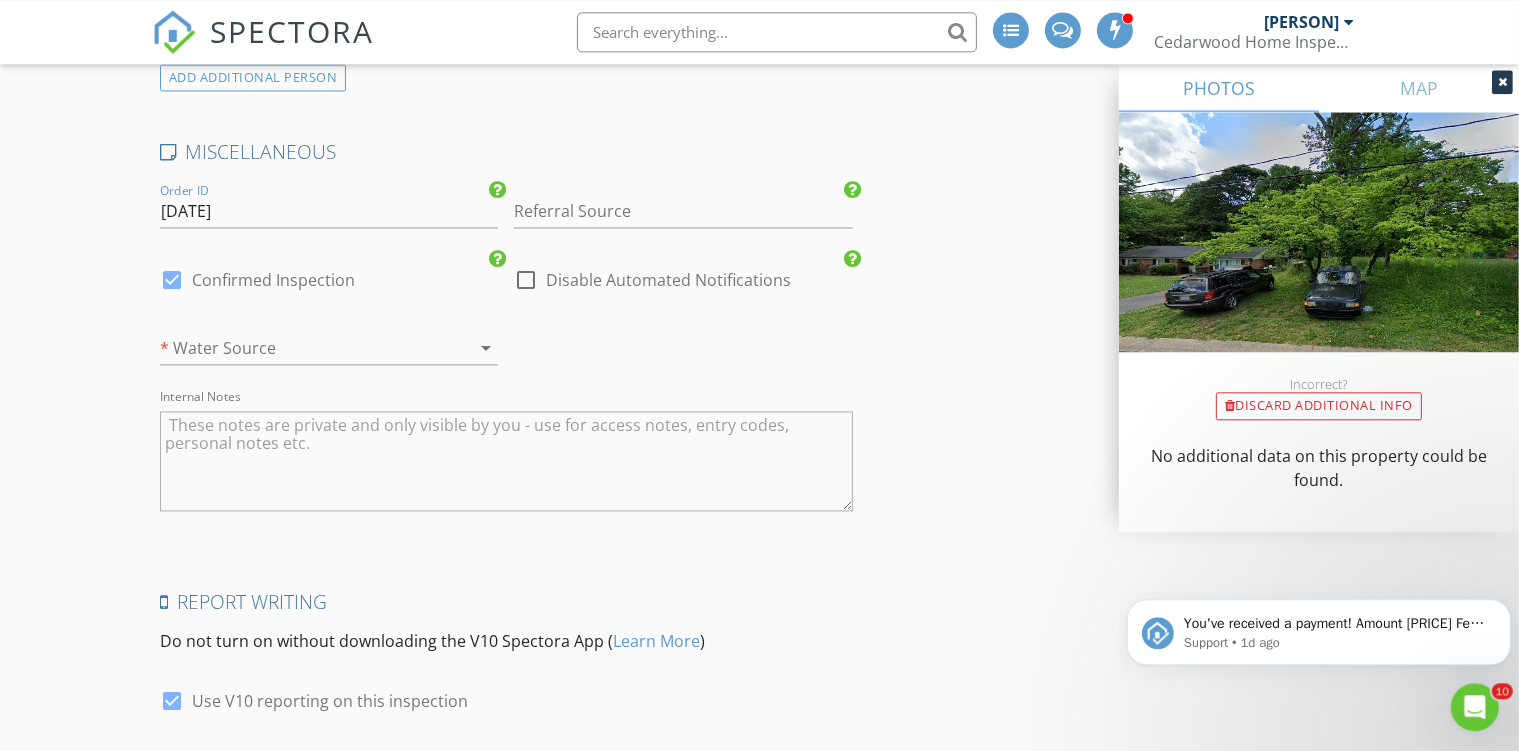 click at bounding box center (301, 348) 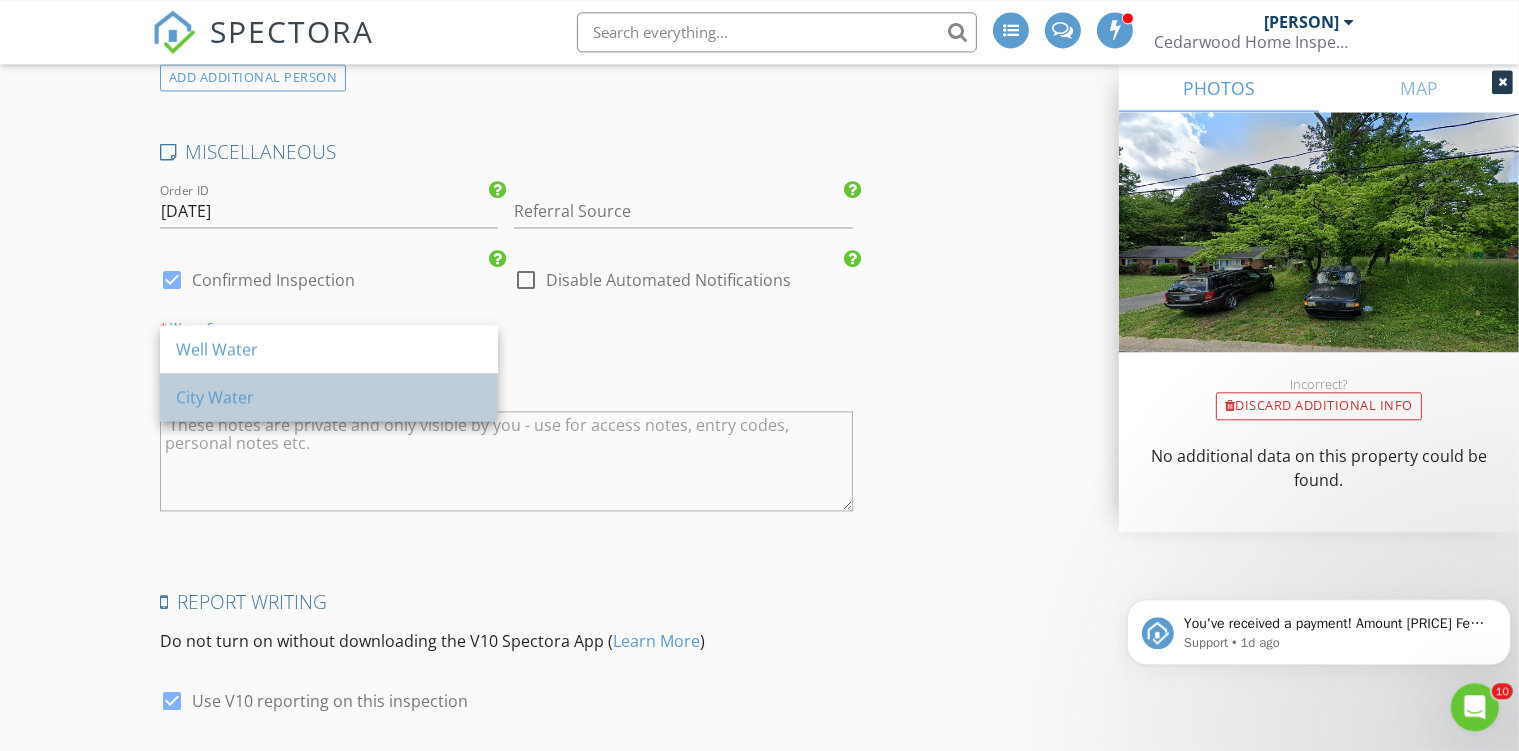 click on "City Water" at bounding box center [329, 397] 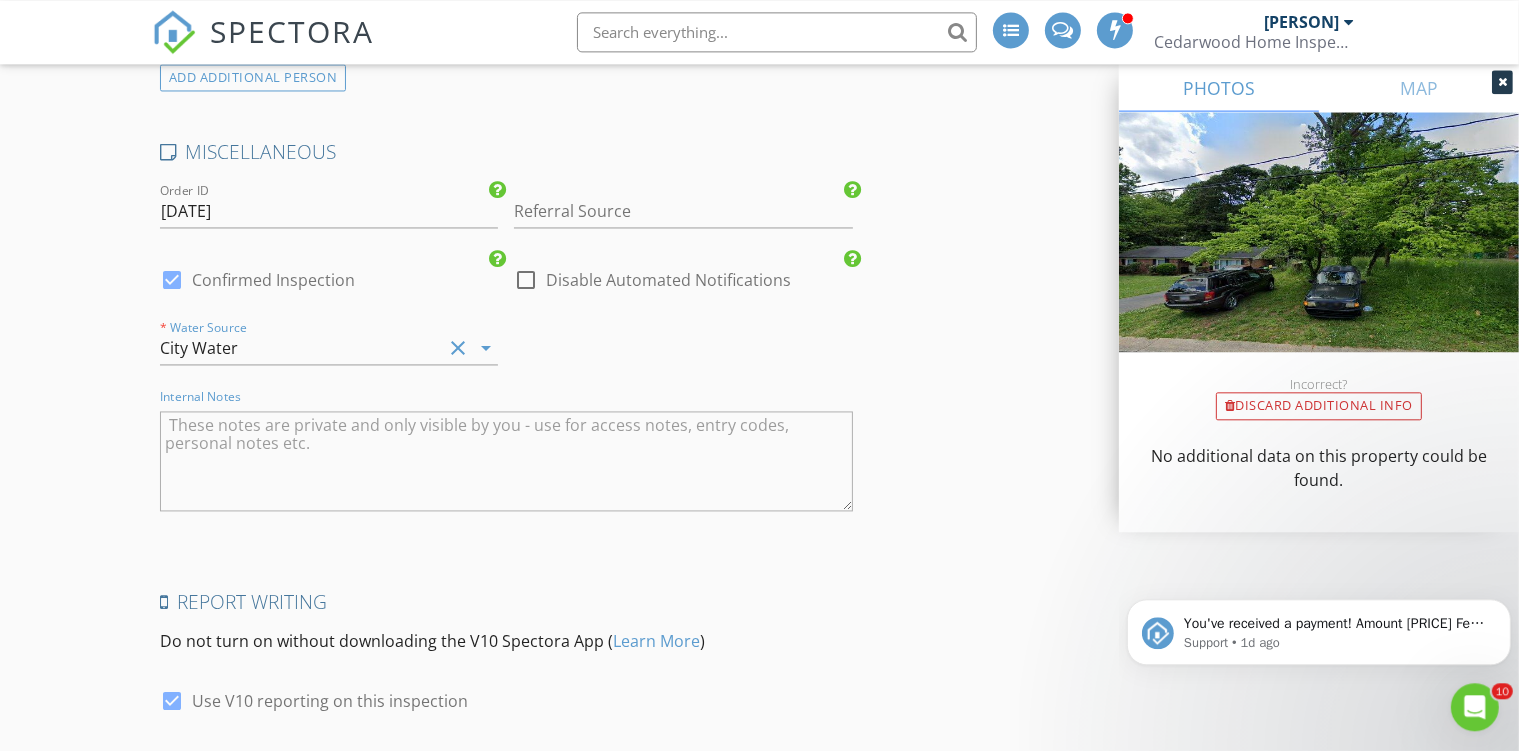 click at bounding box center [506, 461] 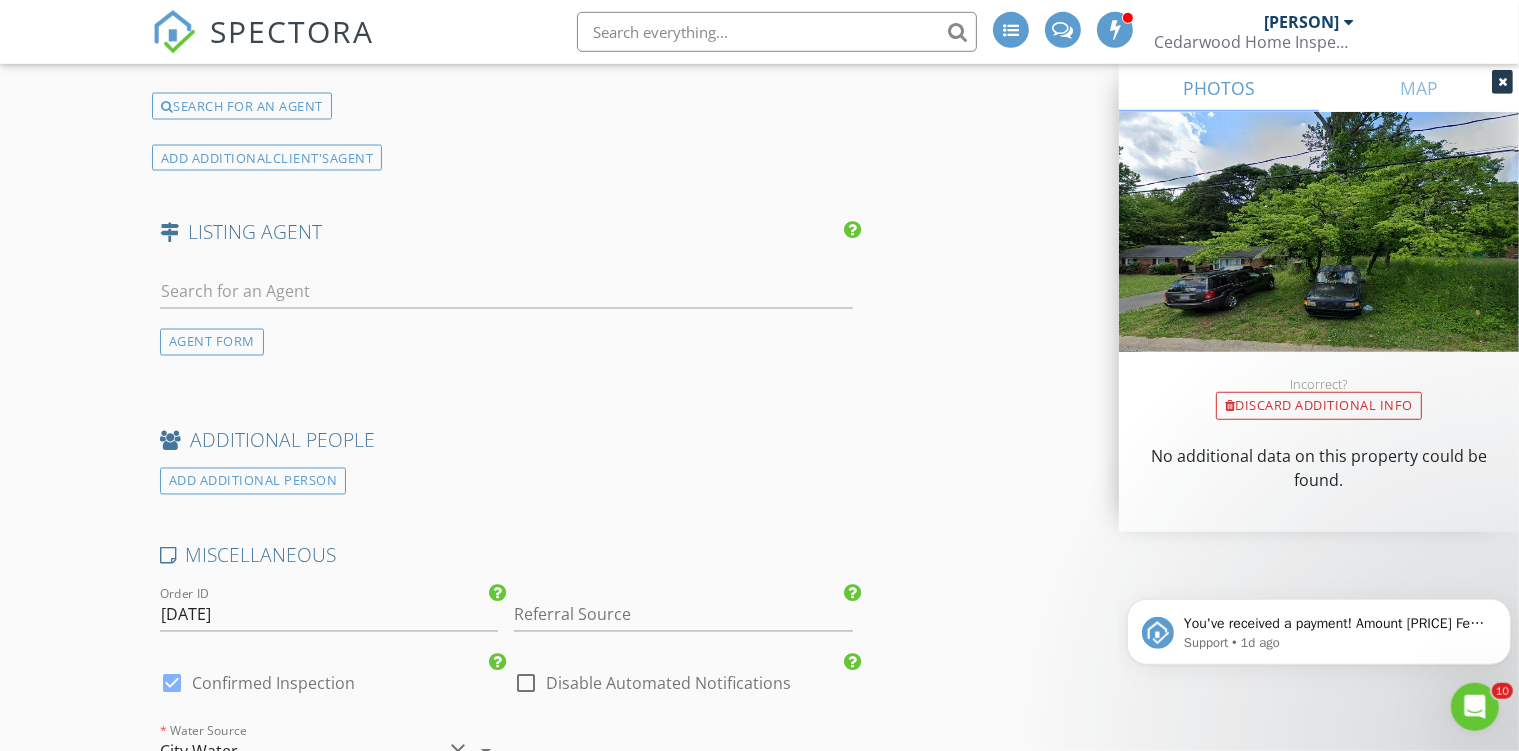scroll, scrollTop: 3503, scrollLeft: 0, axis: vertical 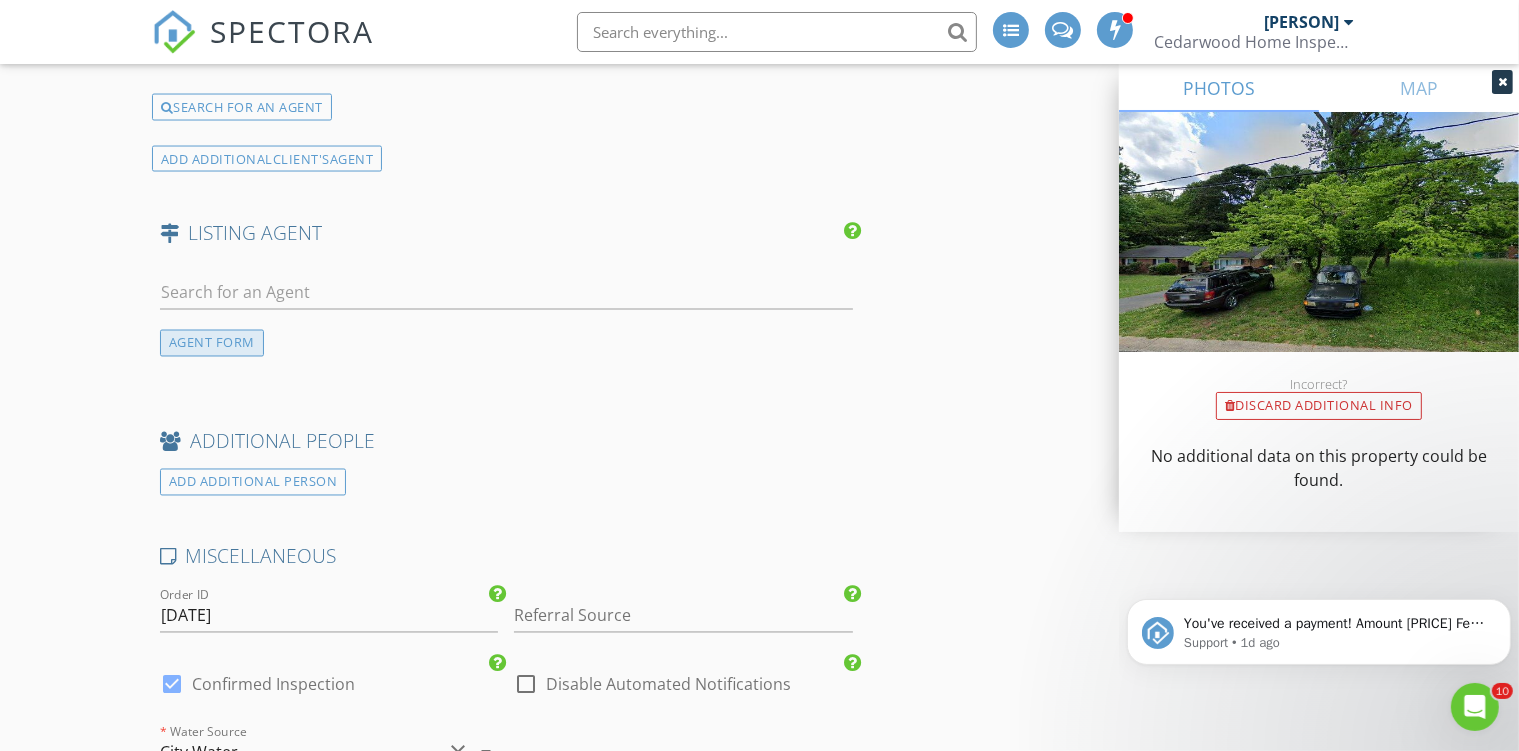 type on "combo:1959" 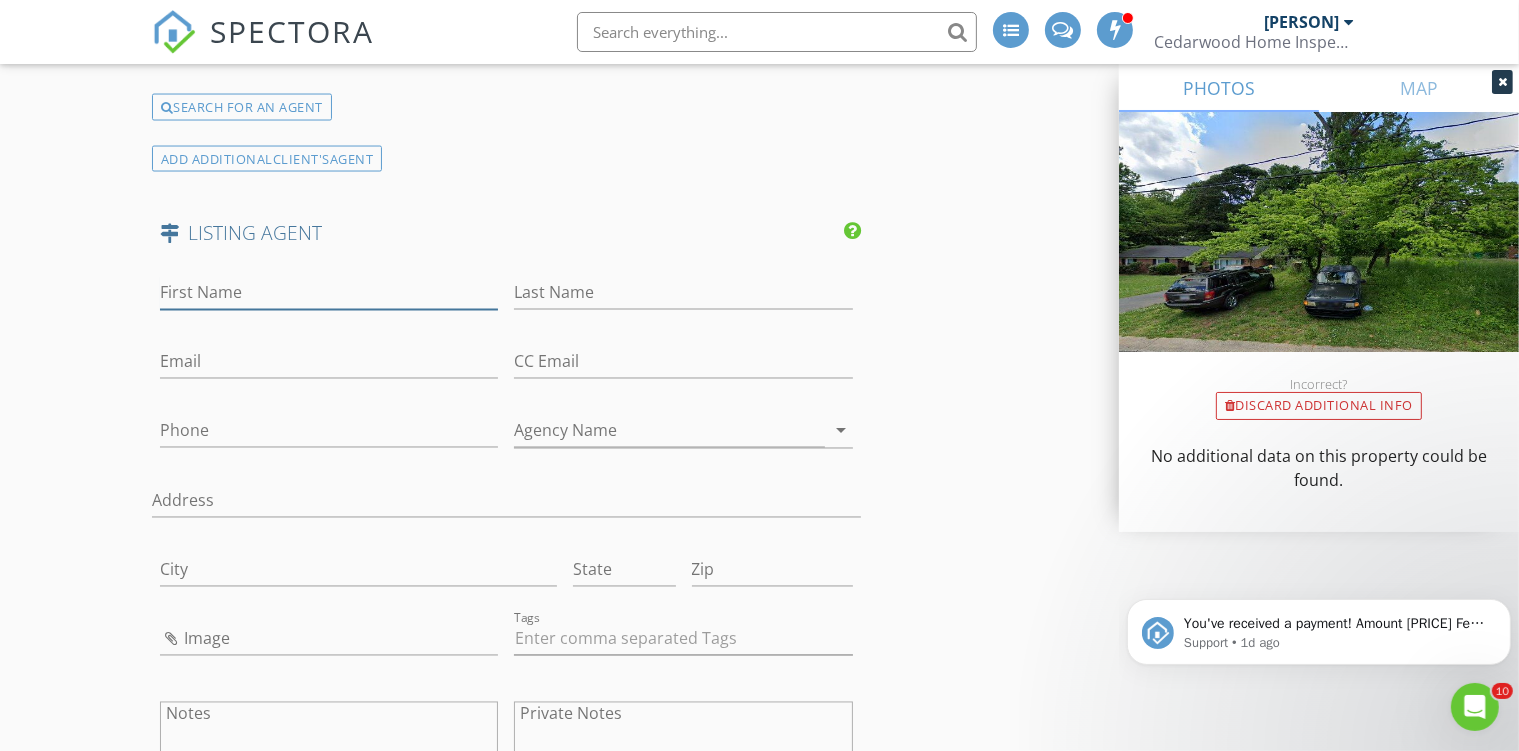 click on "First Name" at bounding box center (329, 293) 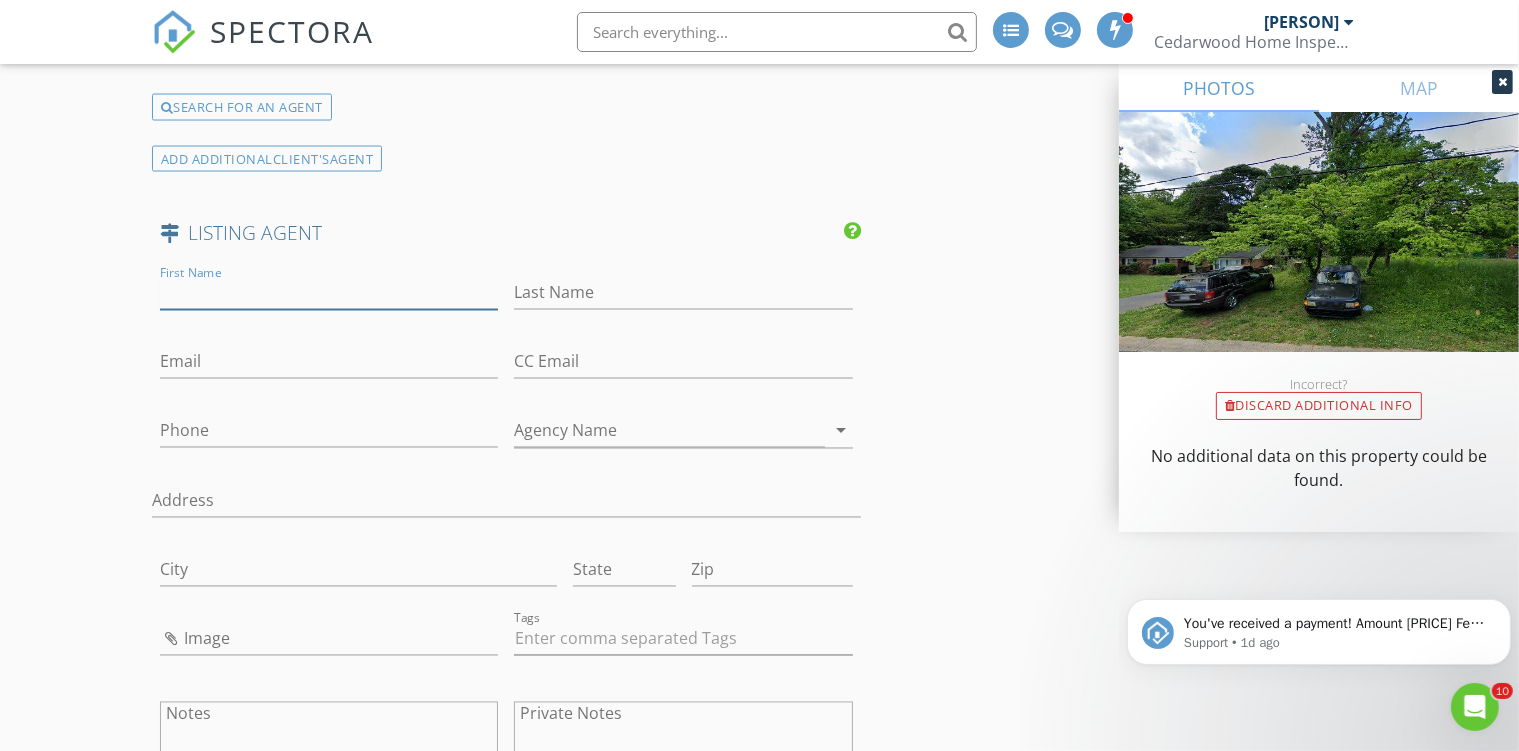 paste on "[EMAIL]" 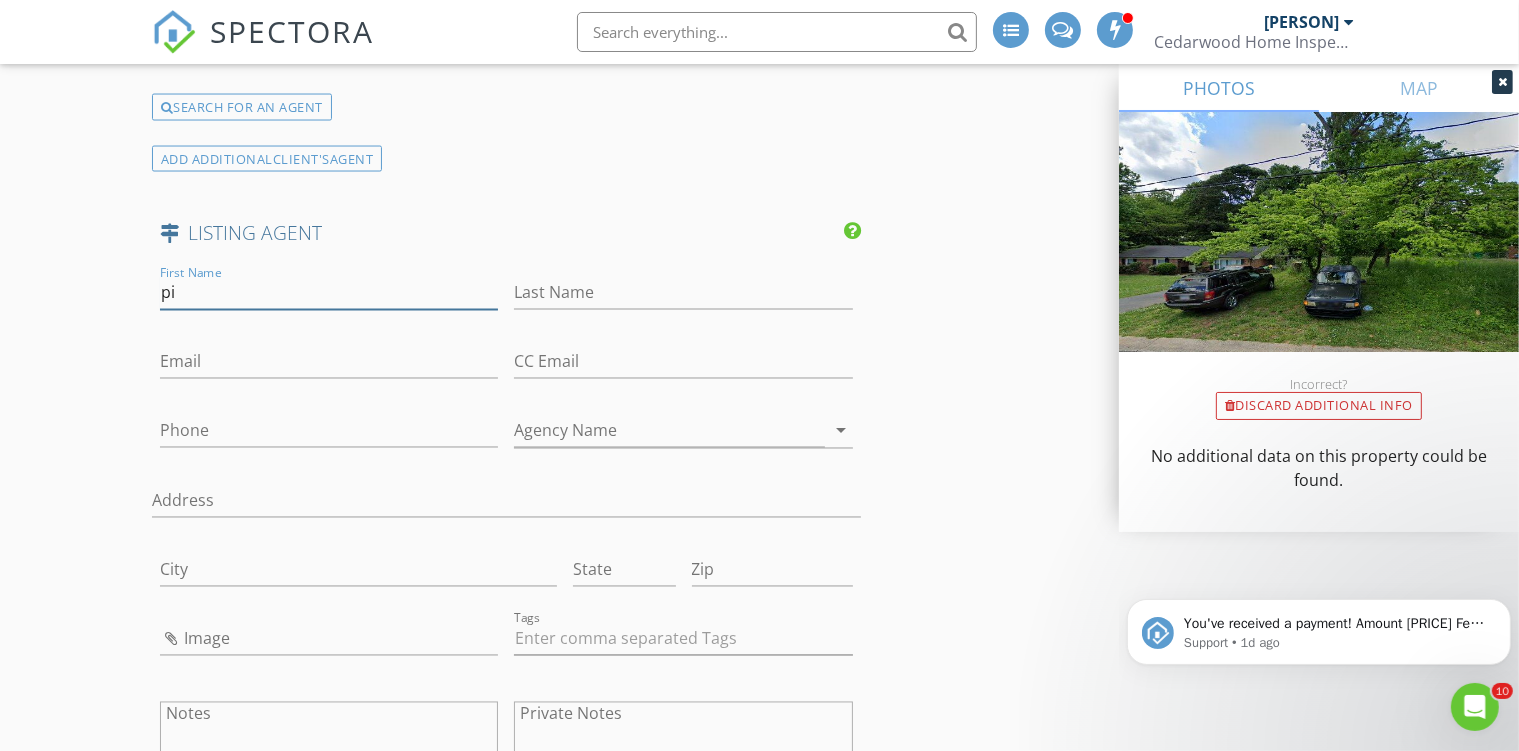 type on "p" 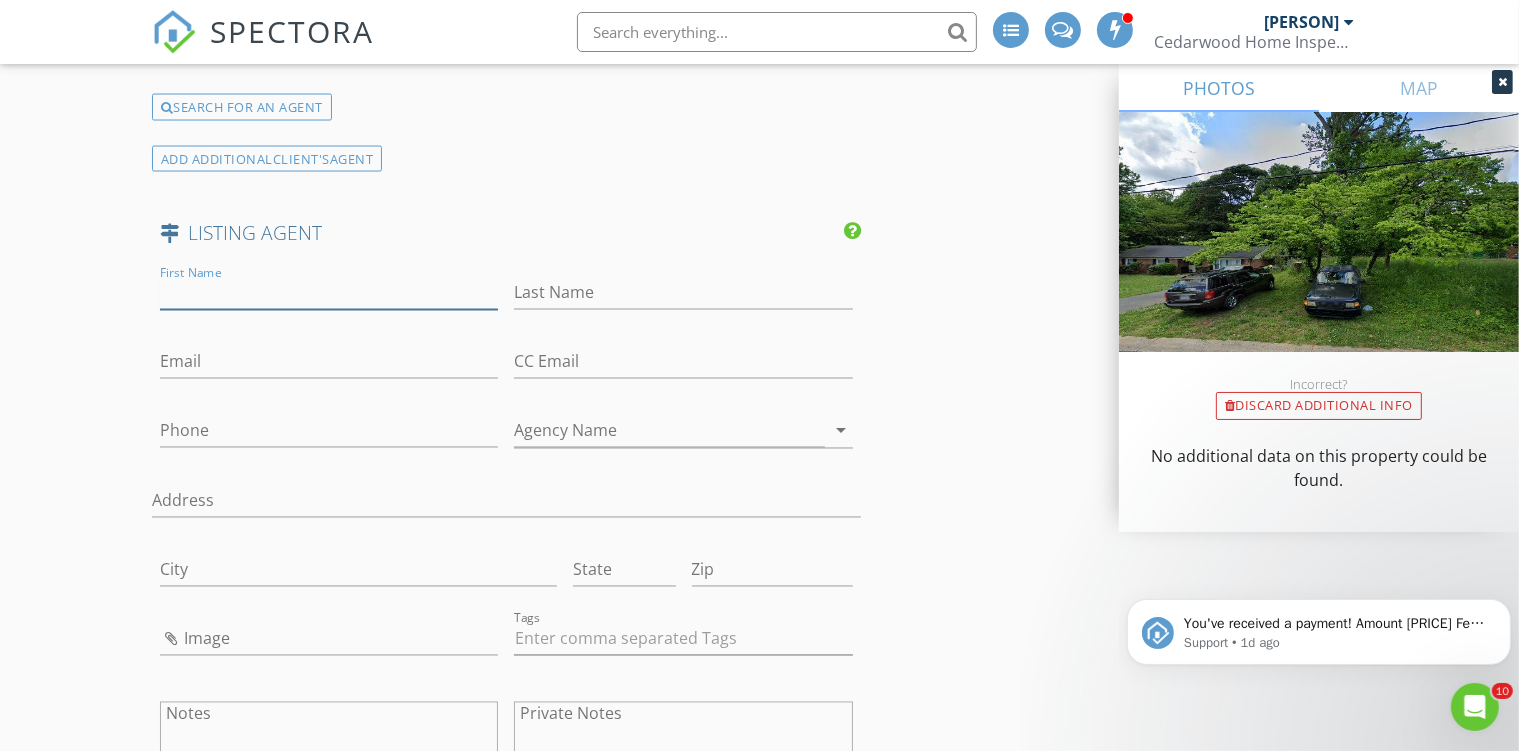 paste on "[FIRST] [LAST]" 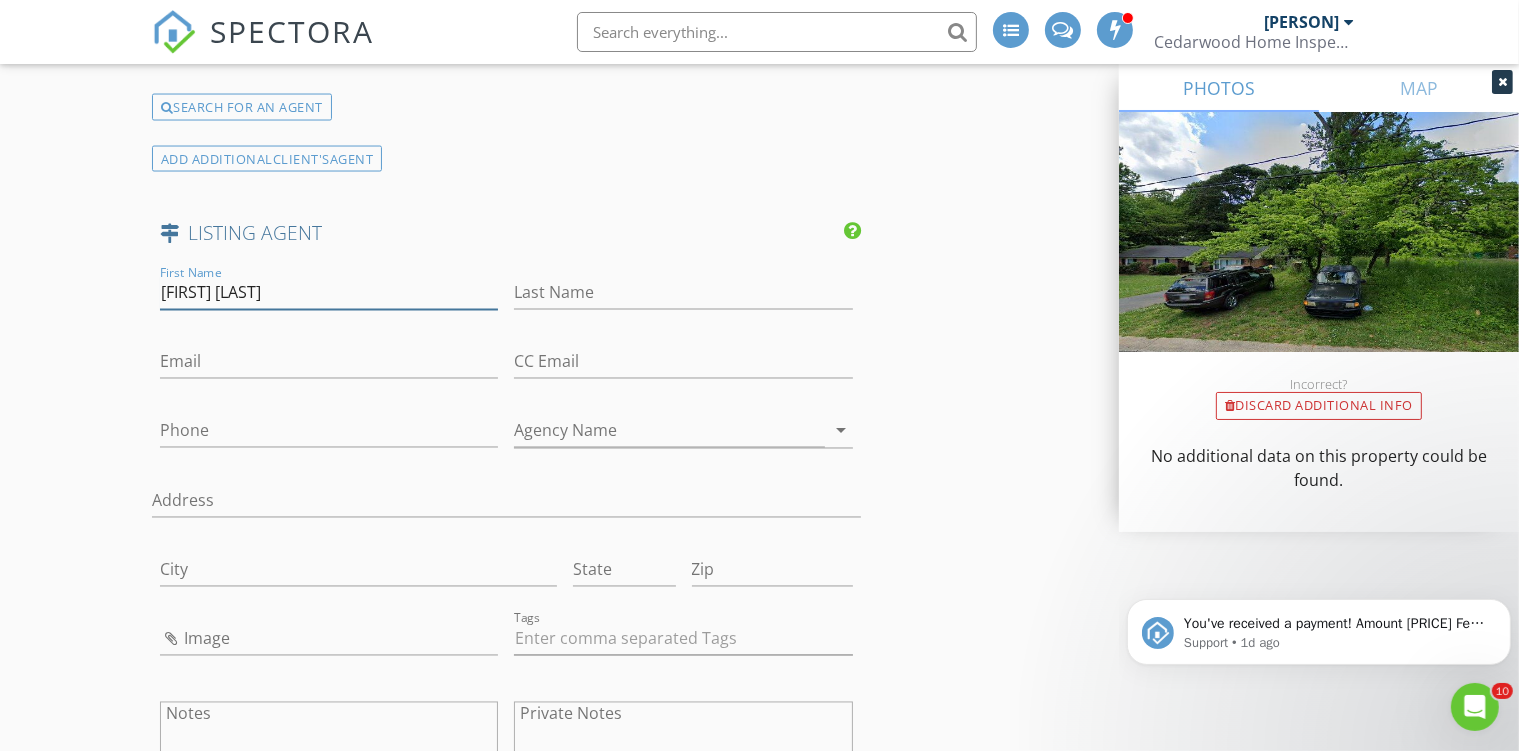 type on "[FIRST] [LAST]" 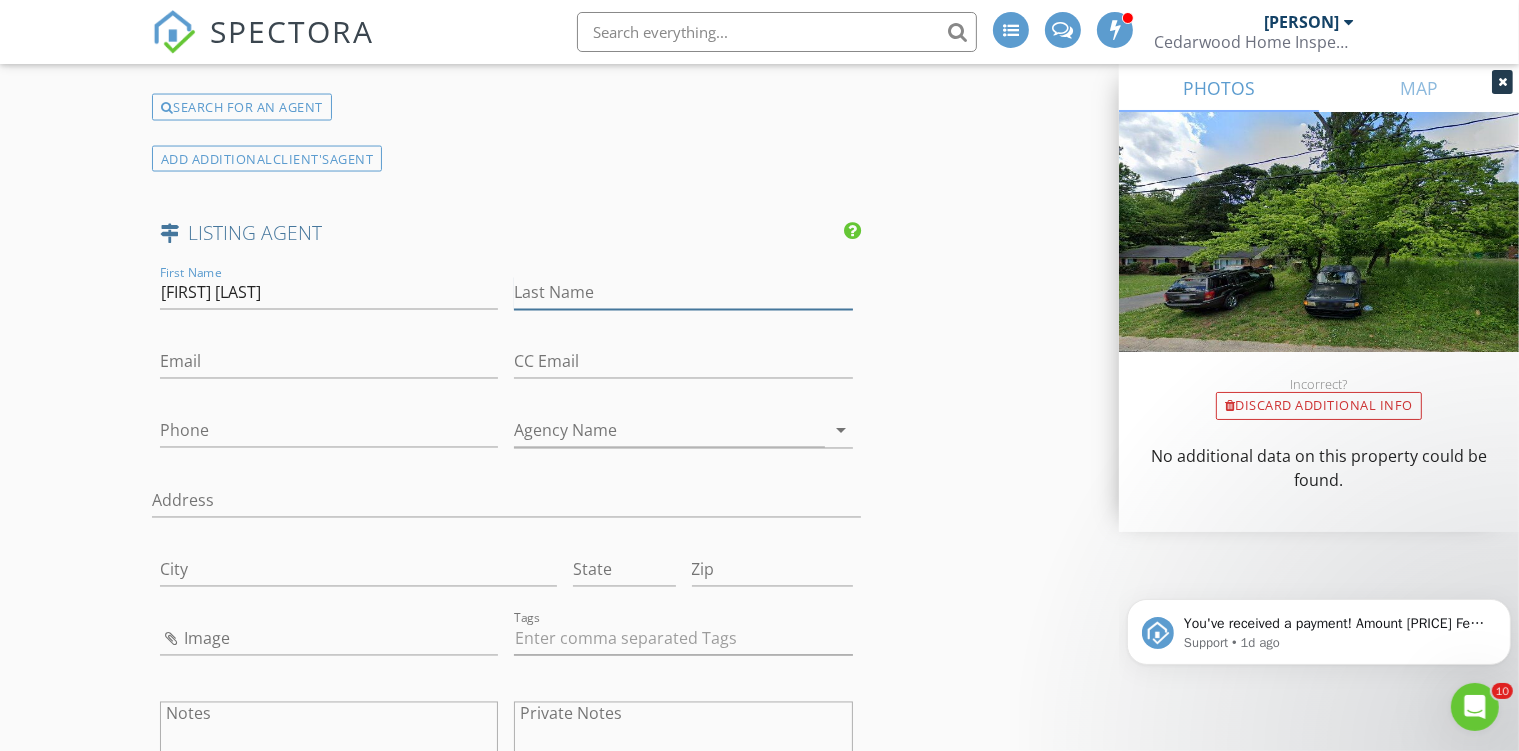 click on "Last Name" at bounding box center (683, 293) 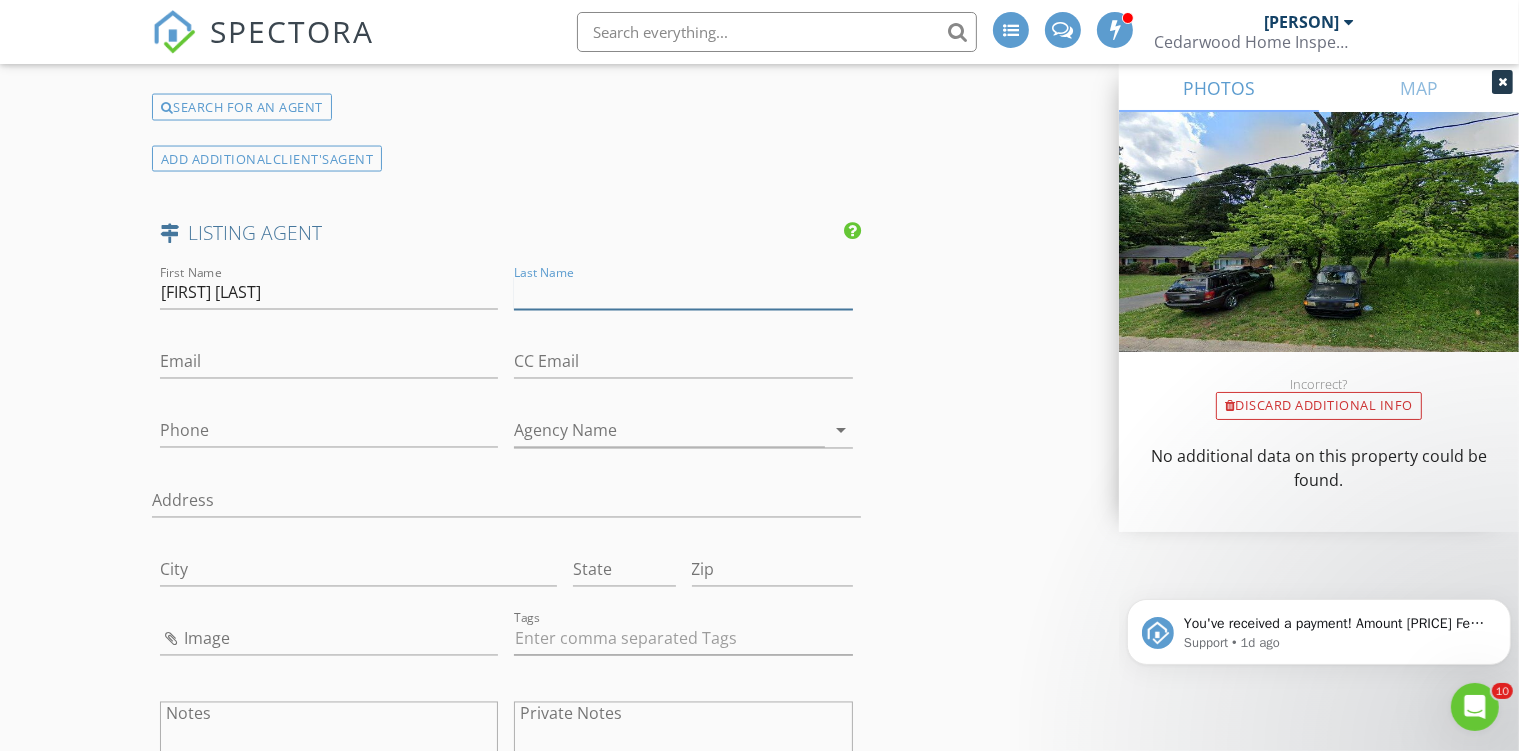 paste on "[FIRST] [LAST]" 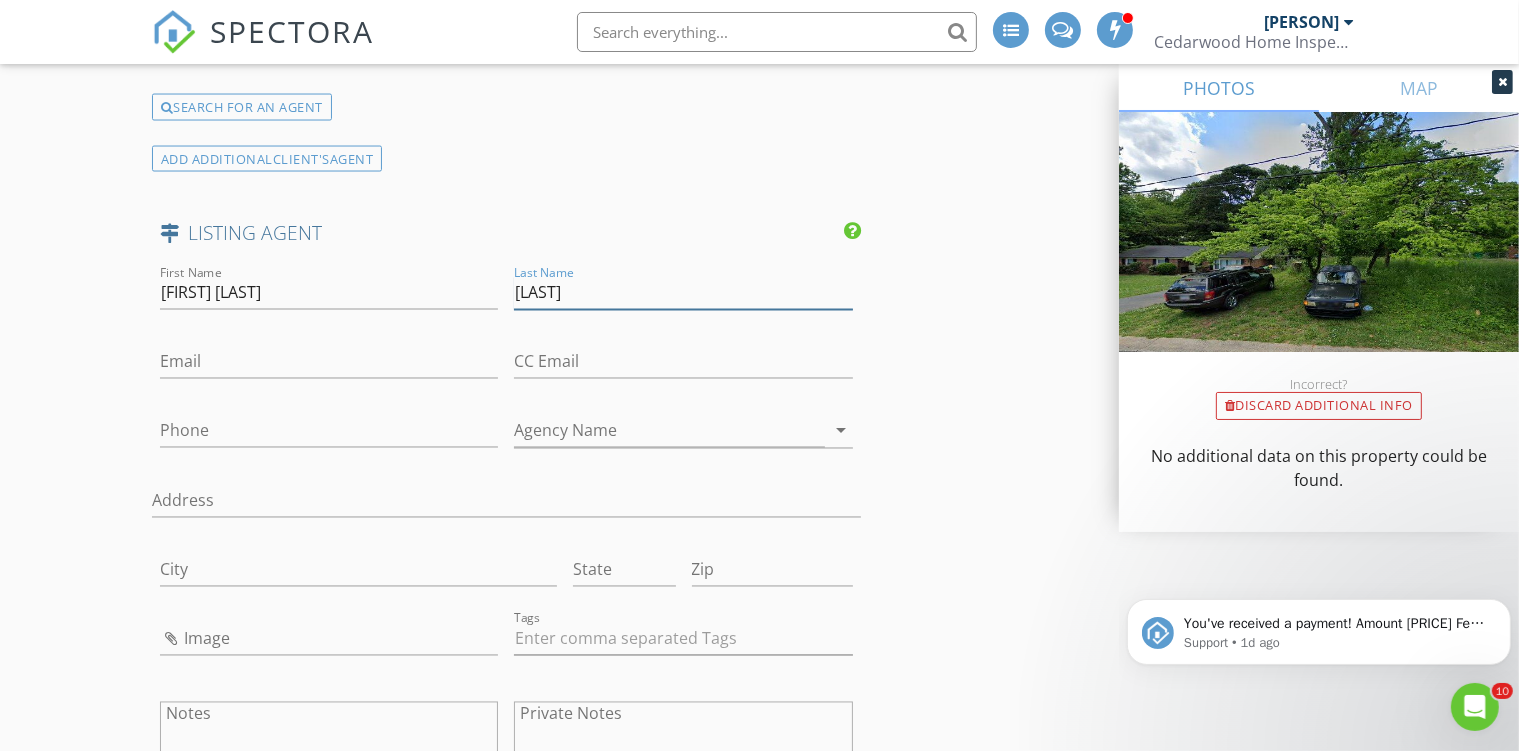 type on "Balogh" 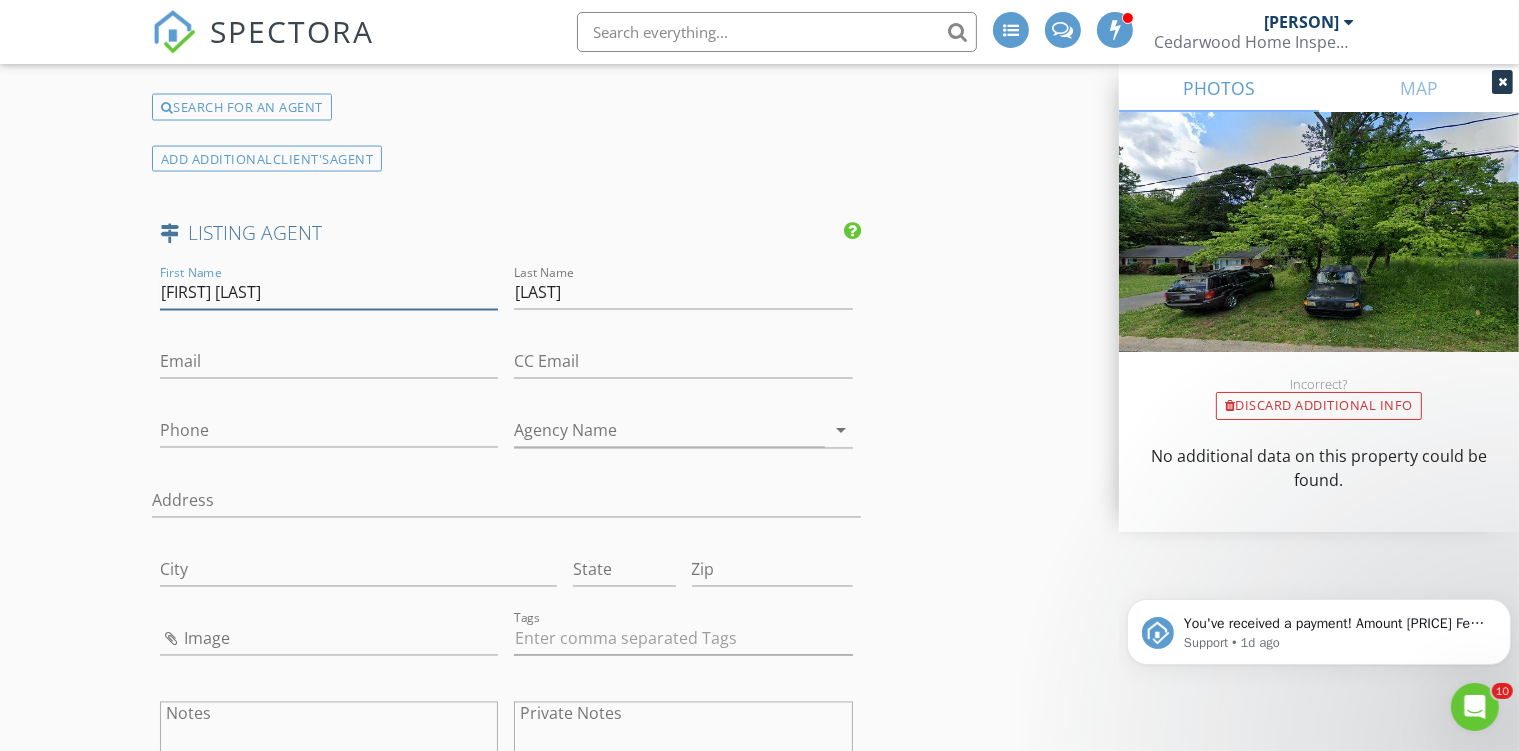 click on "[FIRST] [LAST]" at bounding box center (329, 293) 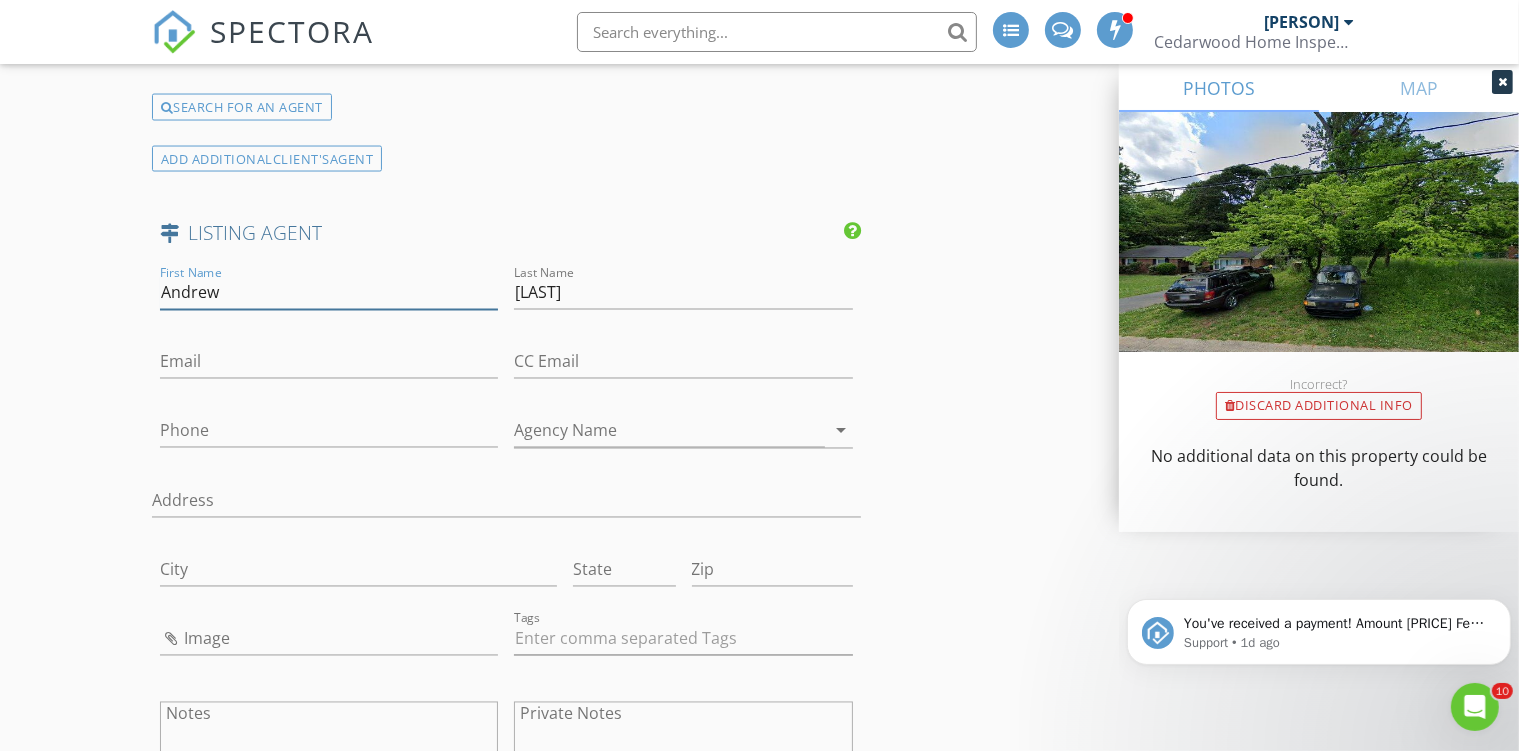 type on "Andrew" 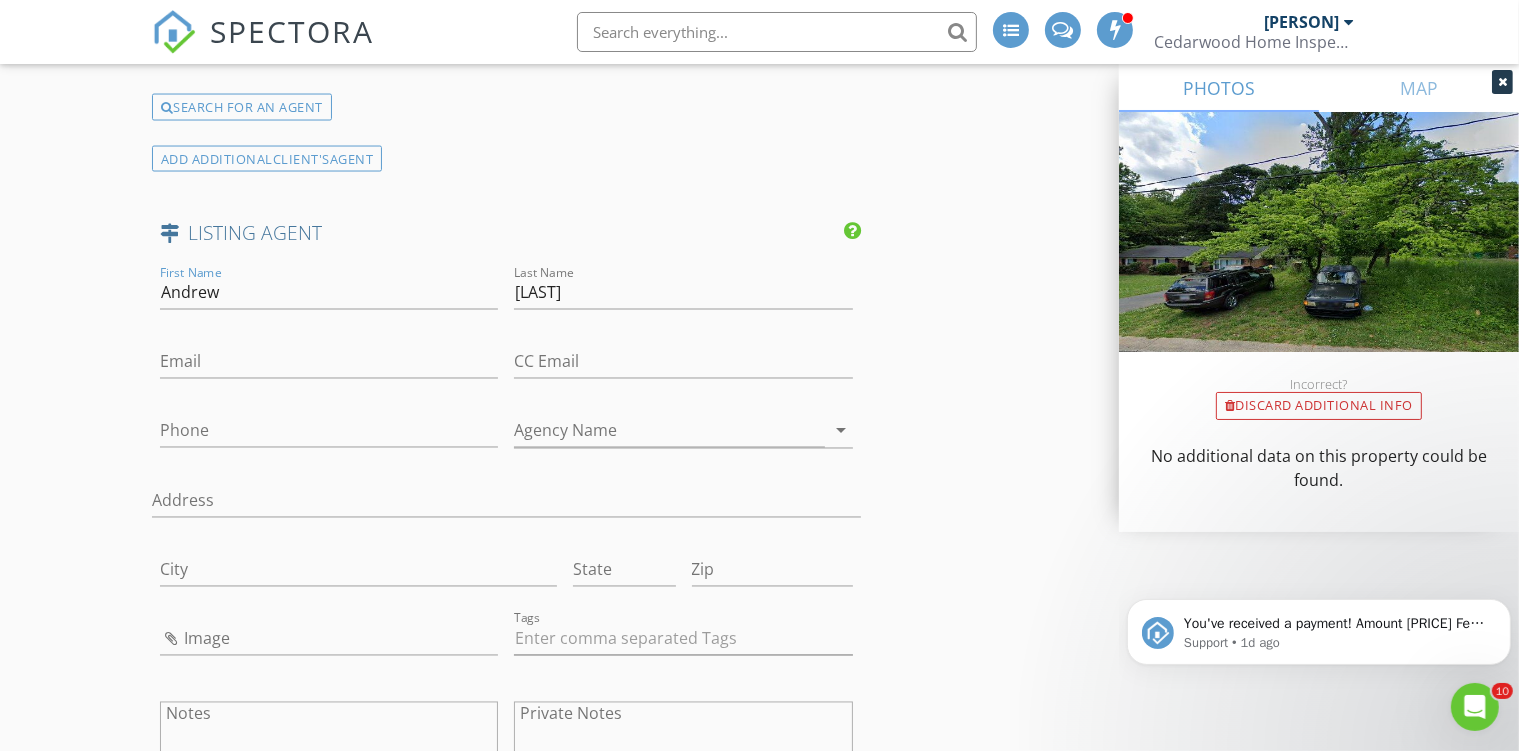 click on "Email" at bounding box center (329, 364) 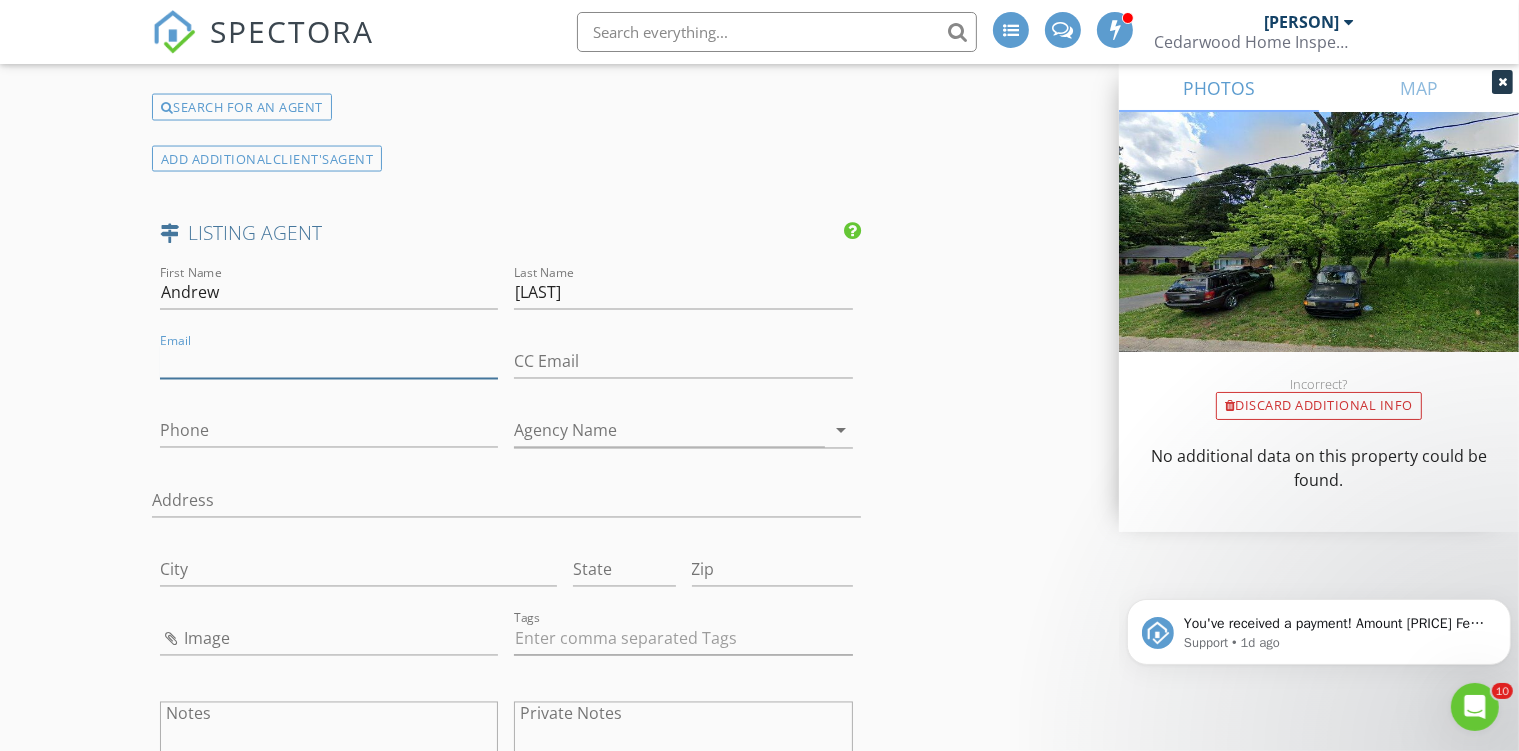 click on "Email" at bounding box center (329, 362) 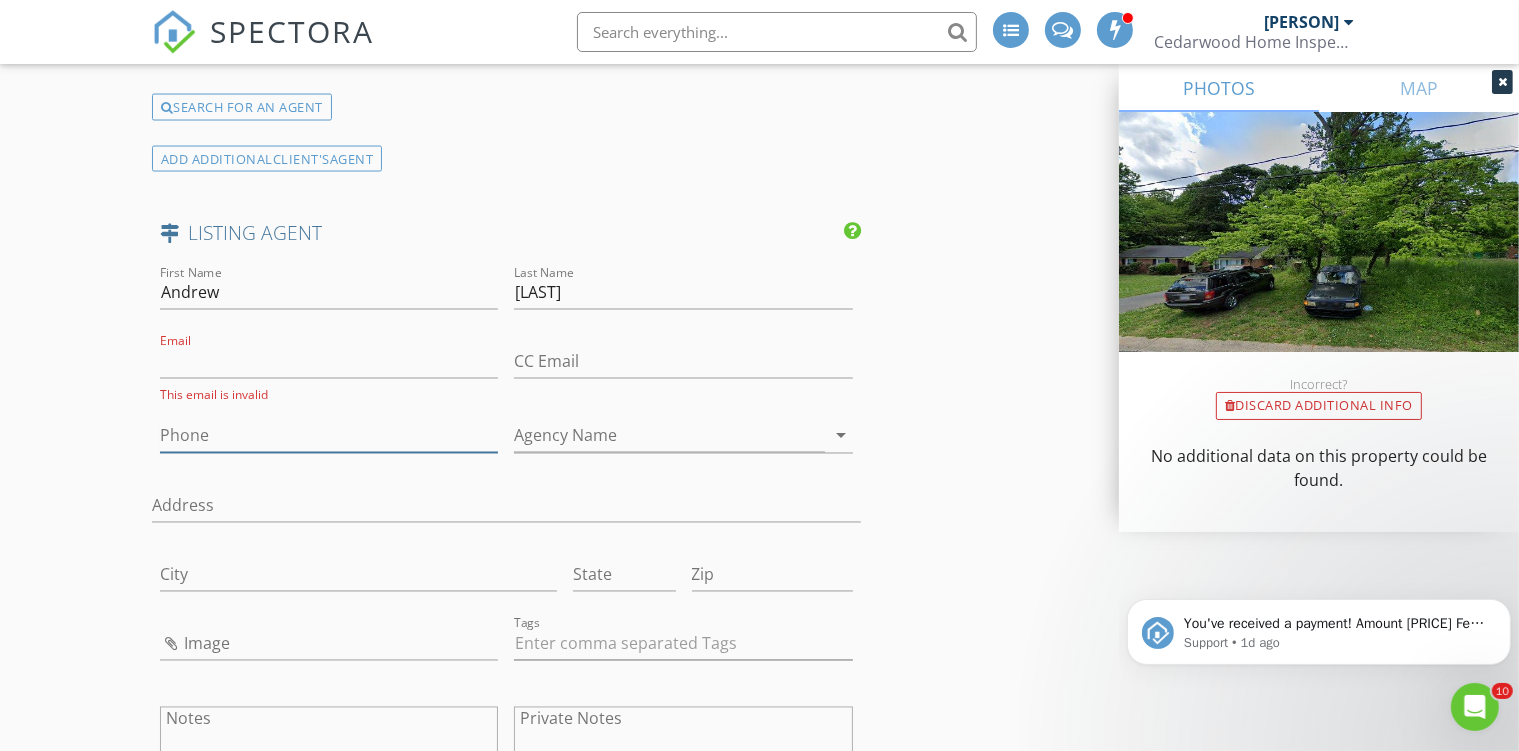 click on "Phone" at bounding box center (329, 436) 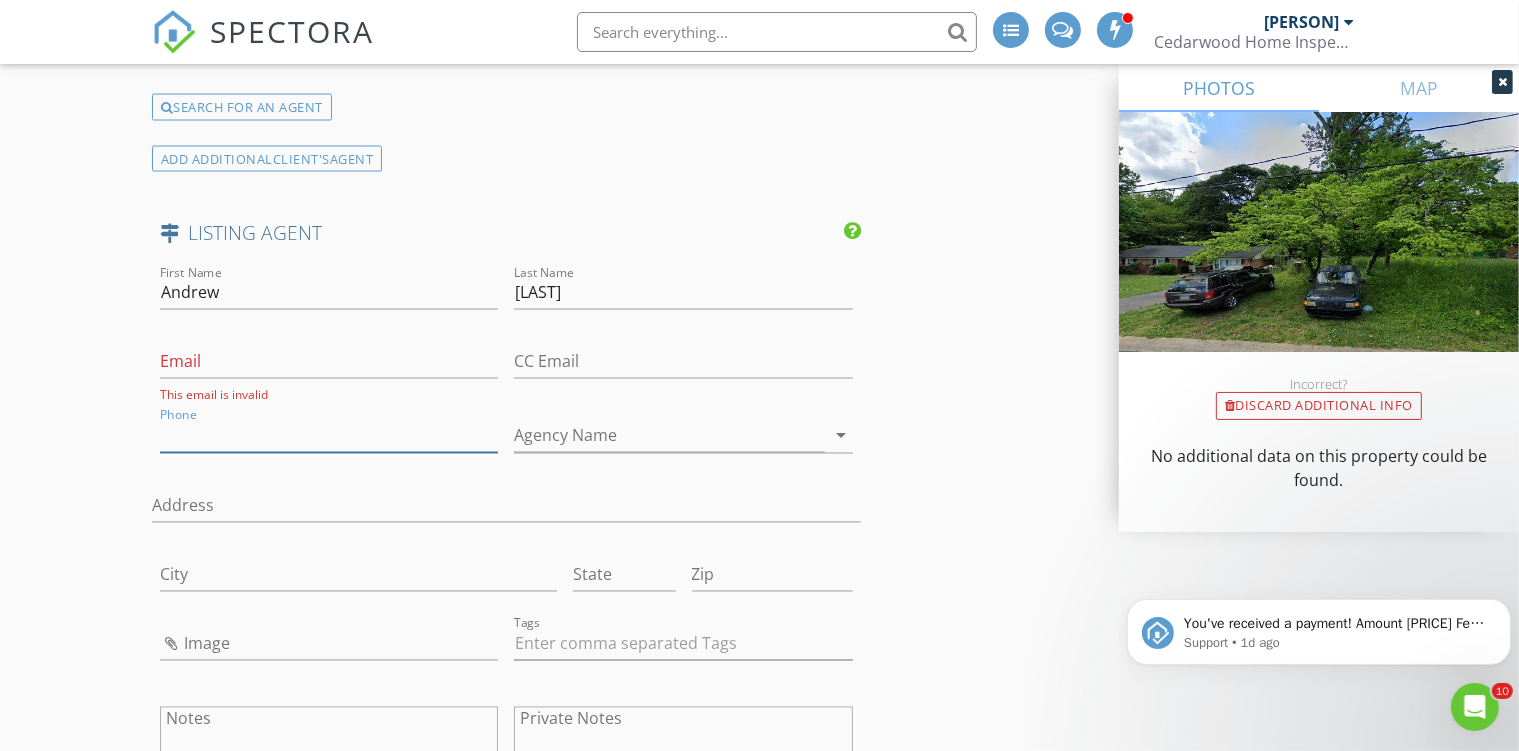 paste on "[PHONE]" 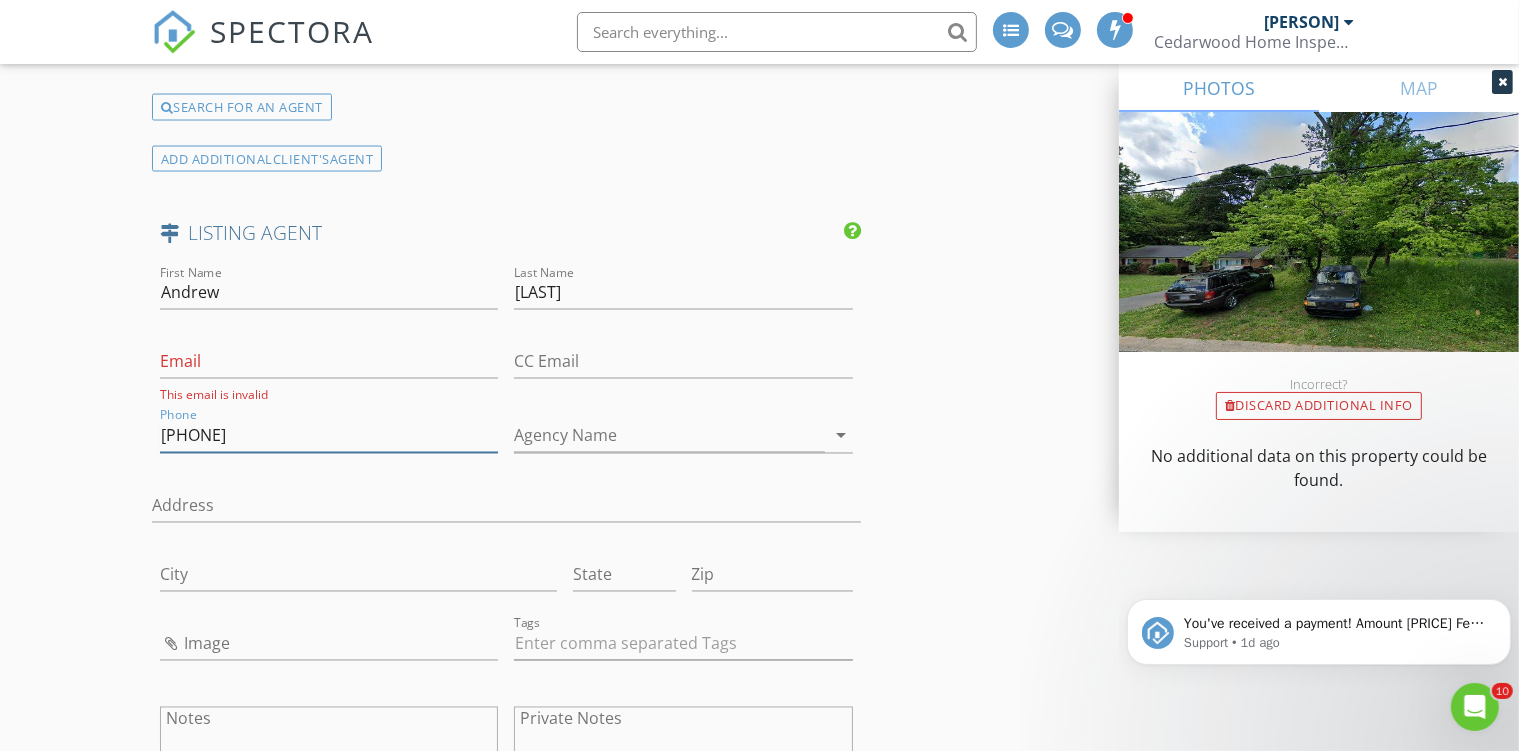 type on "[PHONE]" 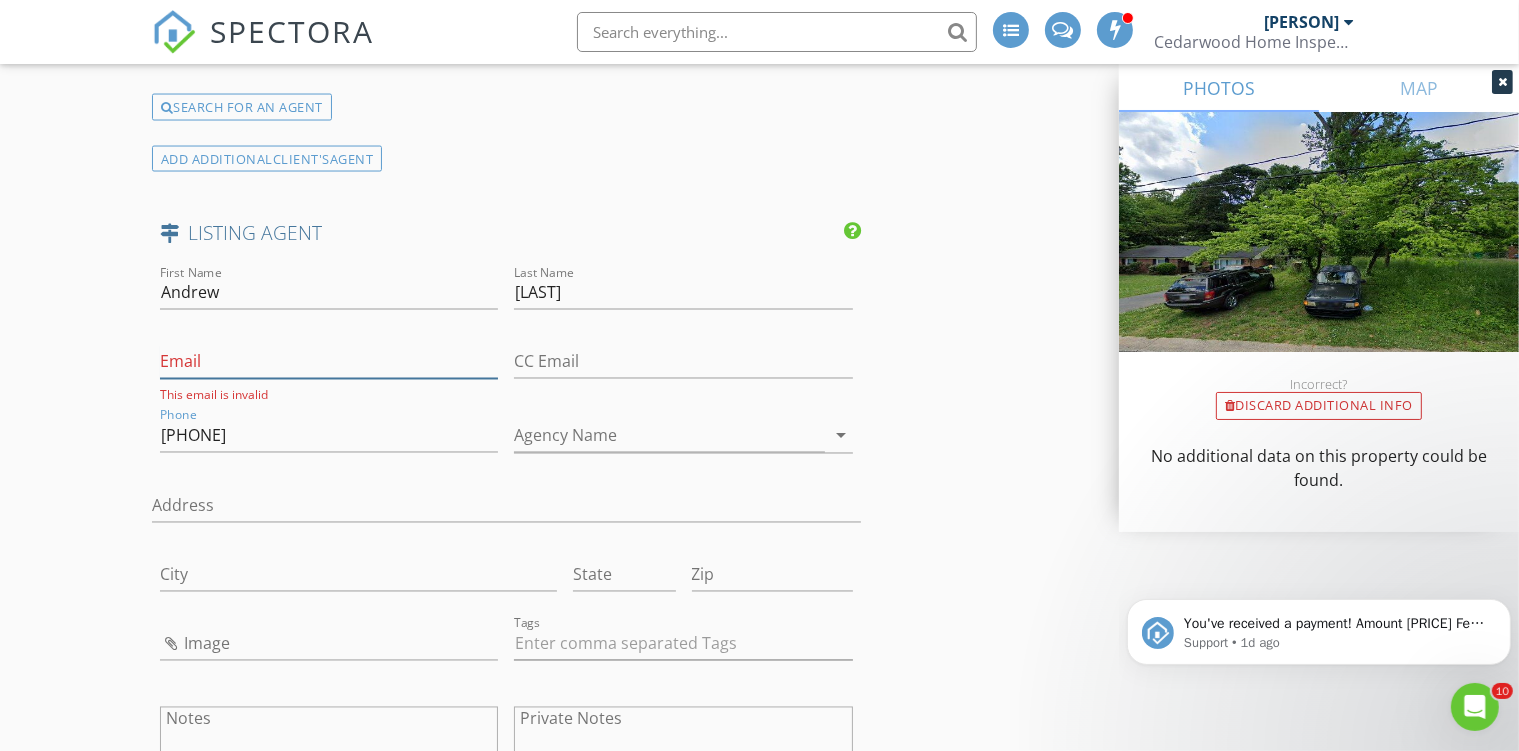 click on "Email" at bounding box center [329, 362] 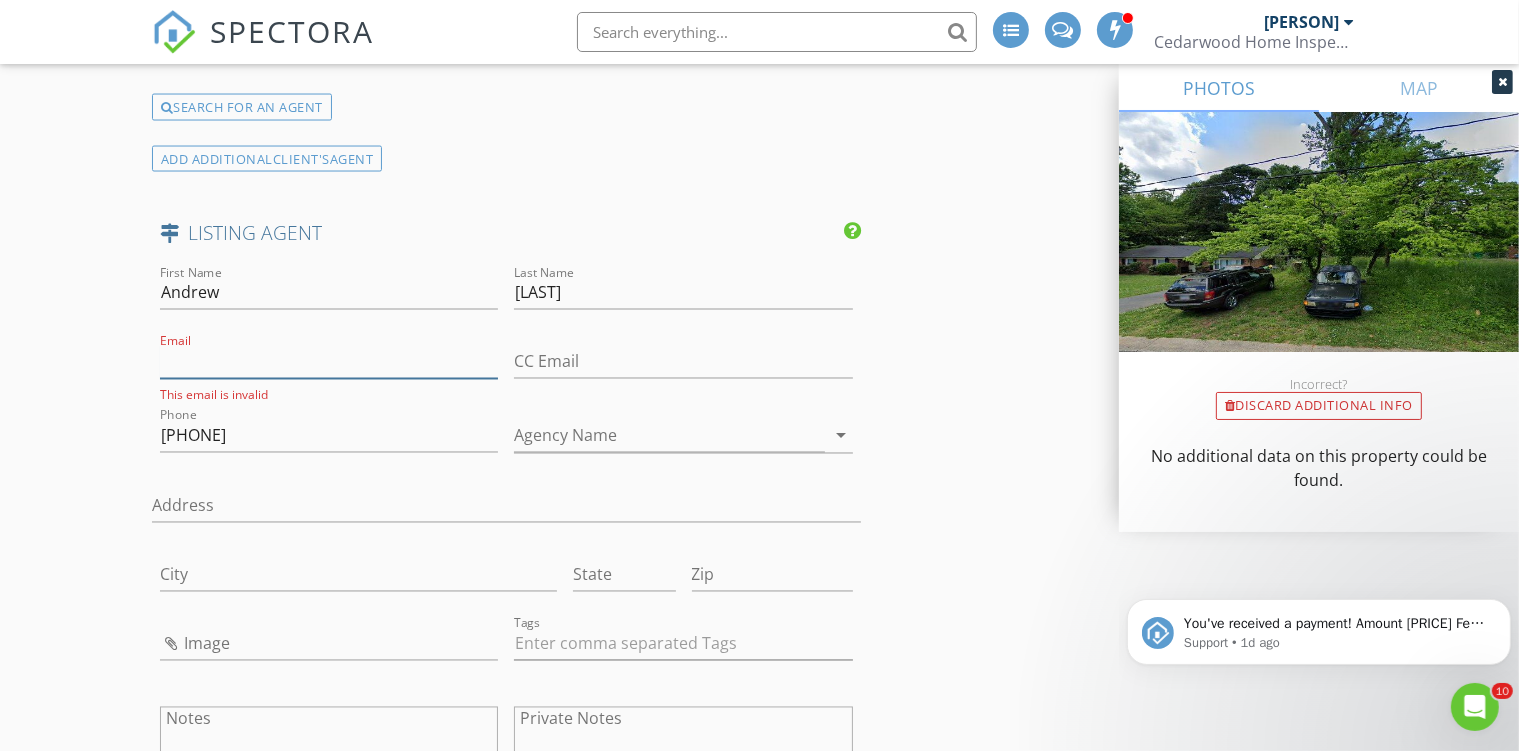 paste on "[EMAIL]" 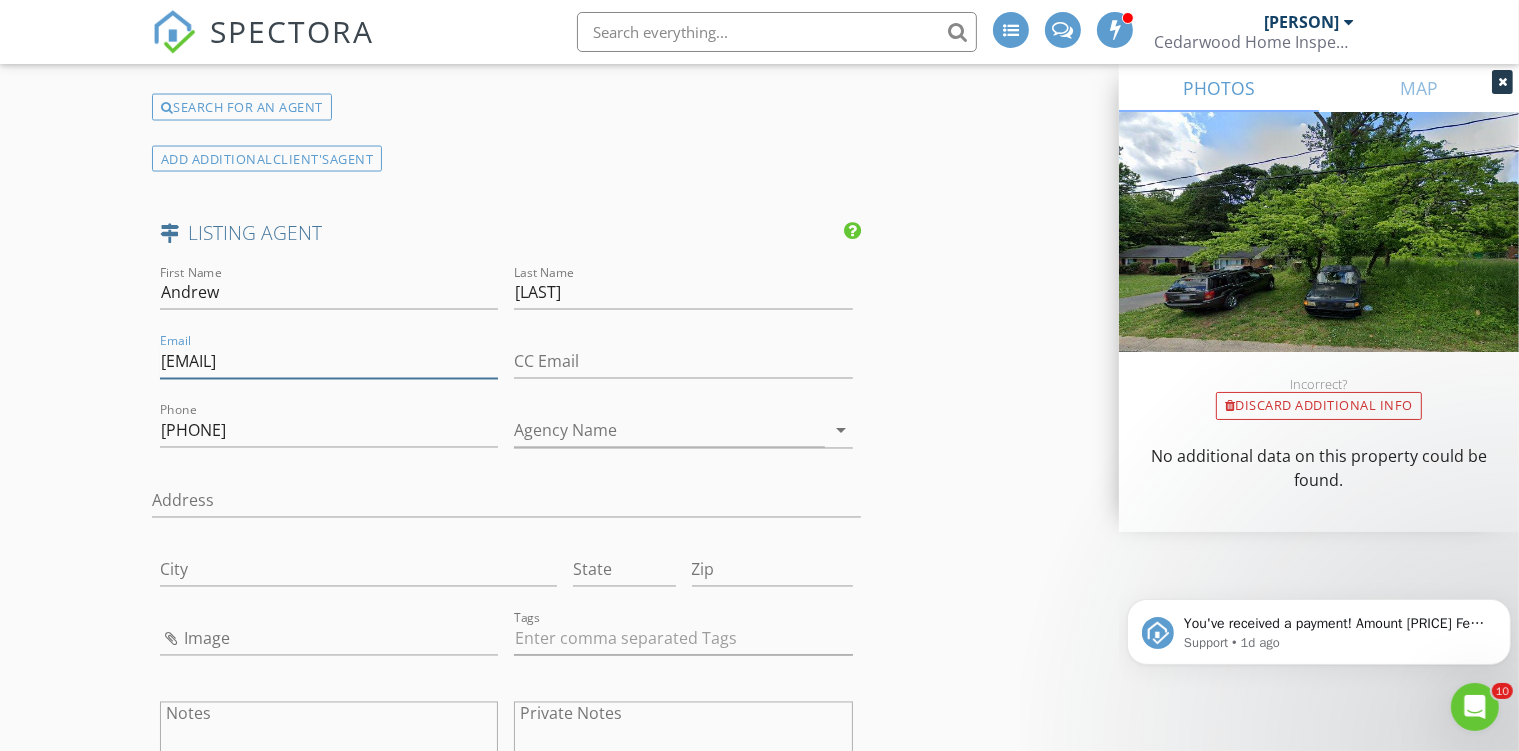 type on "[EMAIL]" 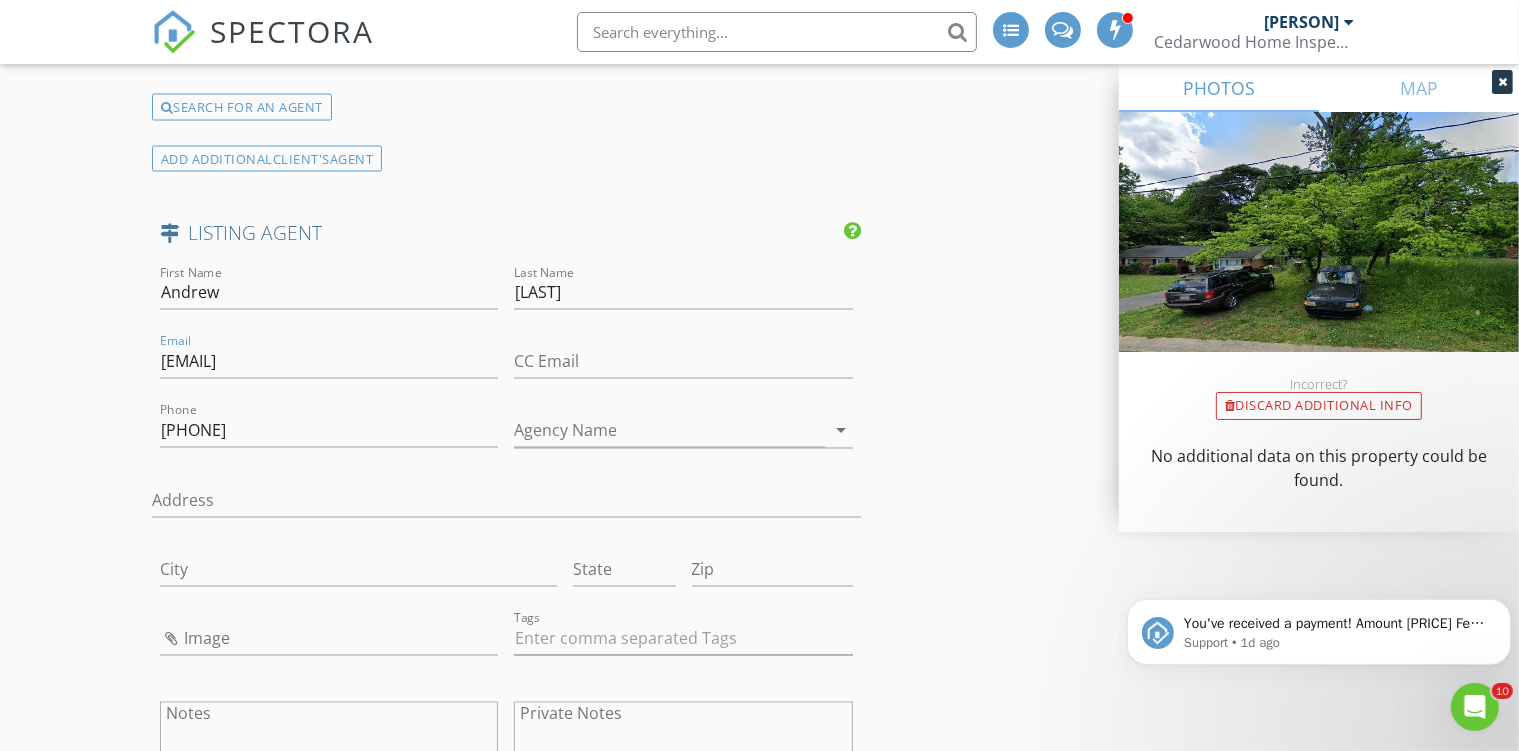 click on "ADD ADDITIONAL
client's  AGENT" at bounding box center (506, 158) 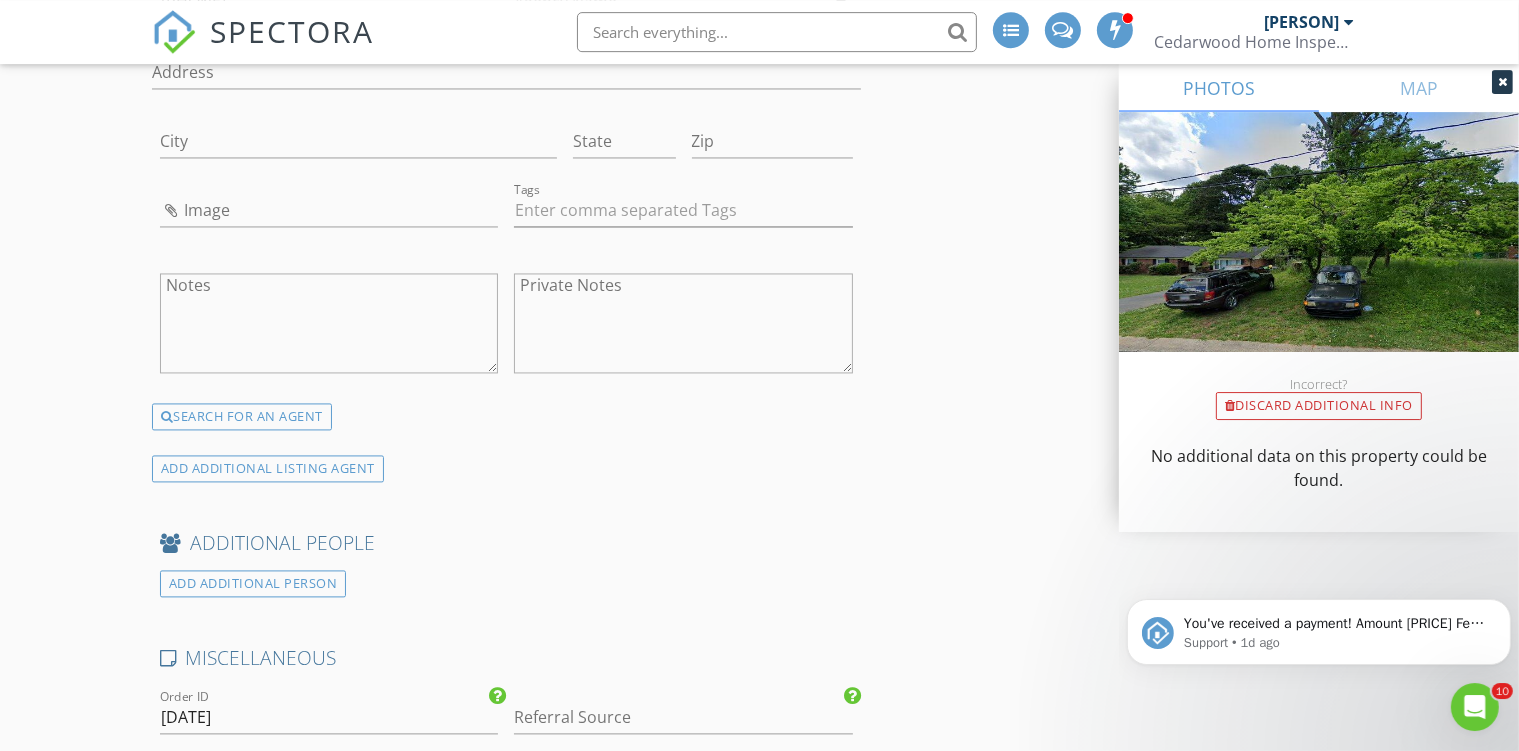 scroll, scrollTop: 3933, scrollLeft: 0, axis: vertical 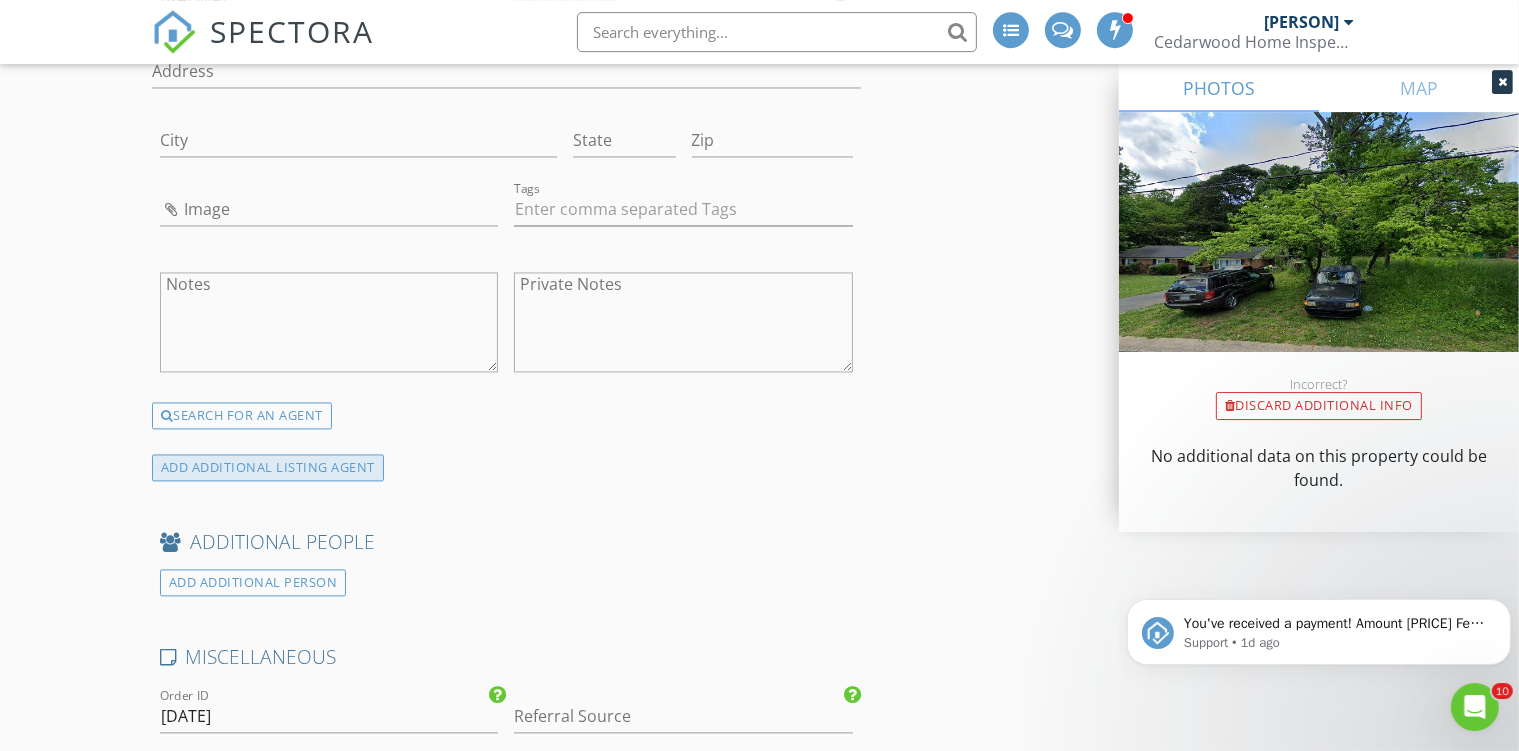click on "ADD ADDITIONAL LISTING AGENT" at bounding box center (268, 467) 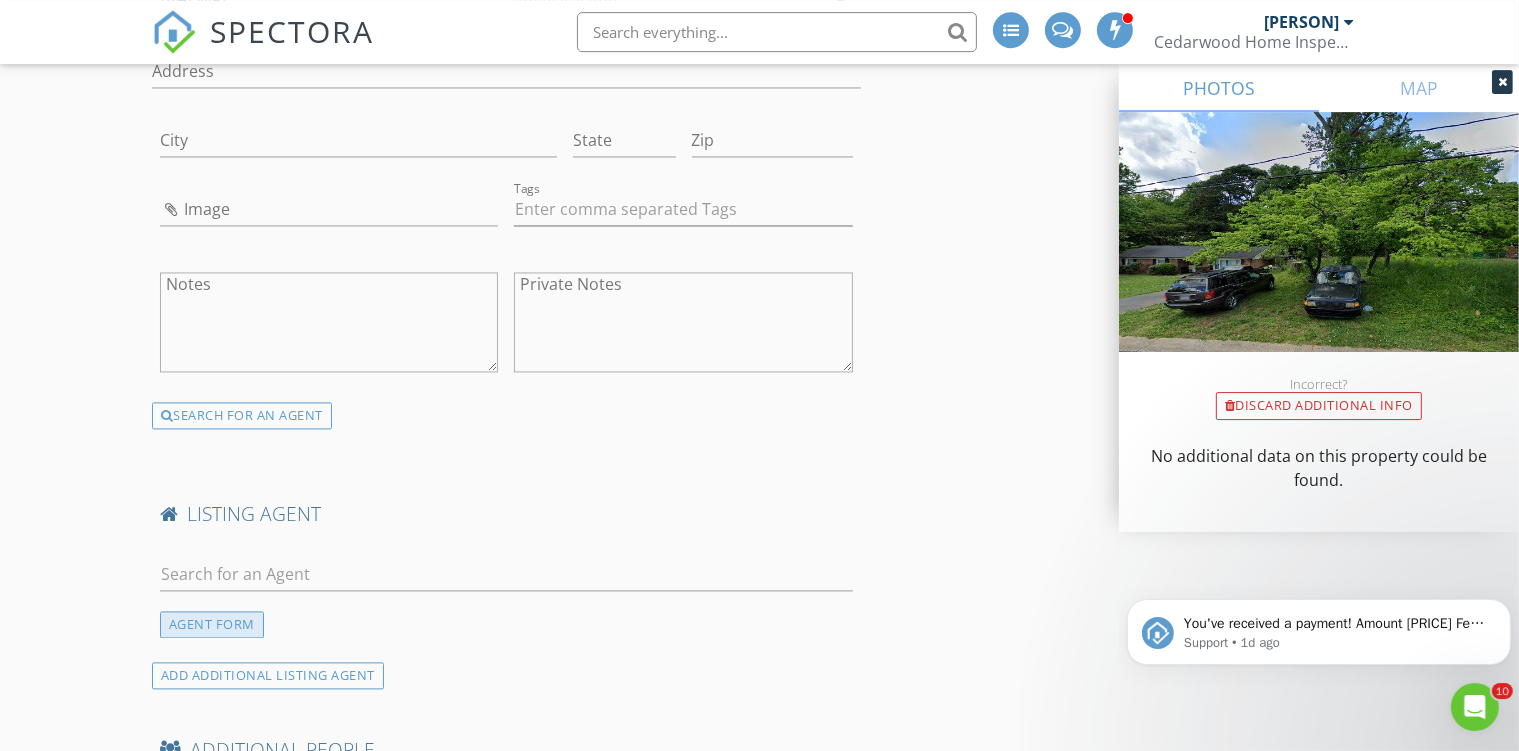 click on "AGENT FORM" at bounding box center [212, 624] 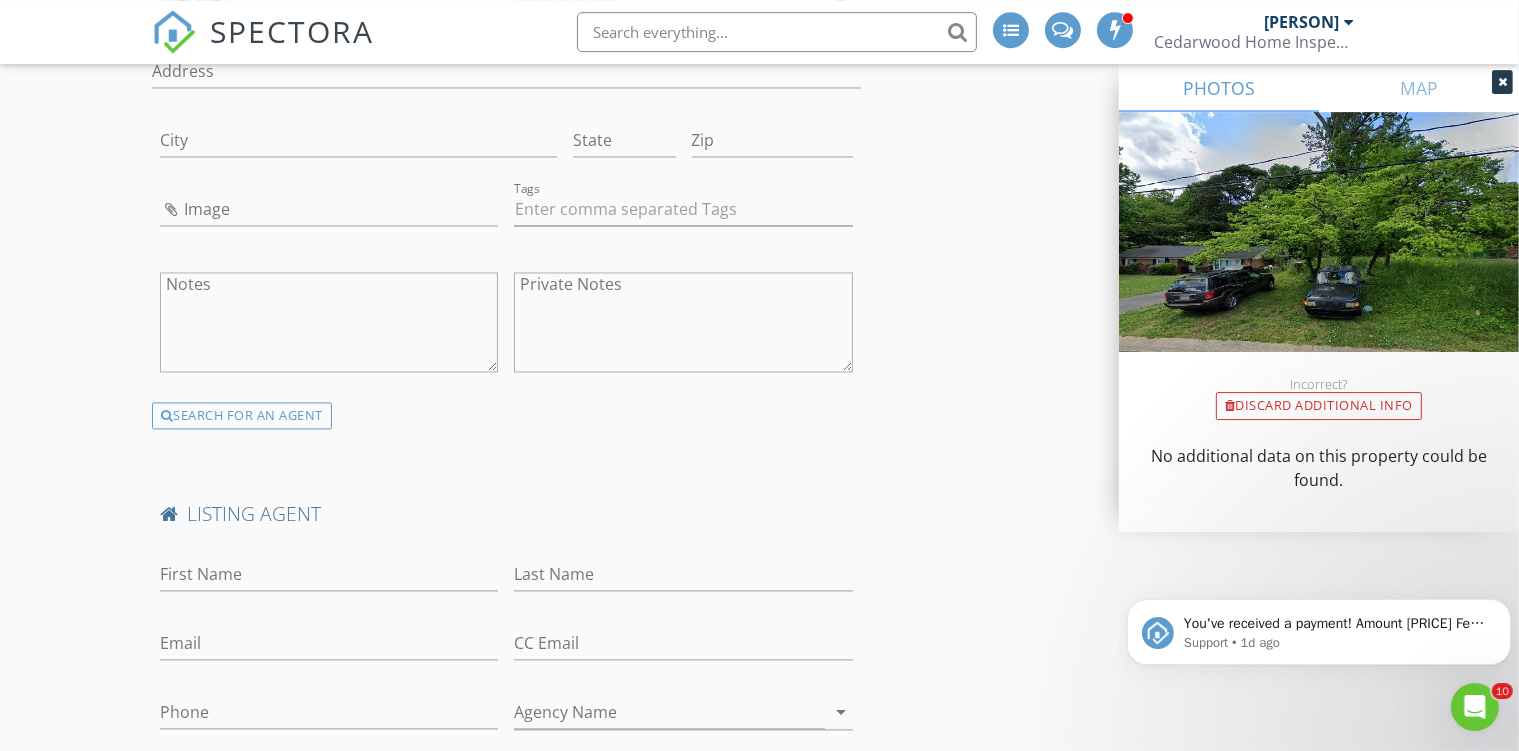 click on "First Name" at bounding box center [329, 578] 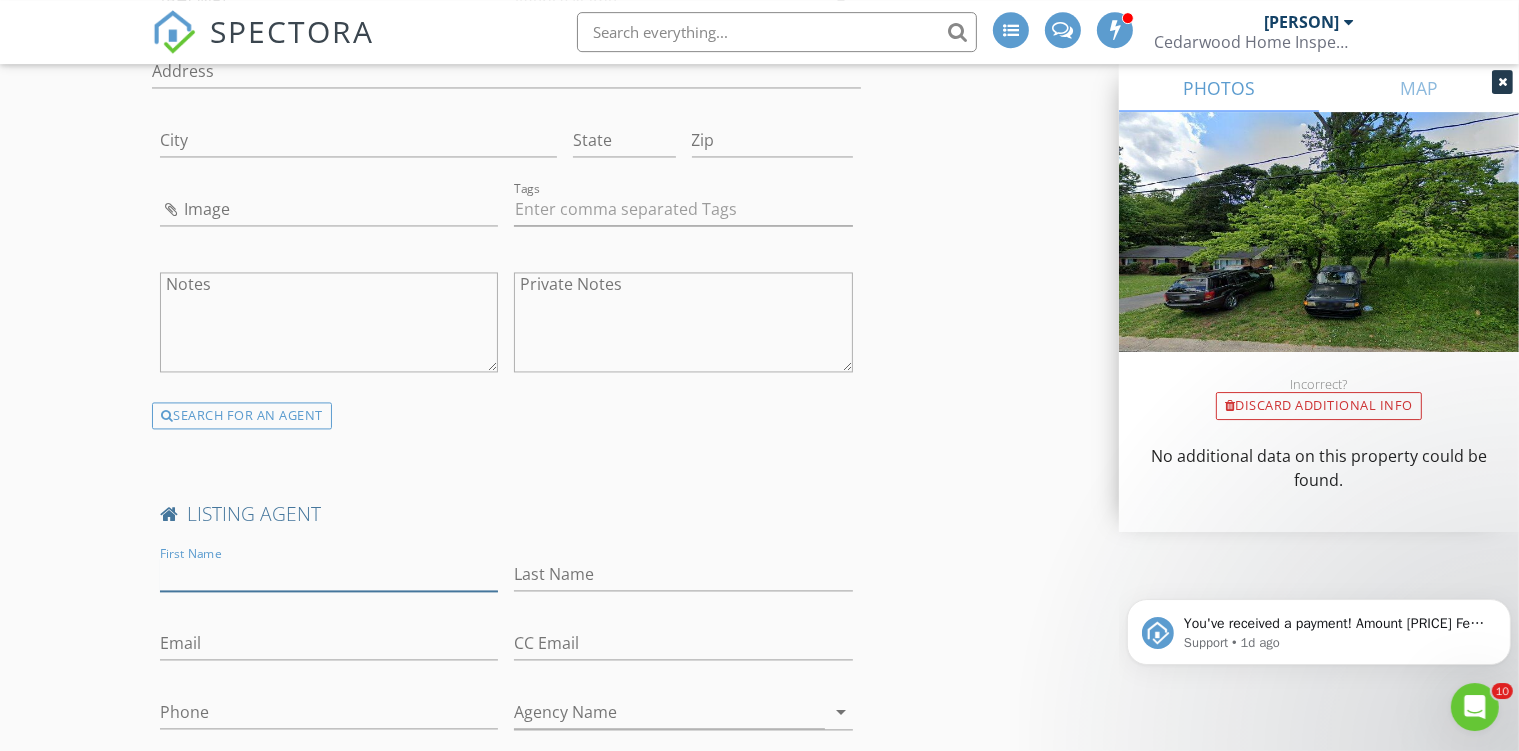click on "First Name" at bounding box center (329, 574) 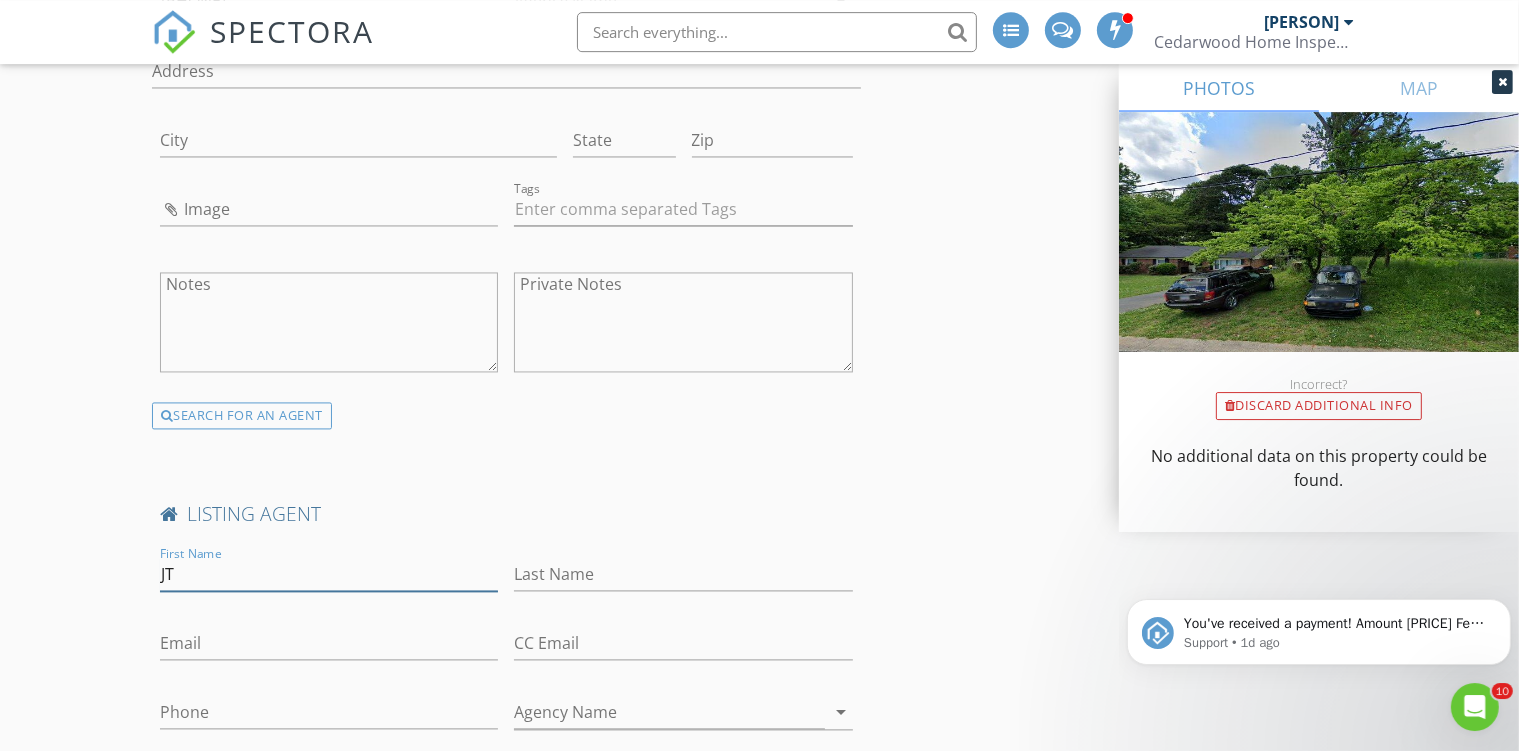 type on "JT" 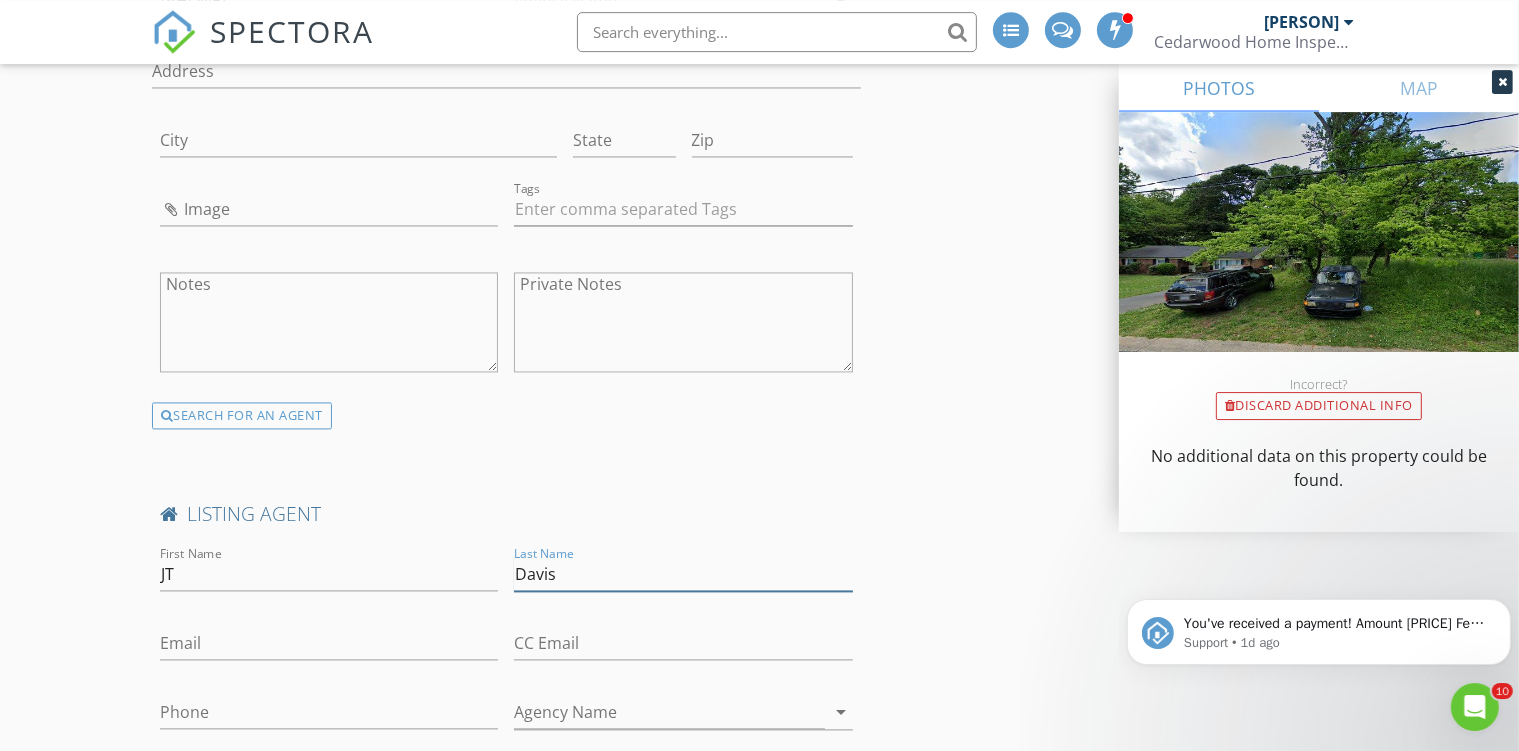 type on "Davis" 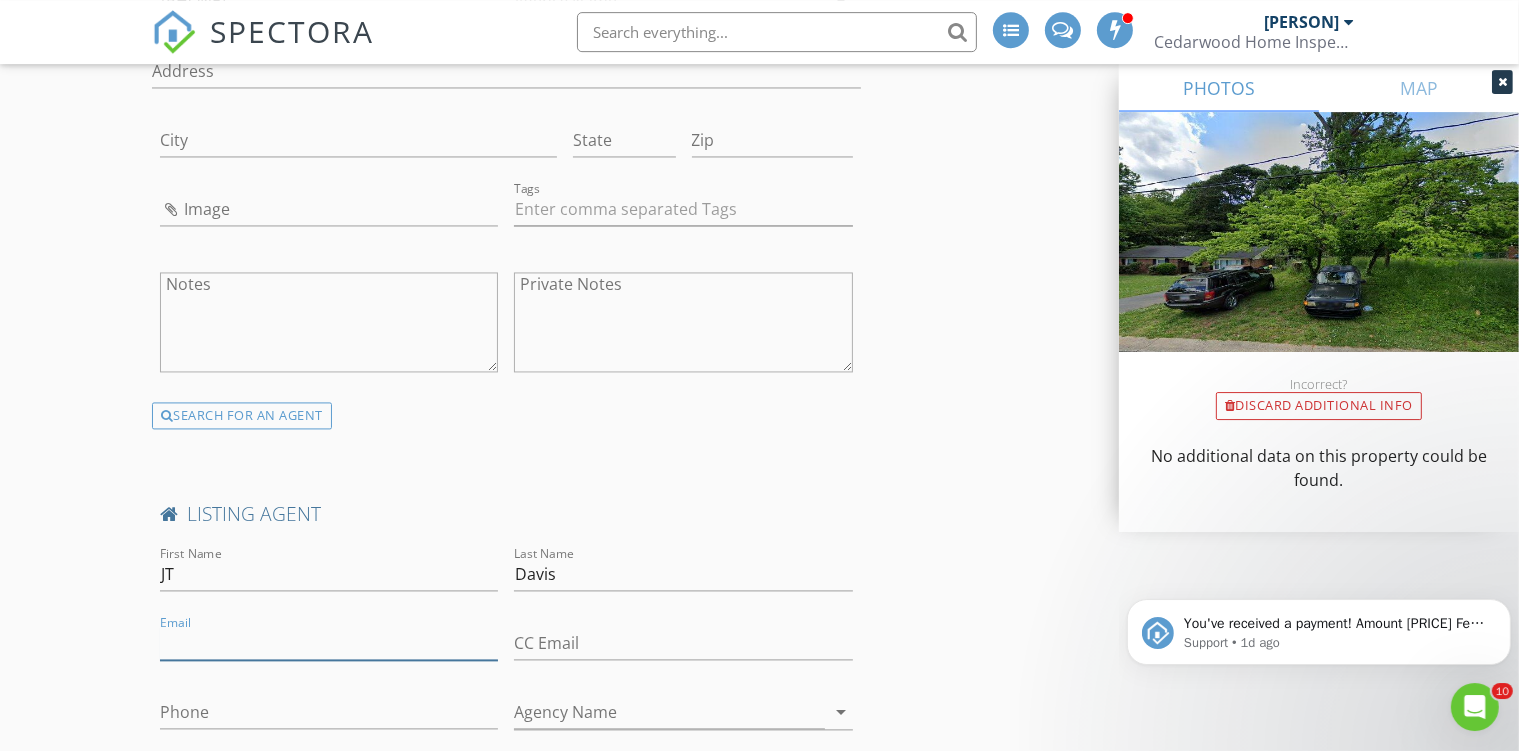 click on "Email" at bounding box center [329, 643] 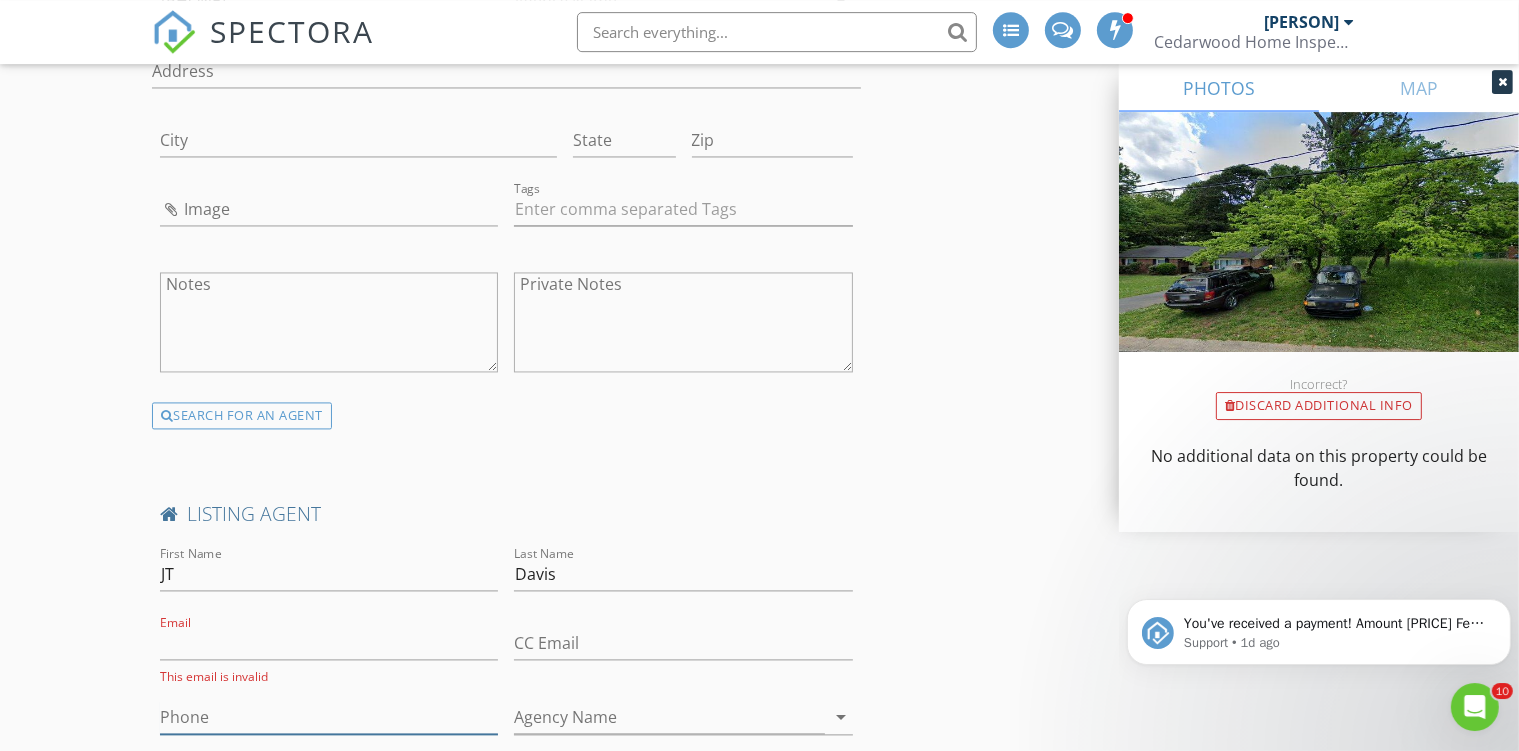 click on "Phone" at bounding box center (329, 717) 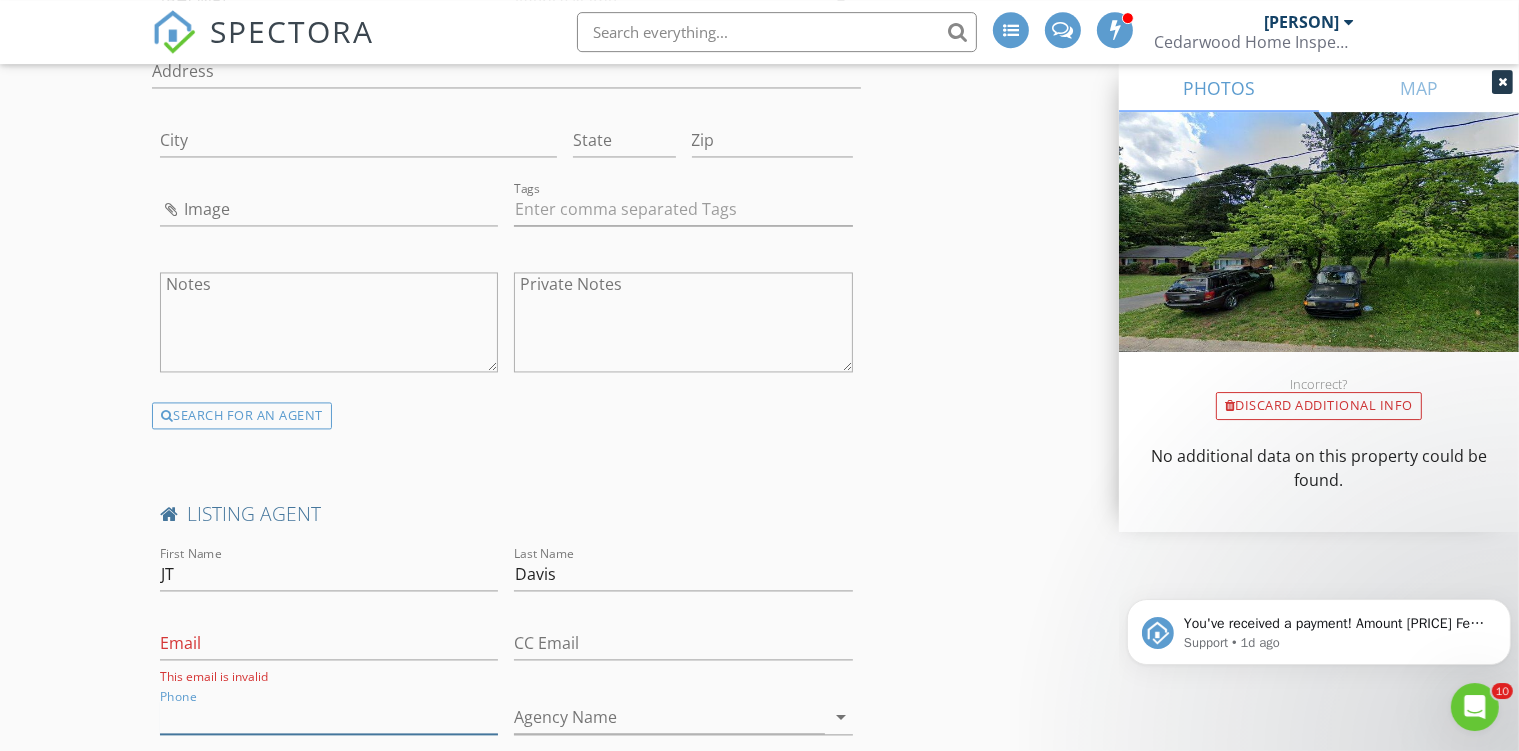 paste on "[PHONE]" 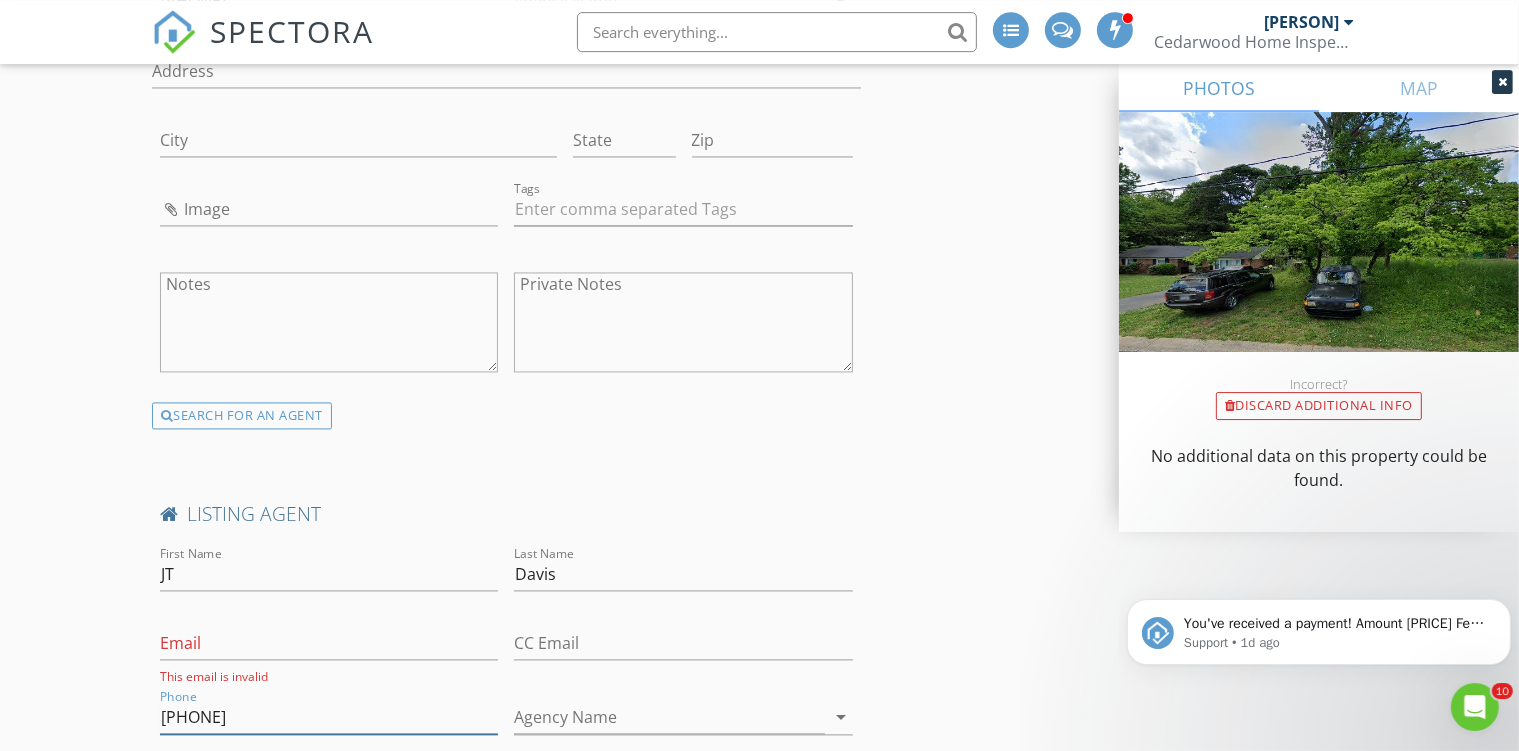 type on "[PHONE]" 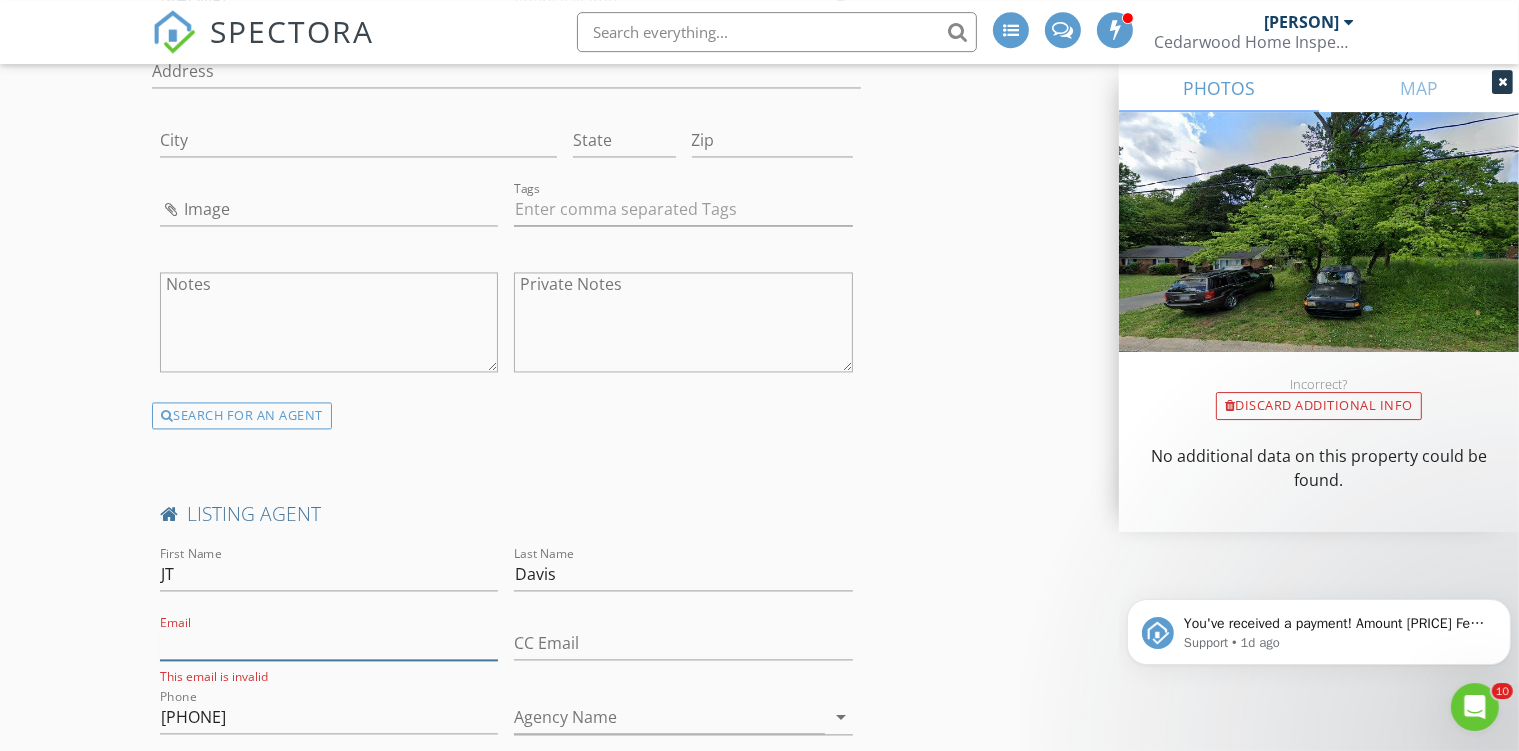 click on "Email" at bounding box center [329, 643] 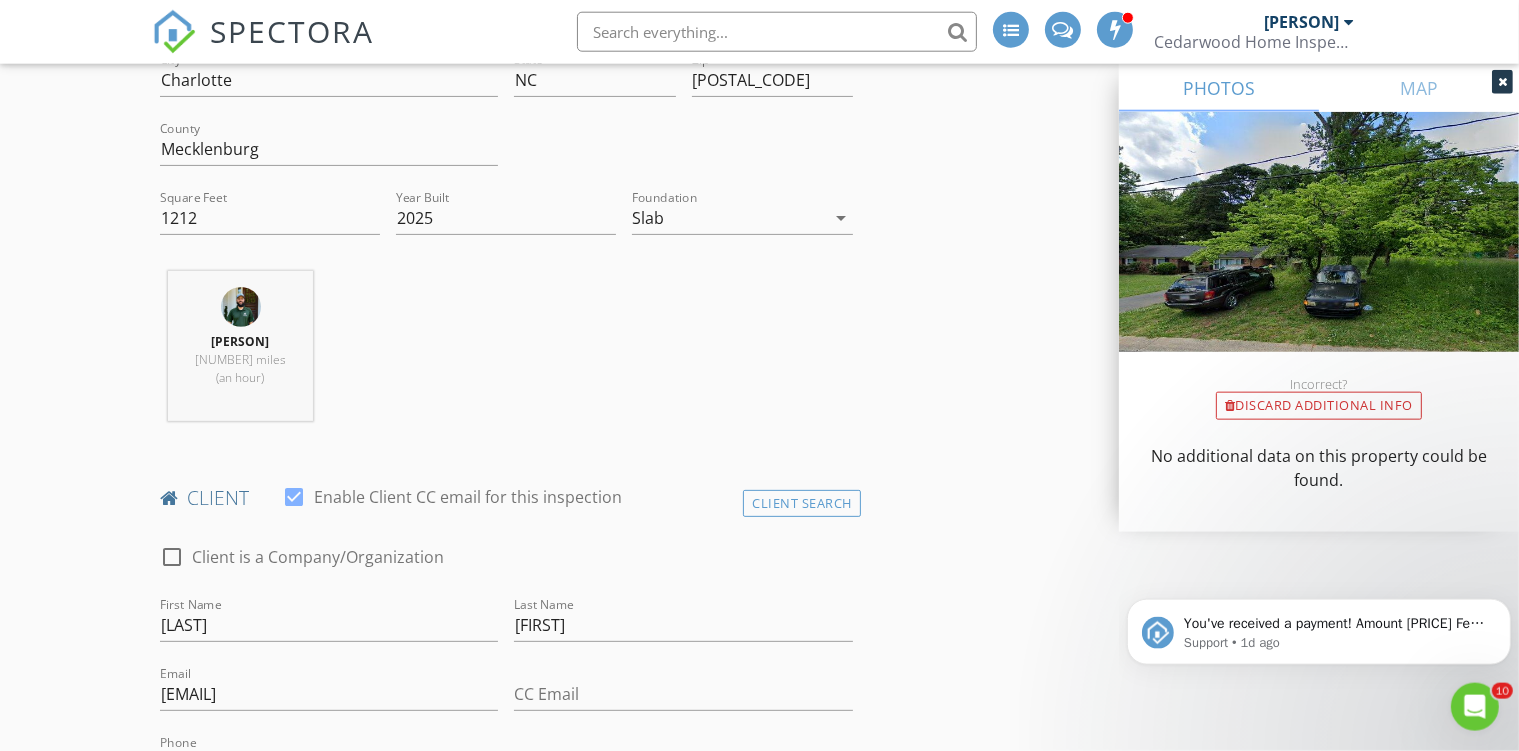 scroll, scrollTop: 0, scrollLeft: 0, axis: both 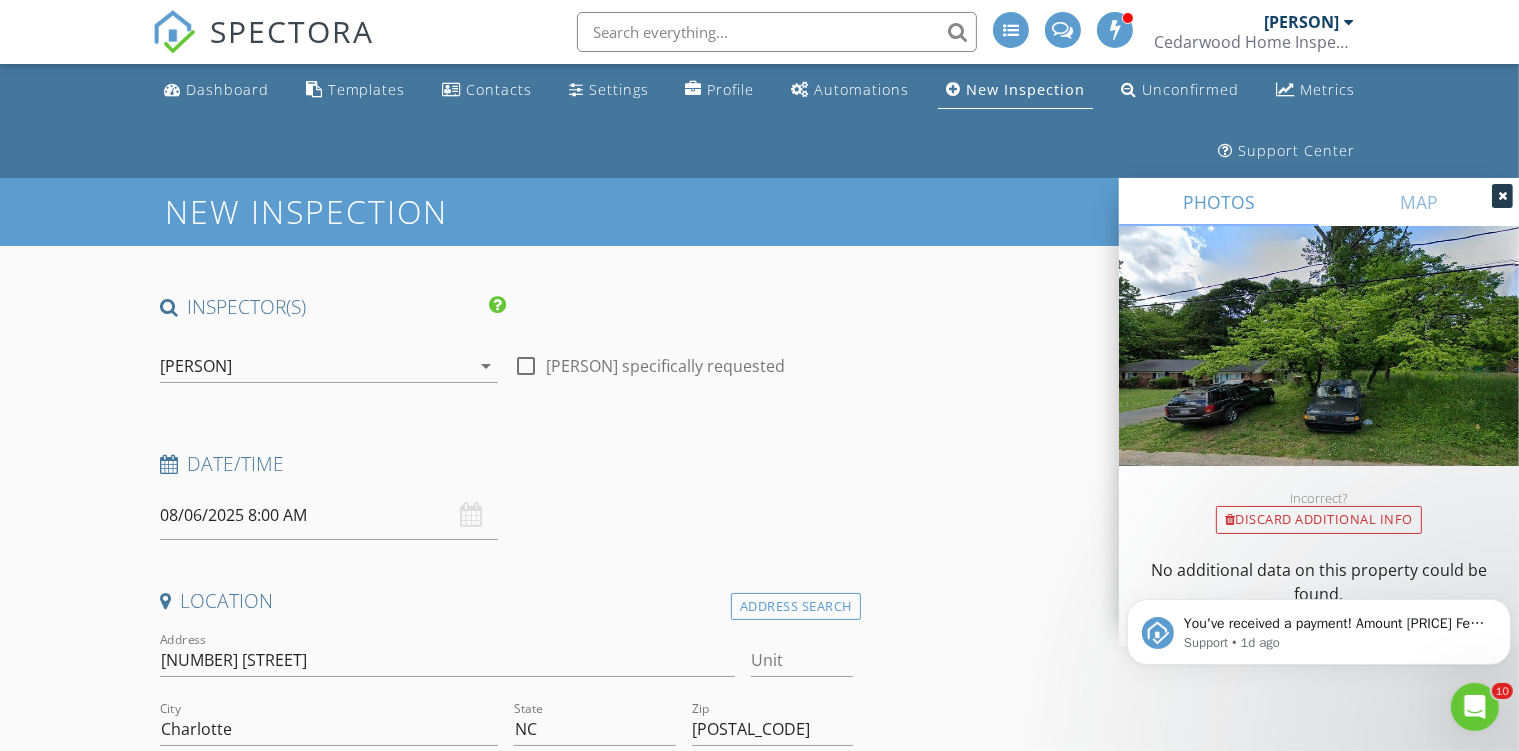 type on "[EMAIL]" 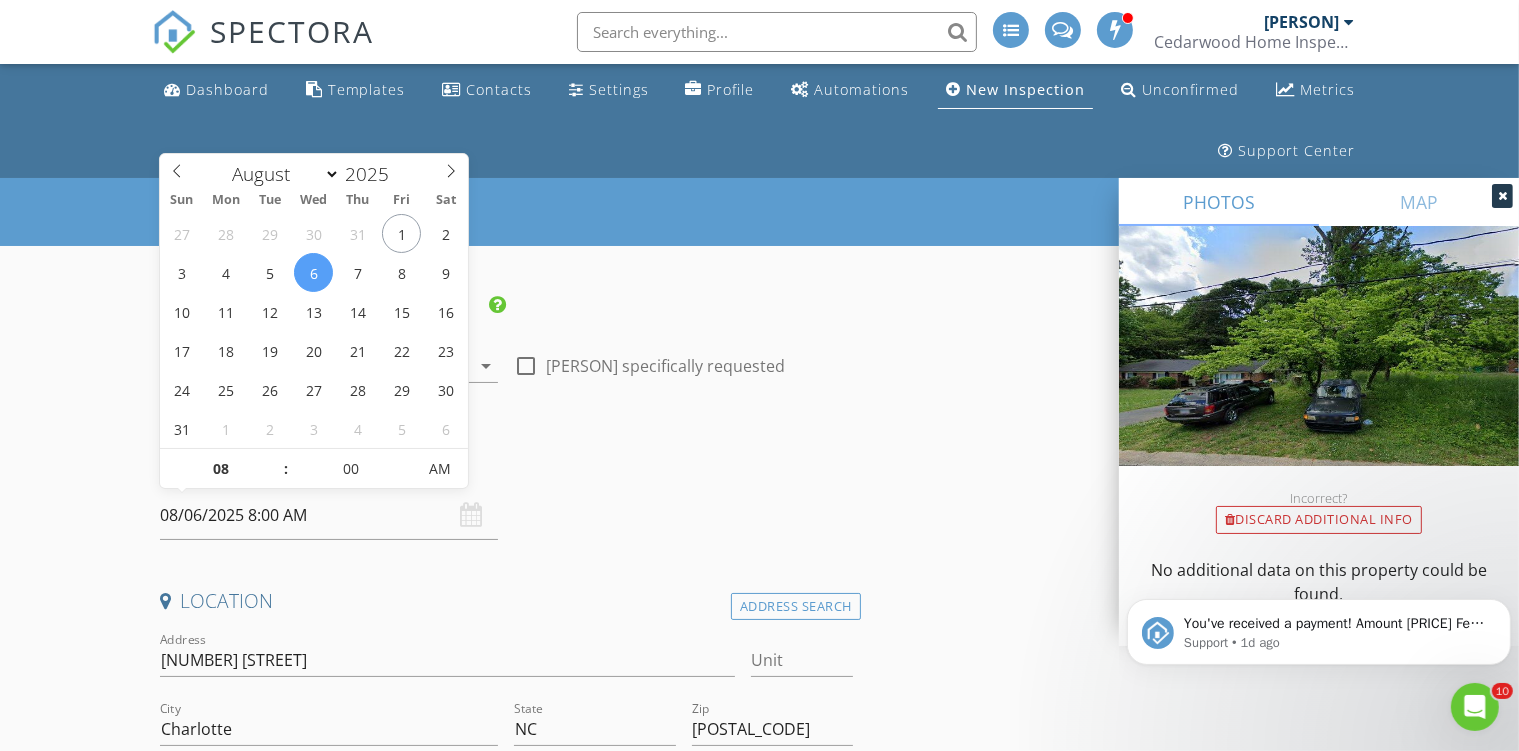 click on "08/06/2025 8:00 AM" at bounding box center (329, 515) 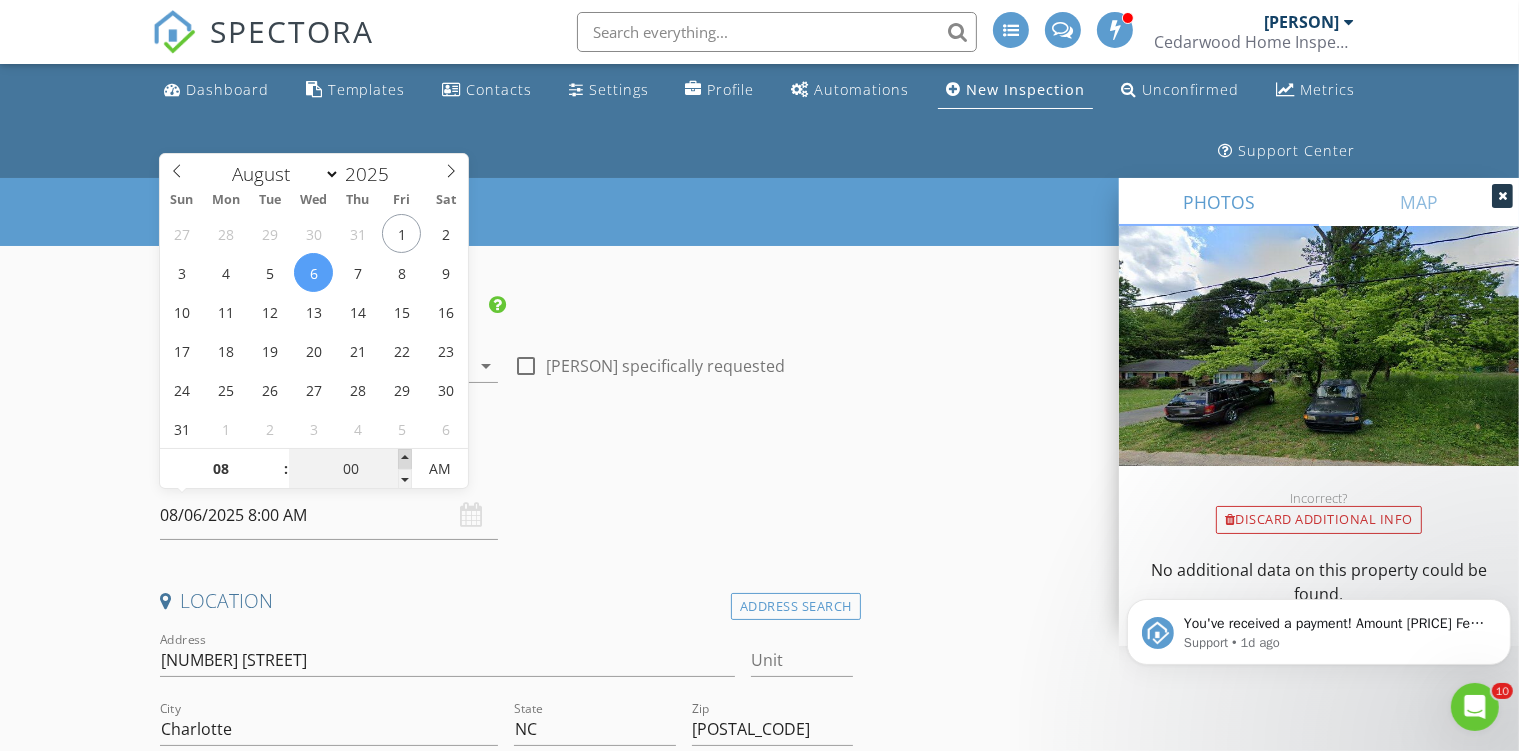 type on "05" 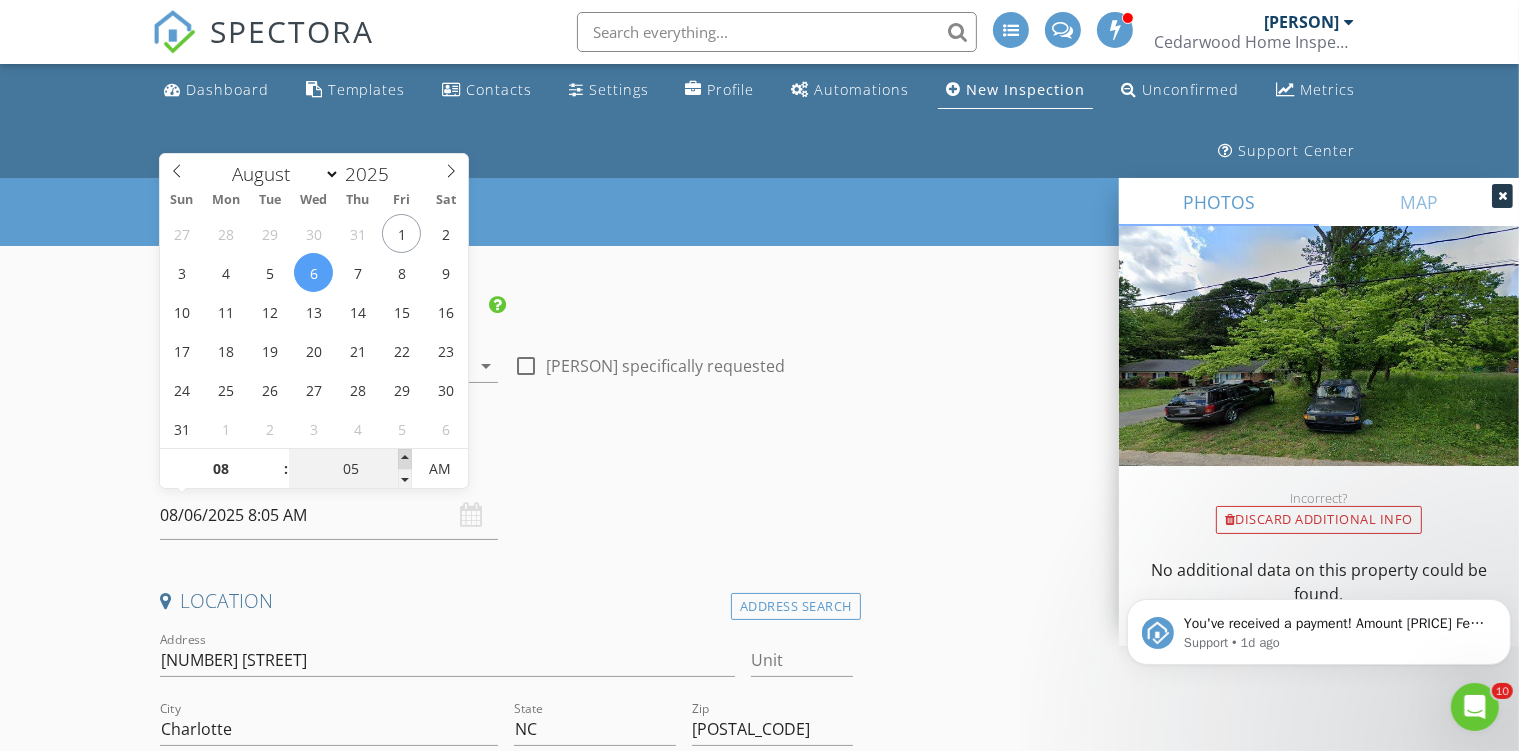 click at bounding box center (405, 459) 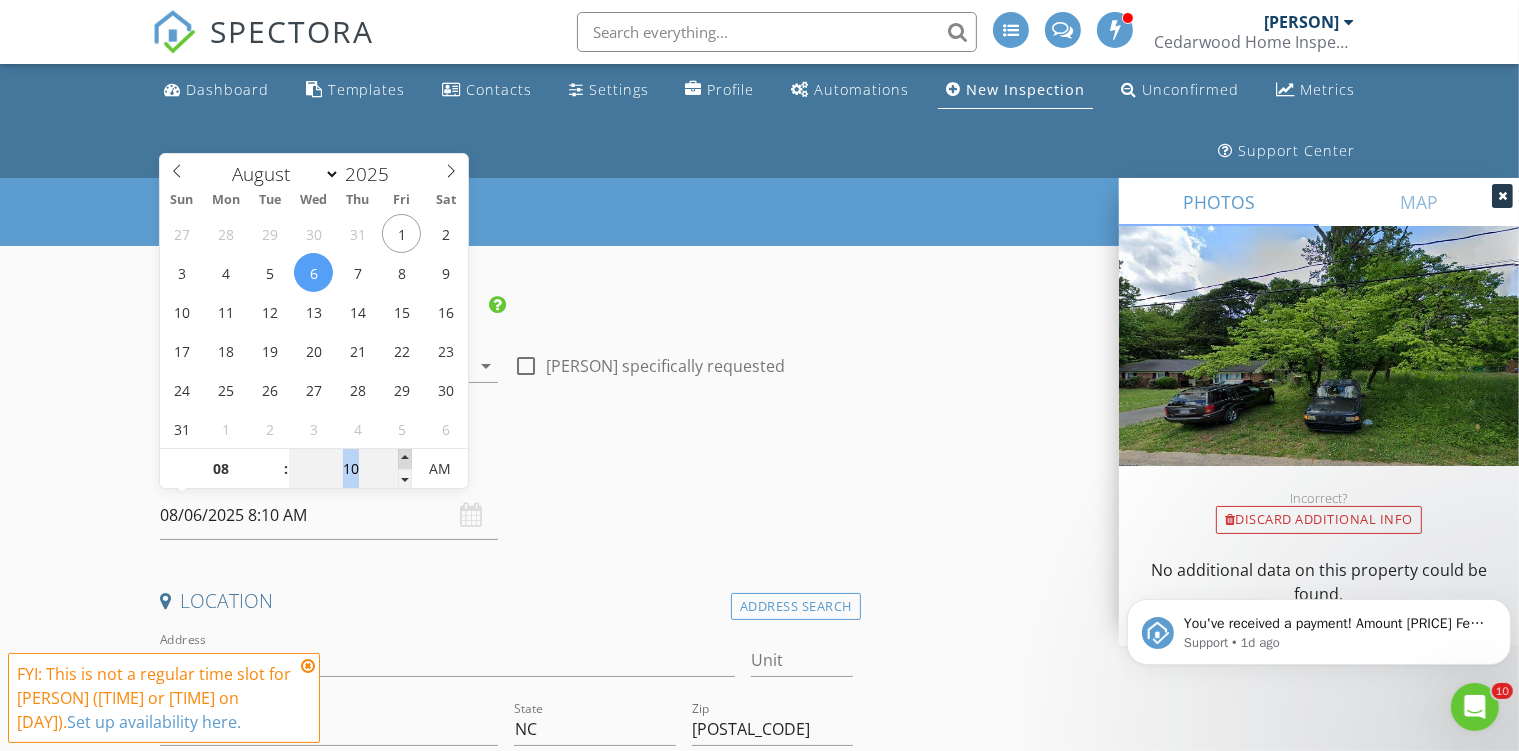 click at bounding box center (405, 459) 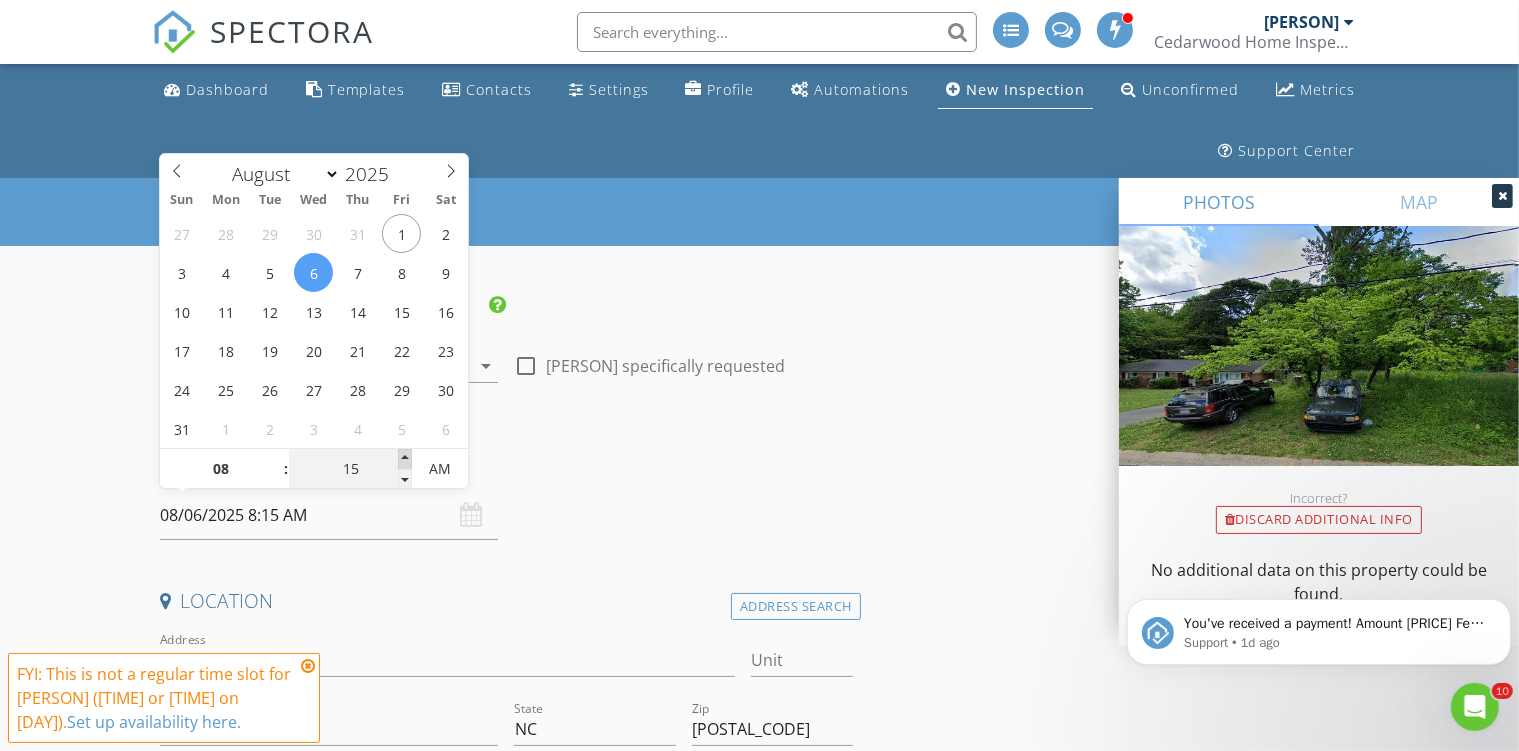 click at bounding box center [405, 459] 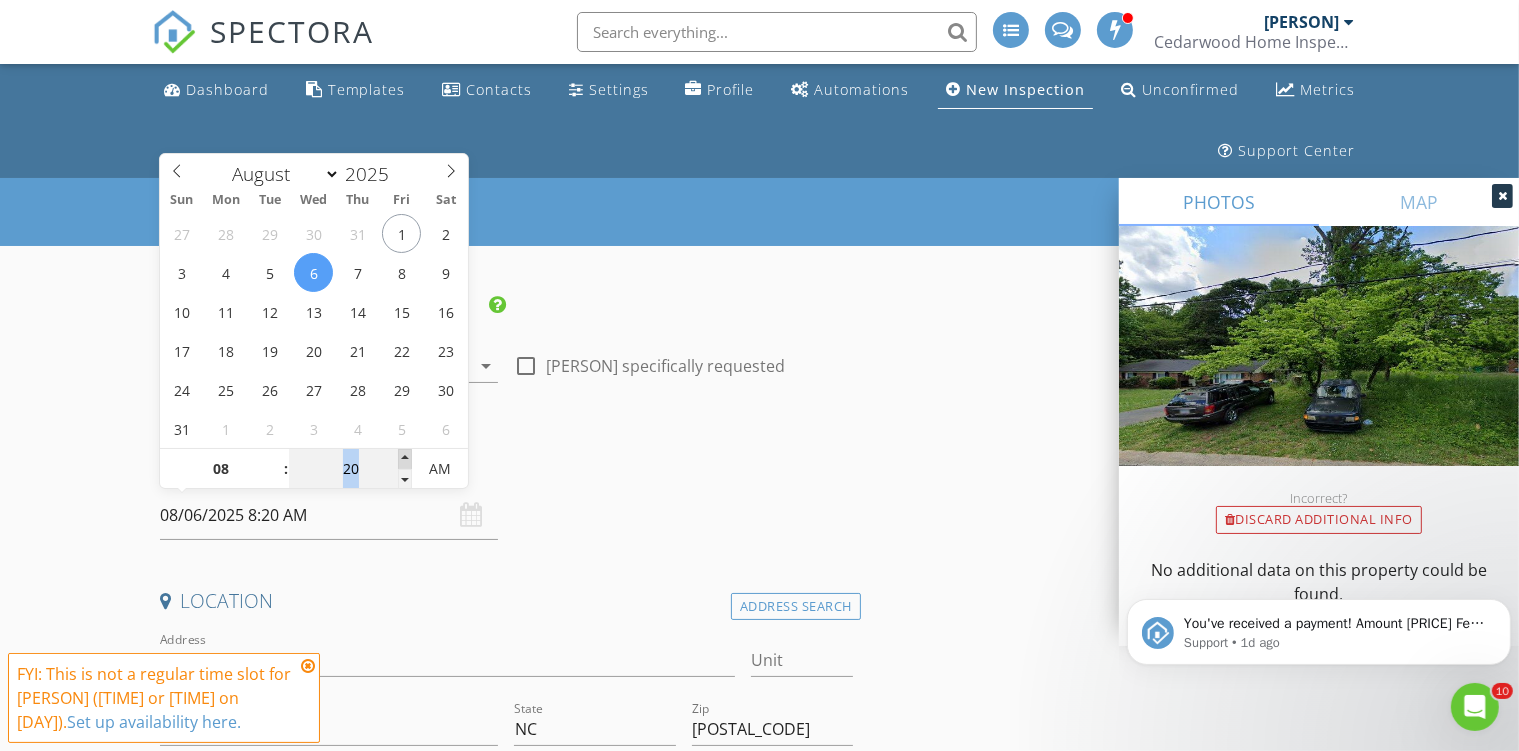 click at bounding box center (405, 459) 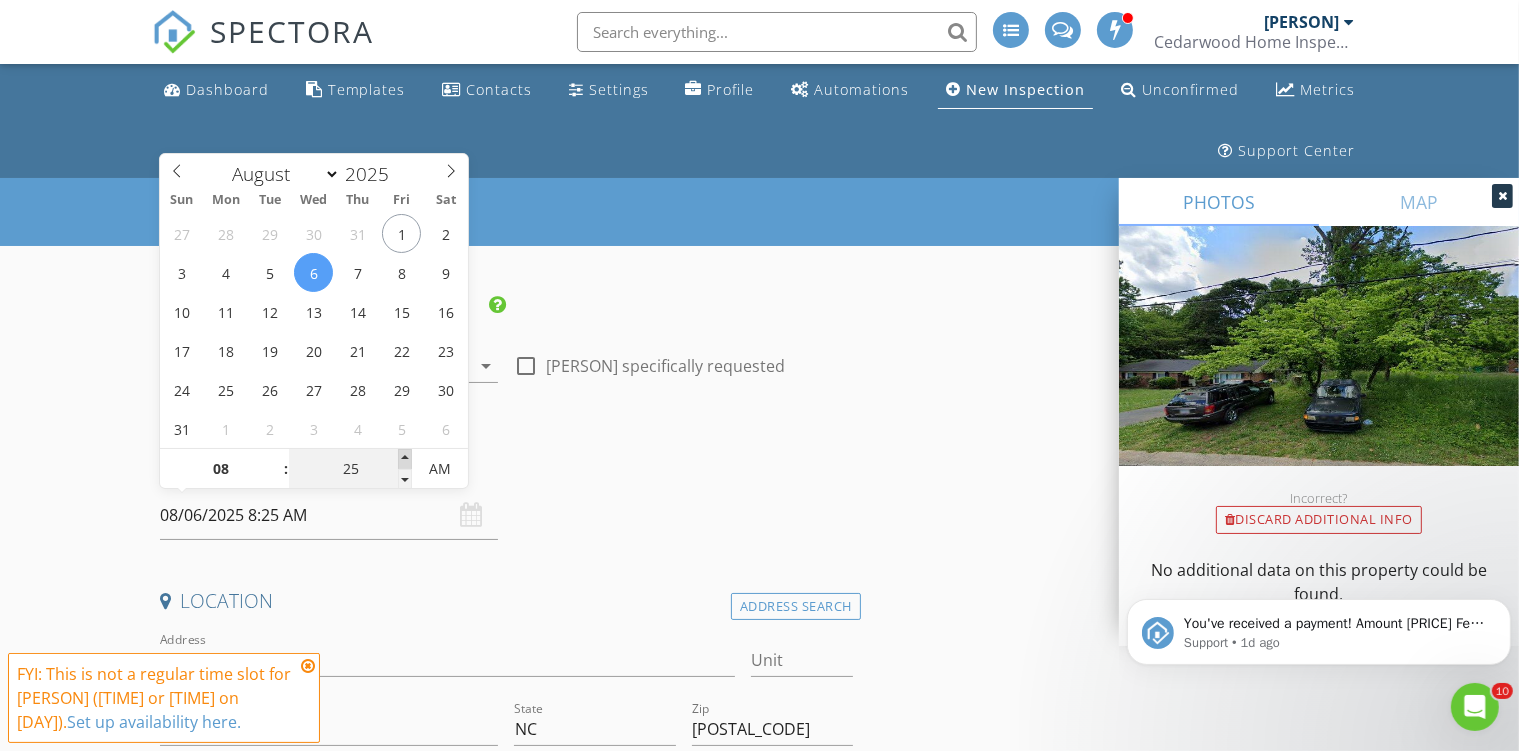 click at bounding box center (405, 459) 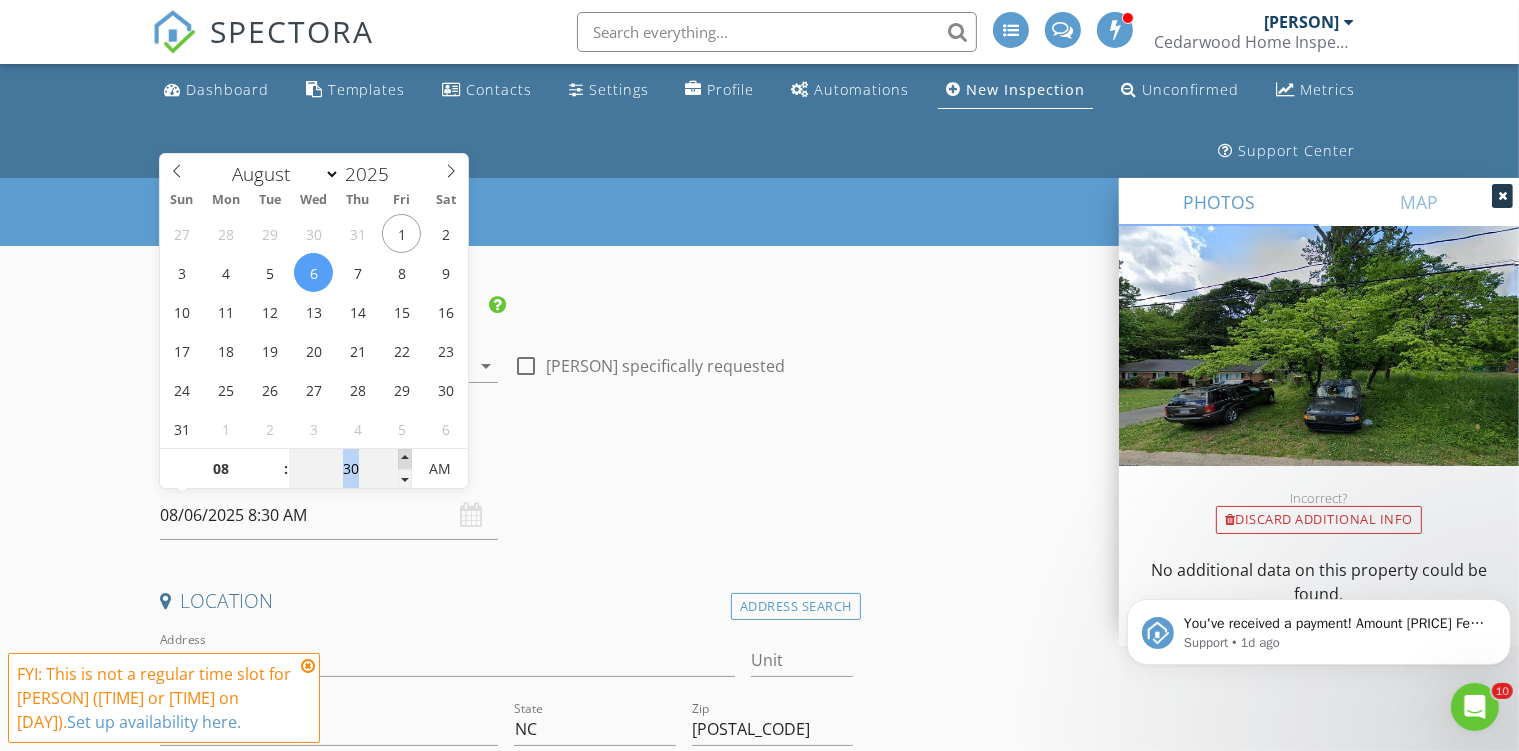 click at bounding box center (405, 459) 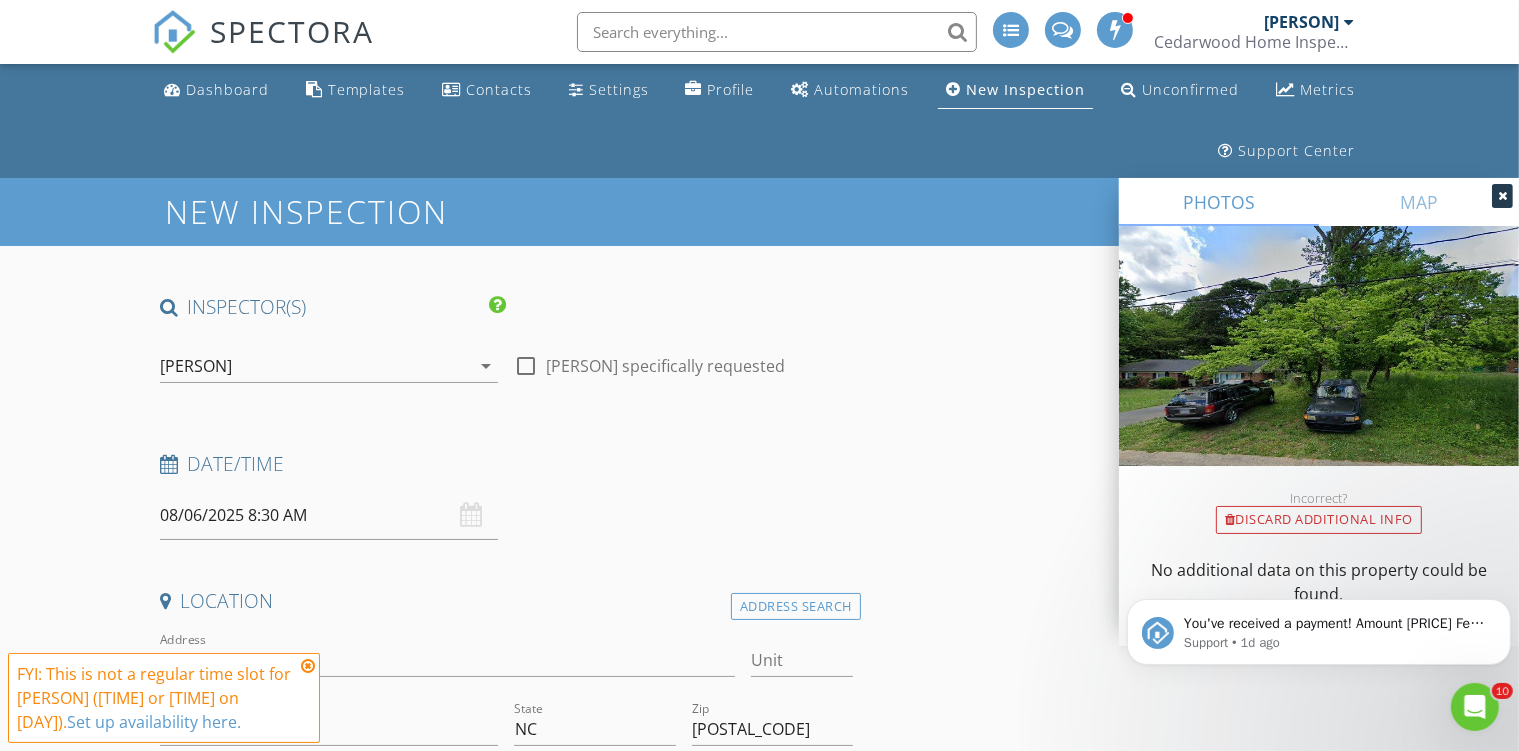 click on "Date/Time" at bounding box center (506, 464) 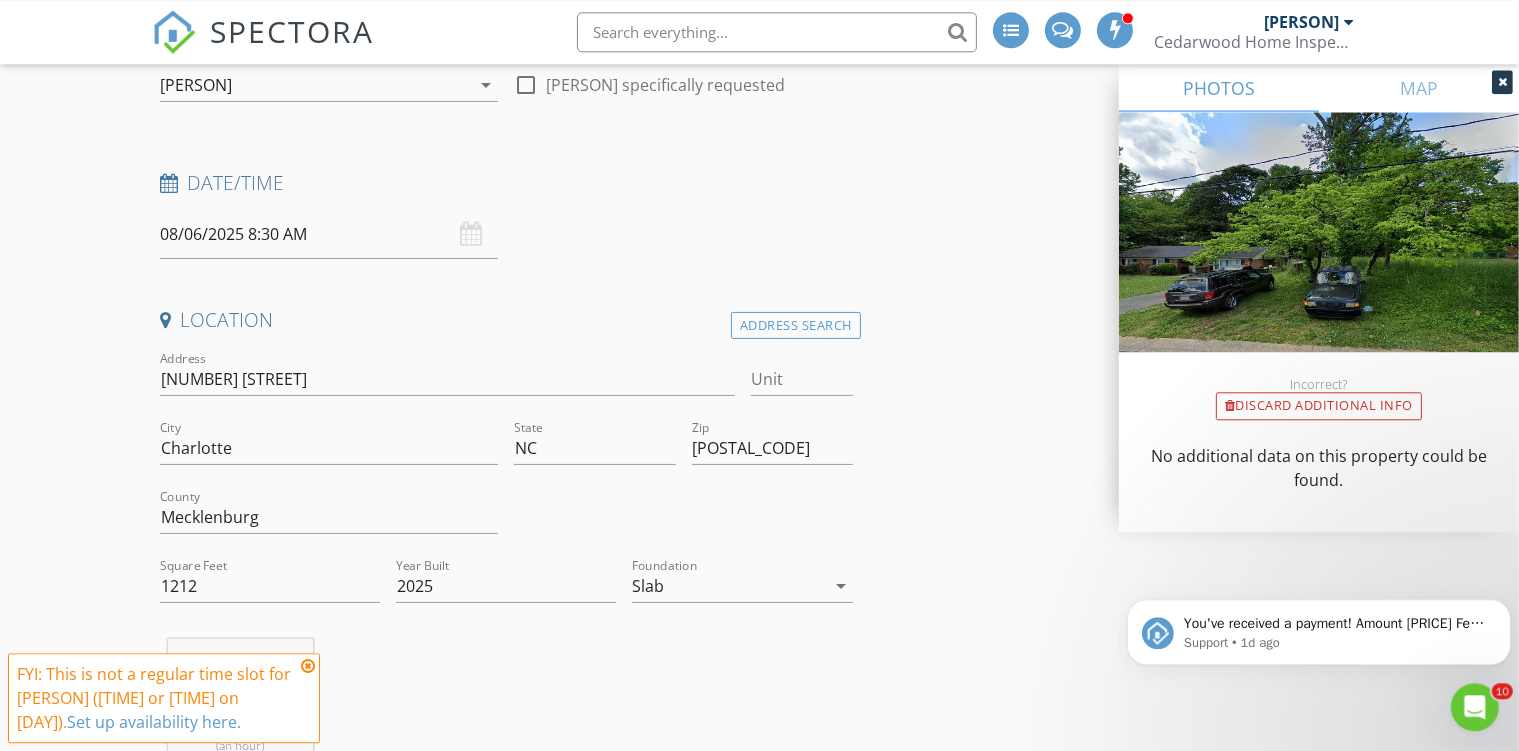 scroll, scrollTop: 300, scrollLeft: 0, axis: vertical 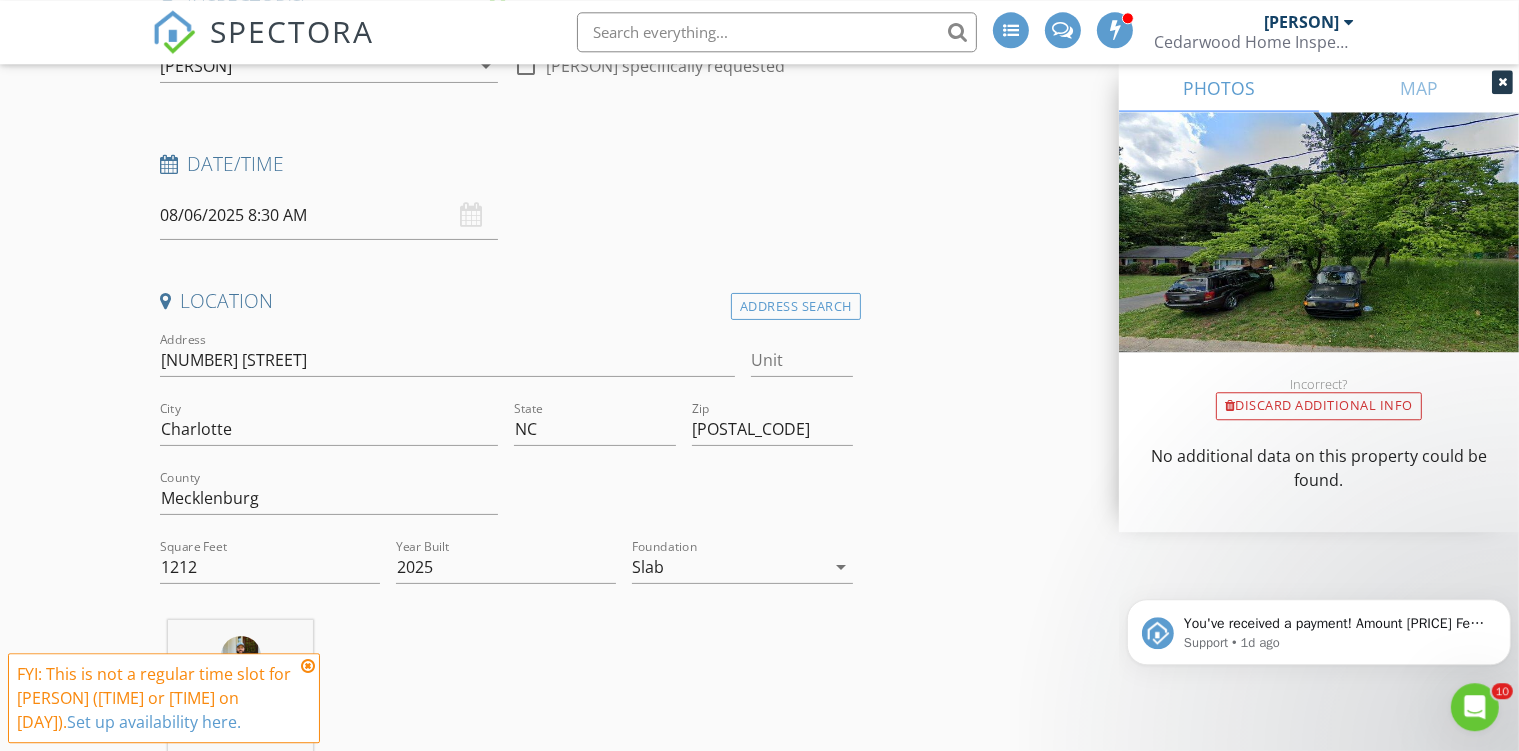click at bounding box center (308, 666) 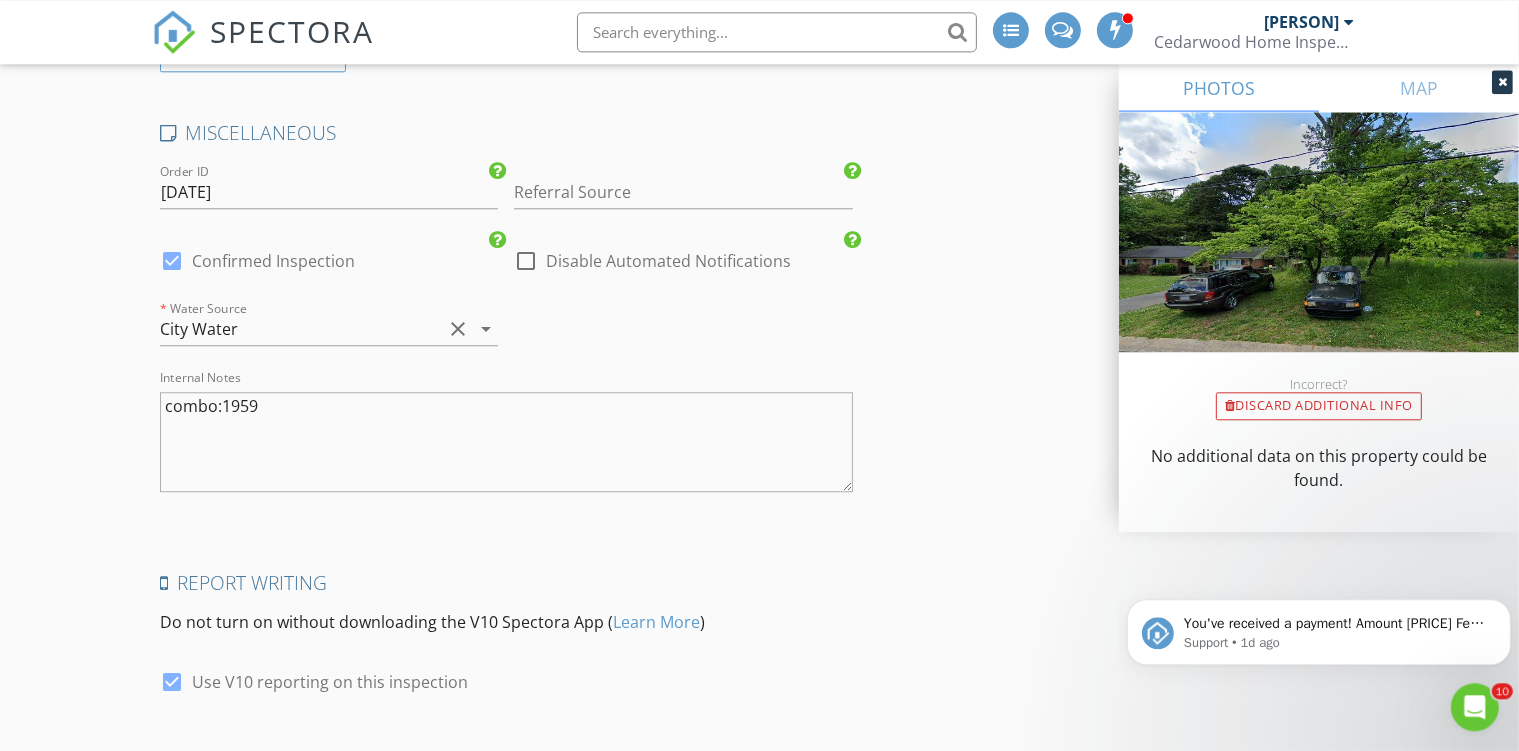 scroll, scrollTop: 5403, scrollLeft: 0, axis: vertical 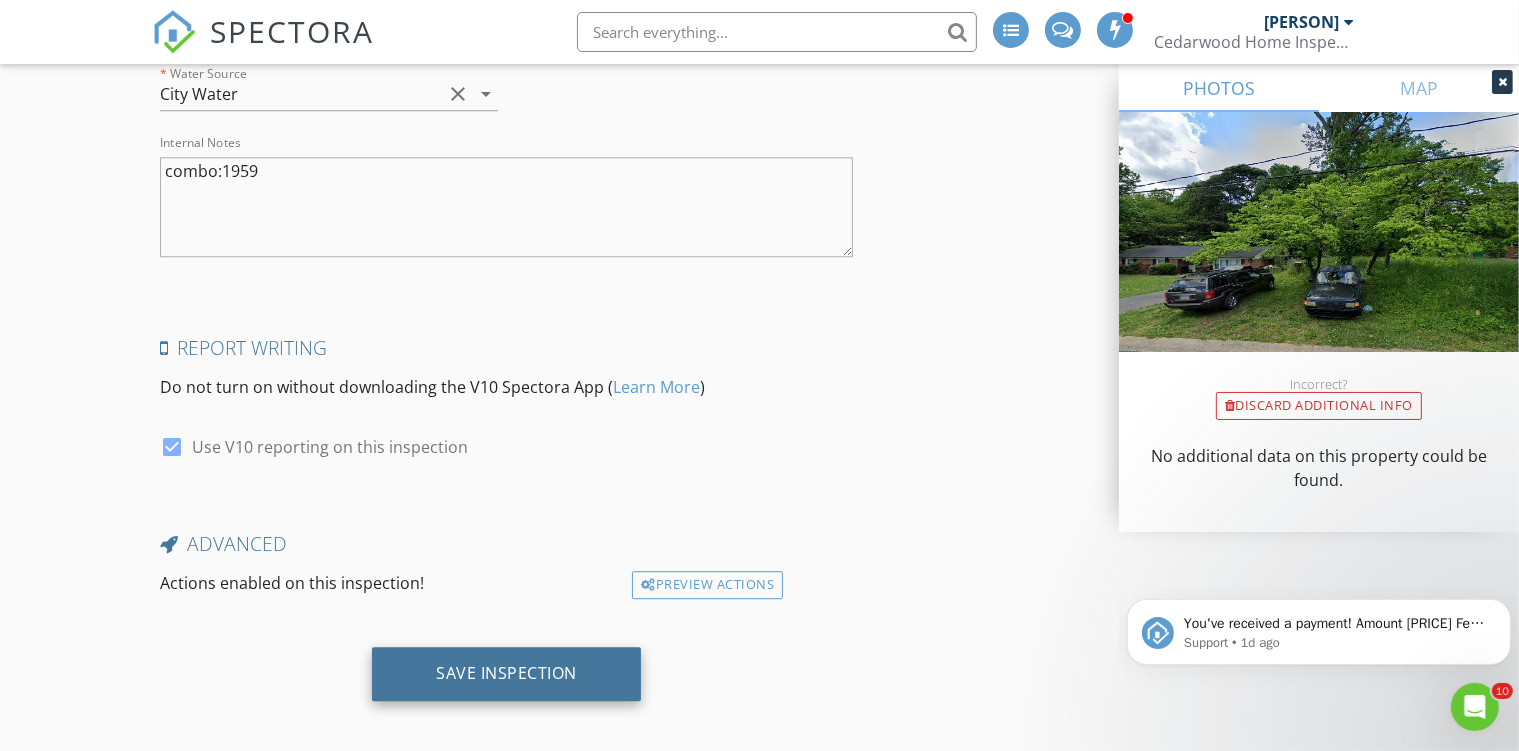 click on "Save Inspection" at bounding box center (506, 673) 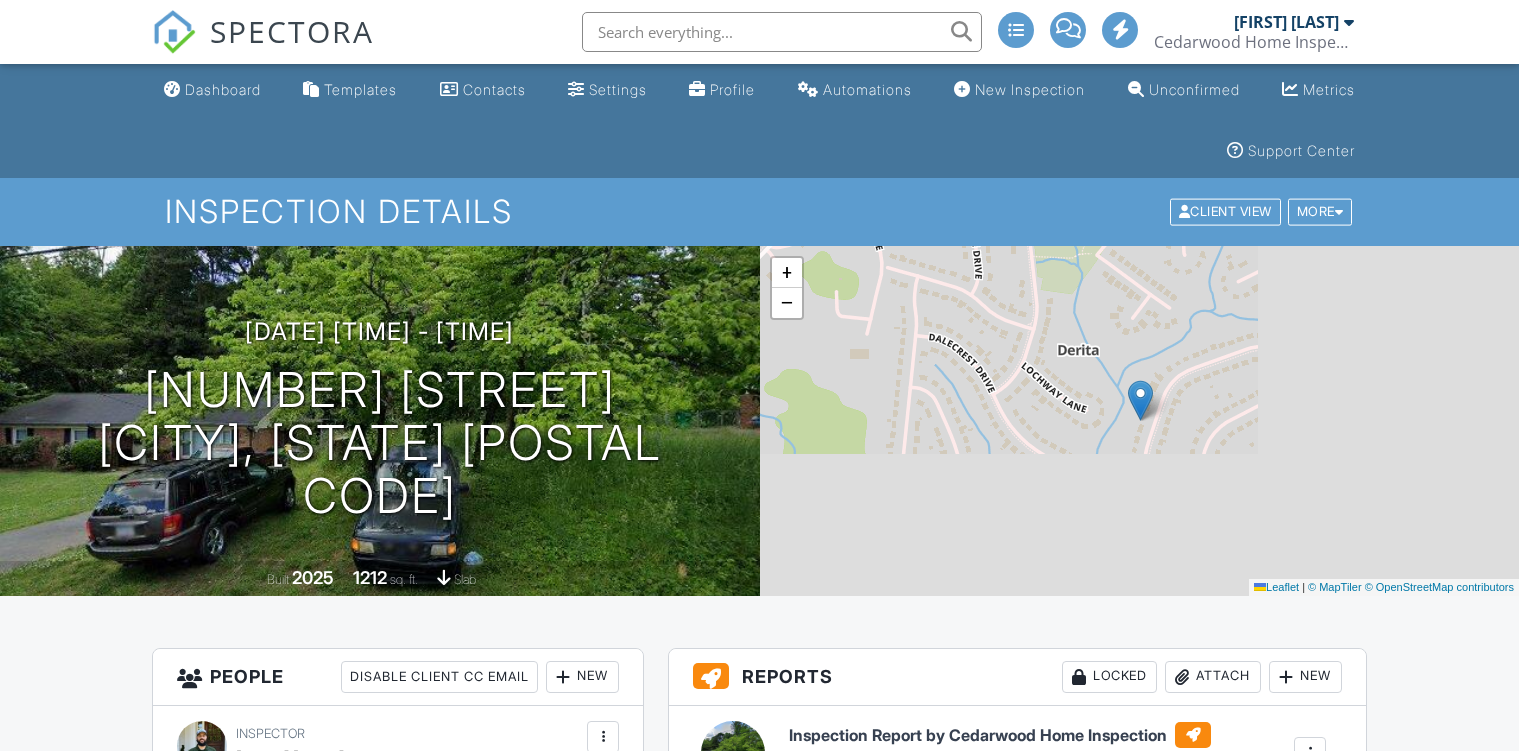 scroll, scrollTop: 0, scrollLeft: 0, axis: both 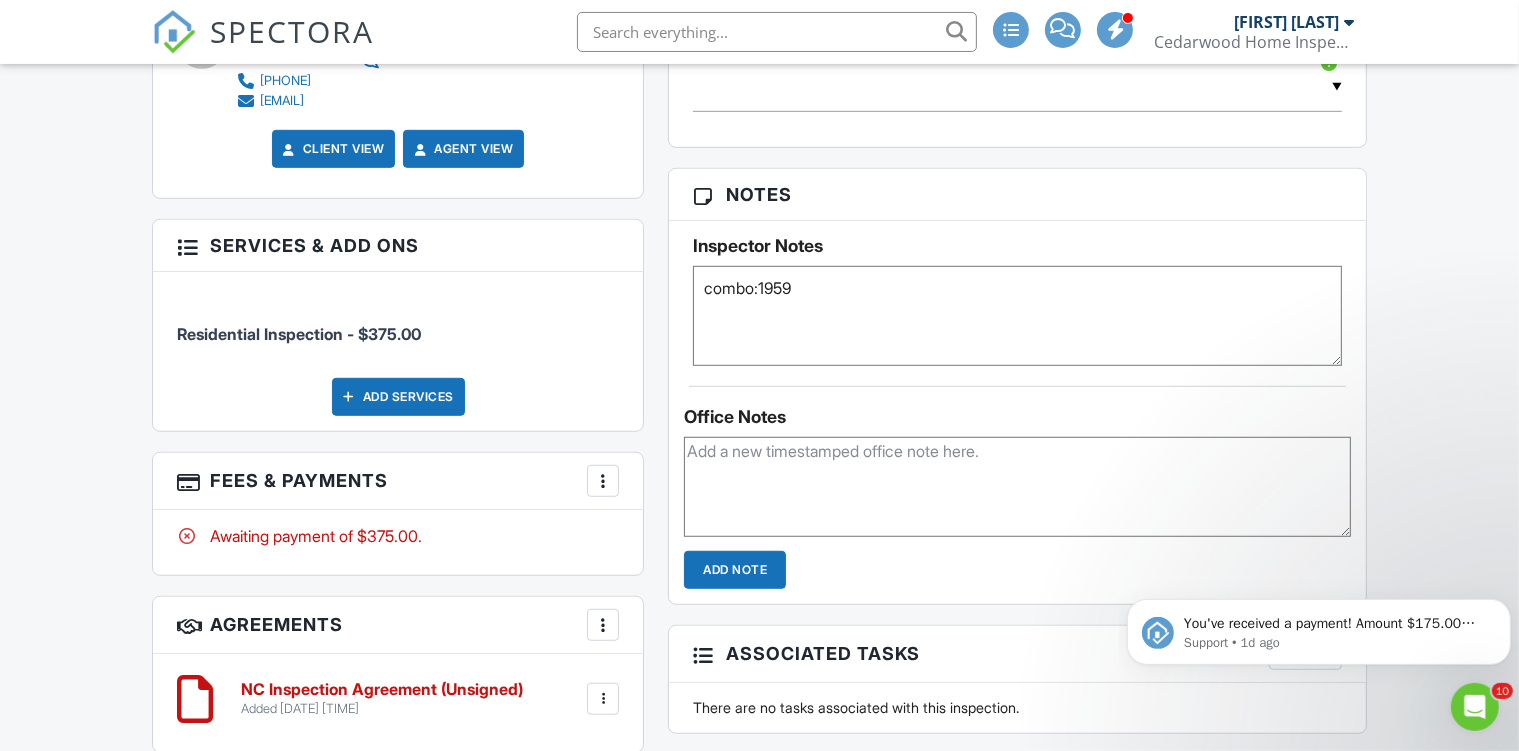 click on "combo:1959" at bounding box center (1017, 316) 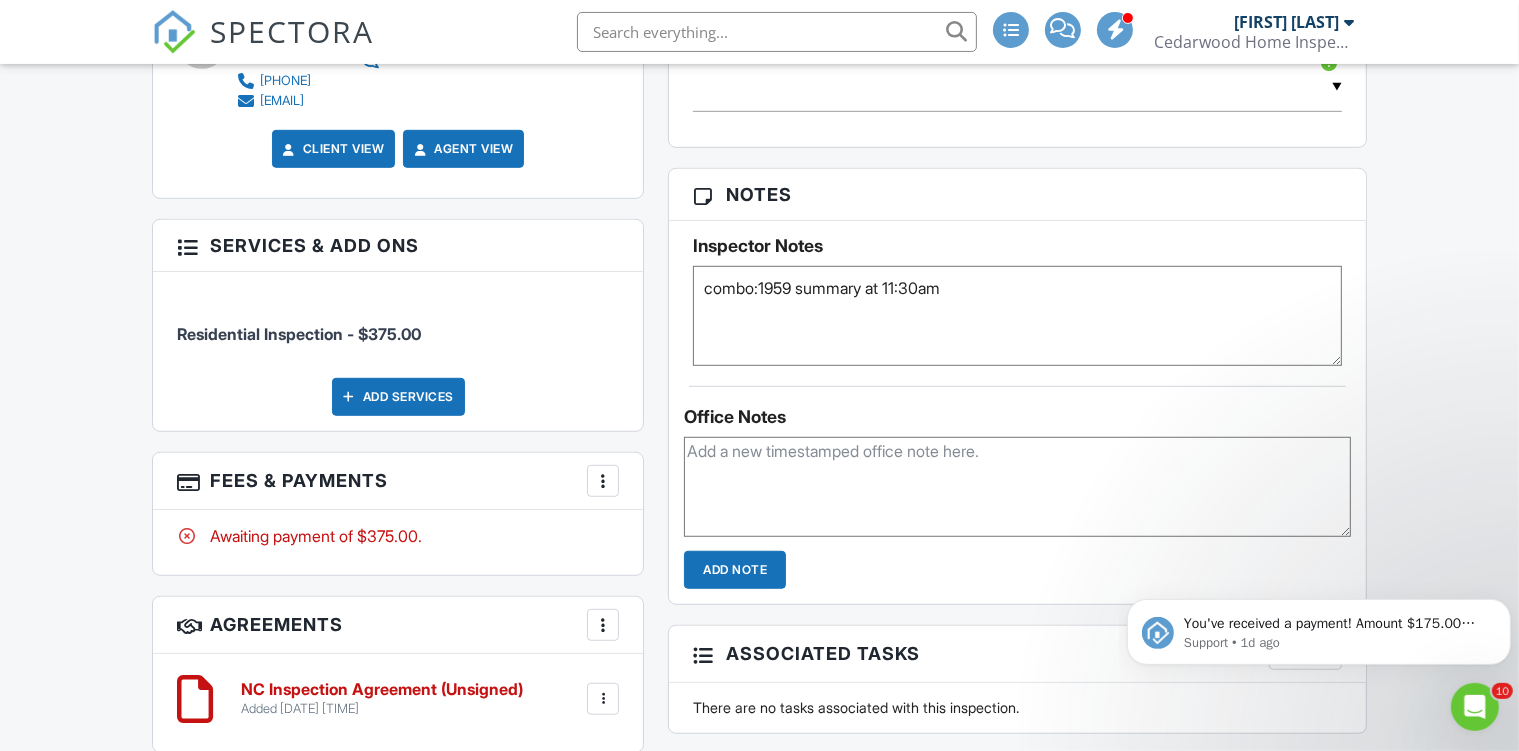 type on "combo:1959 summary at 11:30am" 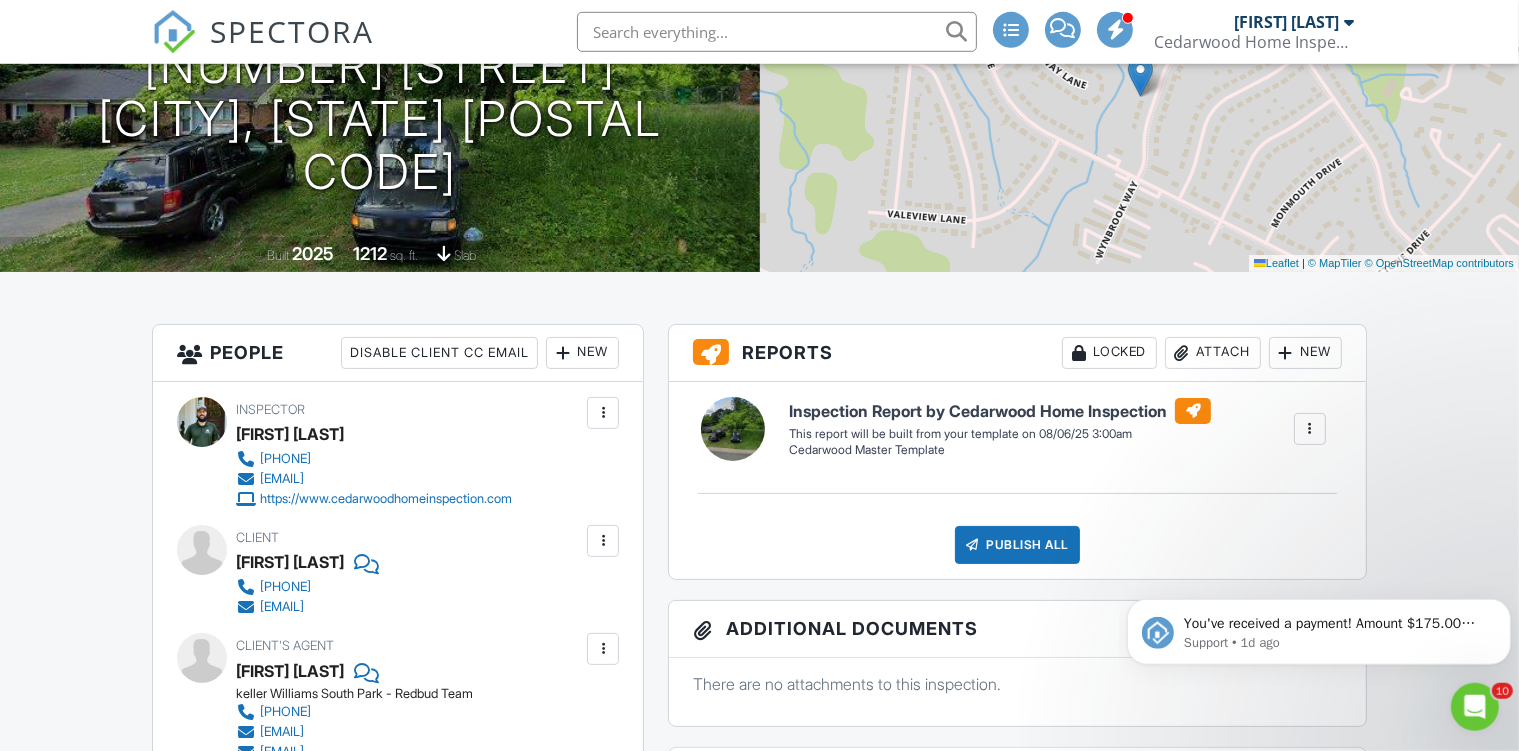 scroll, scrollTop: 0, scrollLeft: 0, axis: both 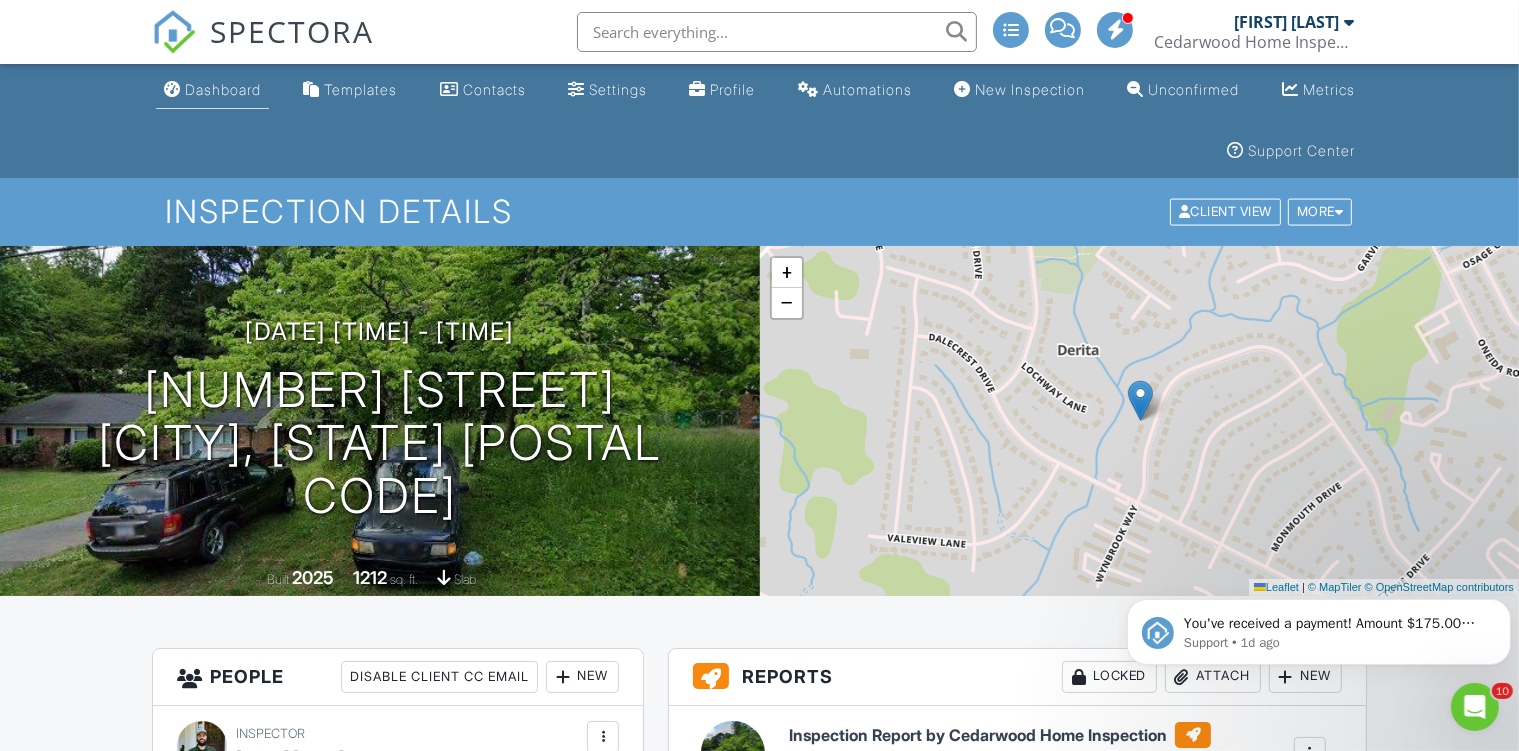 click on "Dashboard" at bounding box center (212, 90) 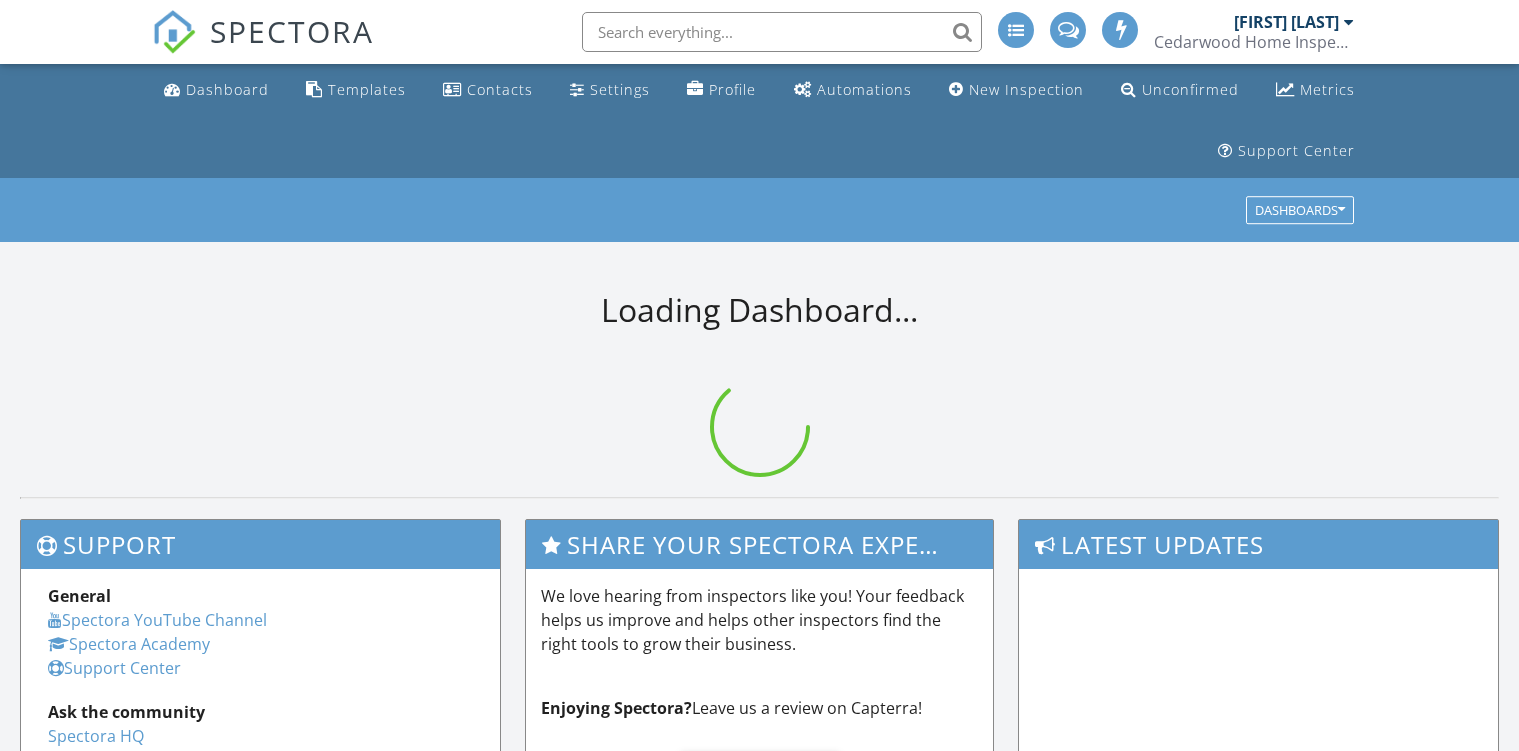 scroll, scrollTop: 0, scrollLeft: 0, axis: both 